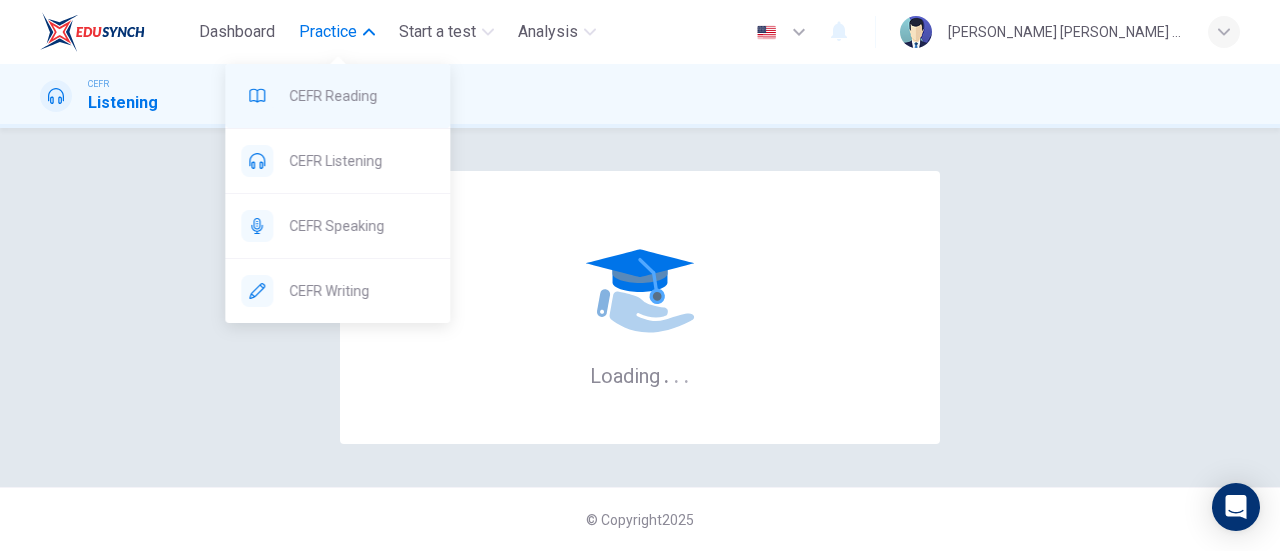 scroll, scrollTop: 0, scrollLeft: 0, axis: both 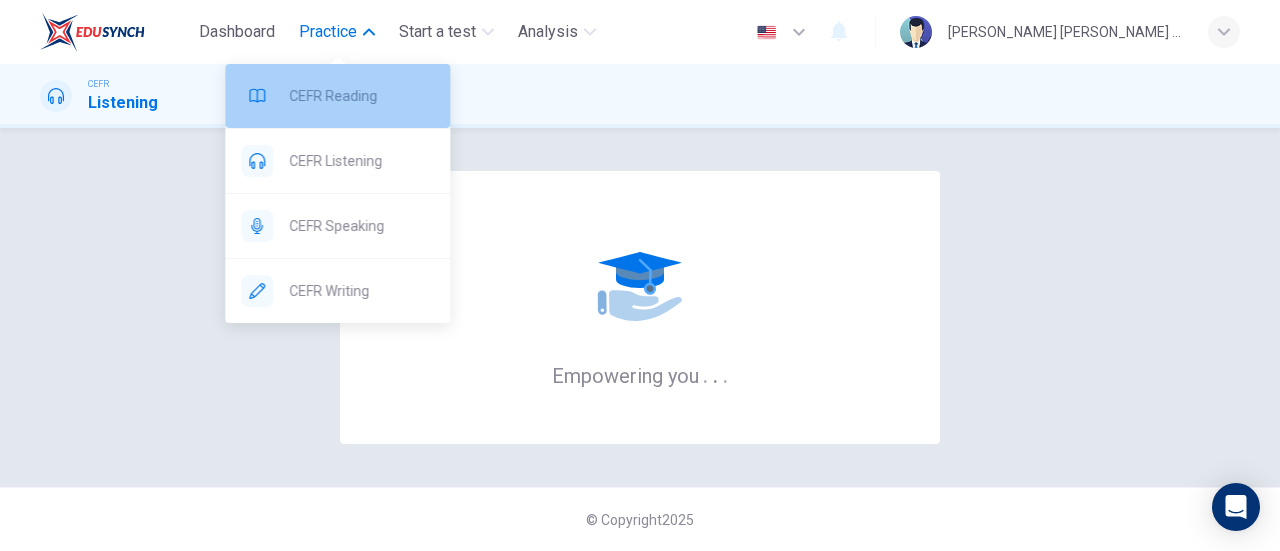 click on "CEFR Reading" at bounding box center (361, 96) 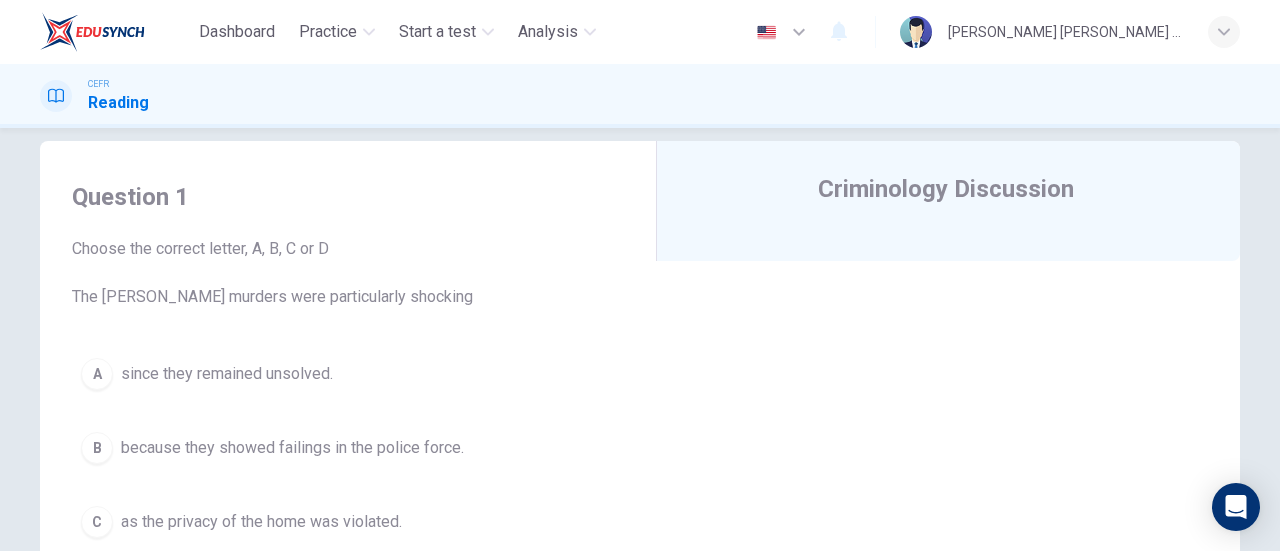 scroll, scrollTop: 0, scrollLeft: 0, axis: both 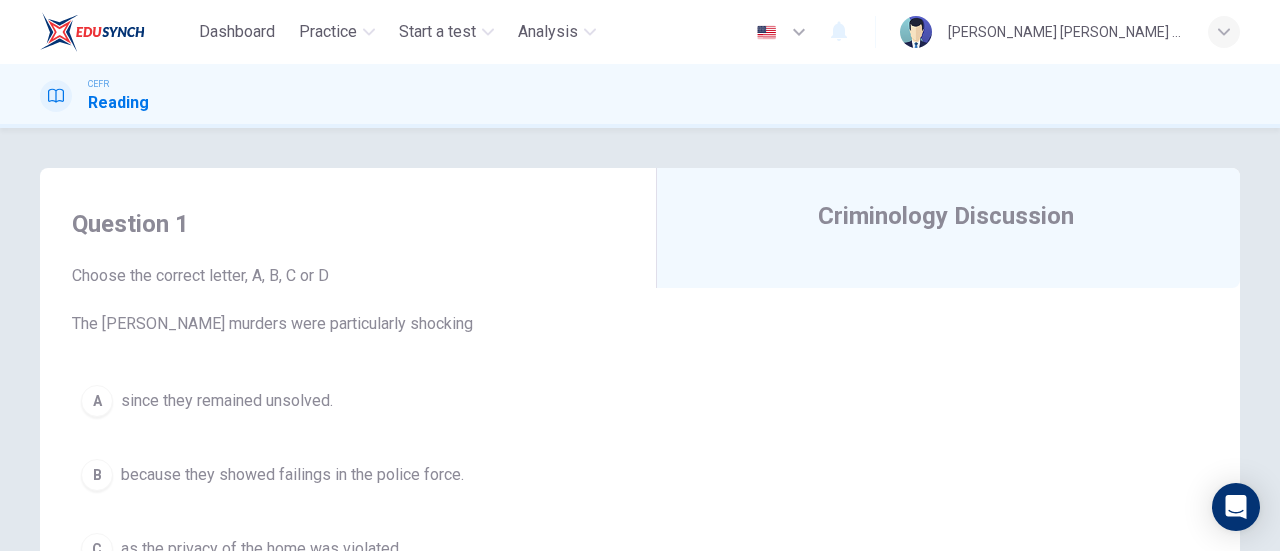click on "Criminology Discussion" at bounding box center (948, 228) 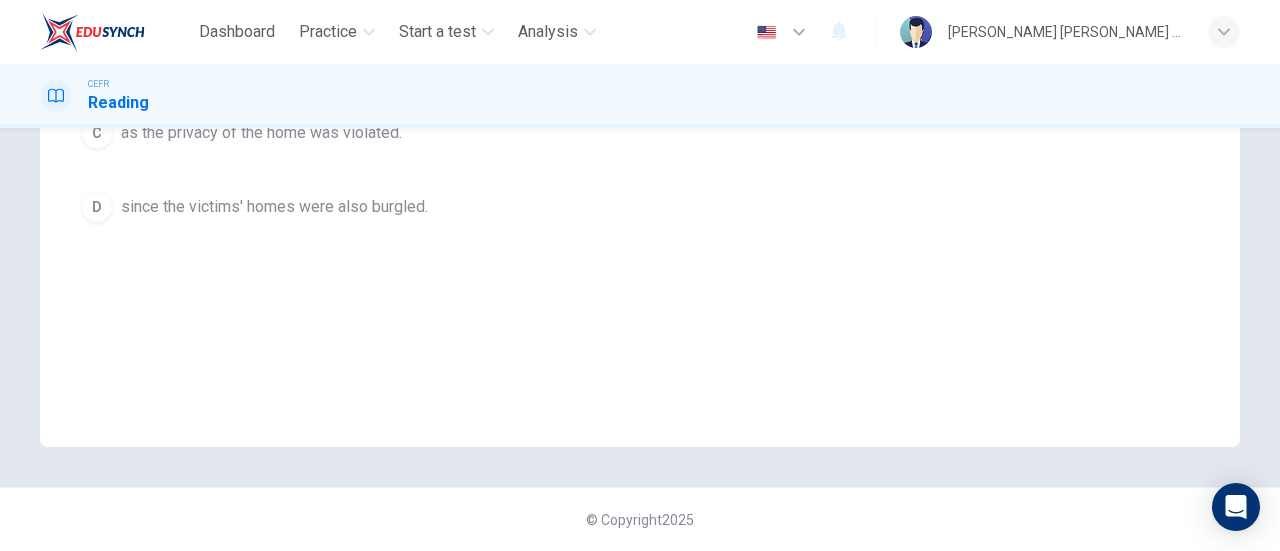 scroll, scrollTop: 0, scrollLeft: 0, axis: both 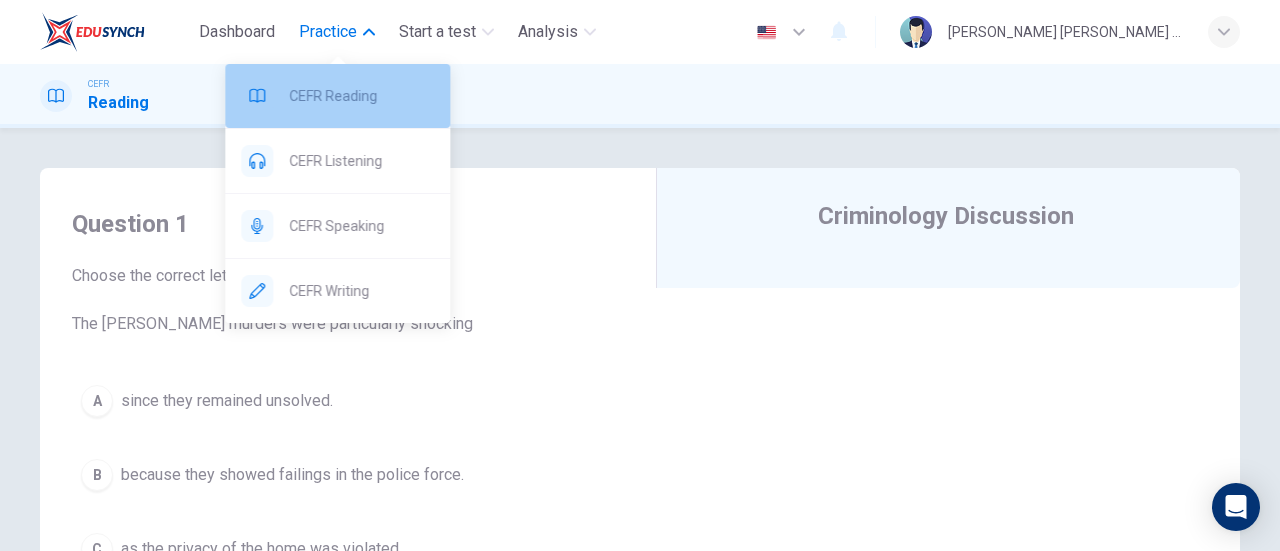 click on "CEFR Reading" at bounding box center (337, 96) 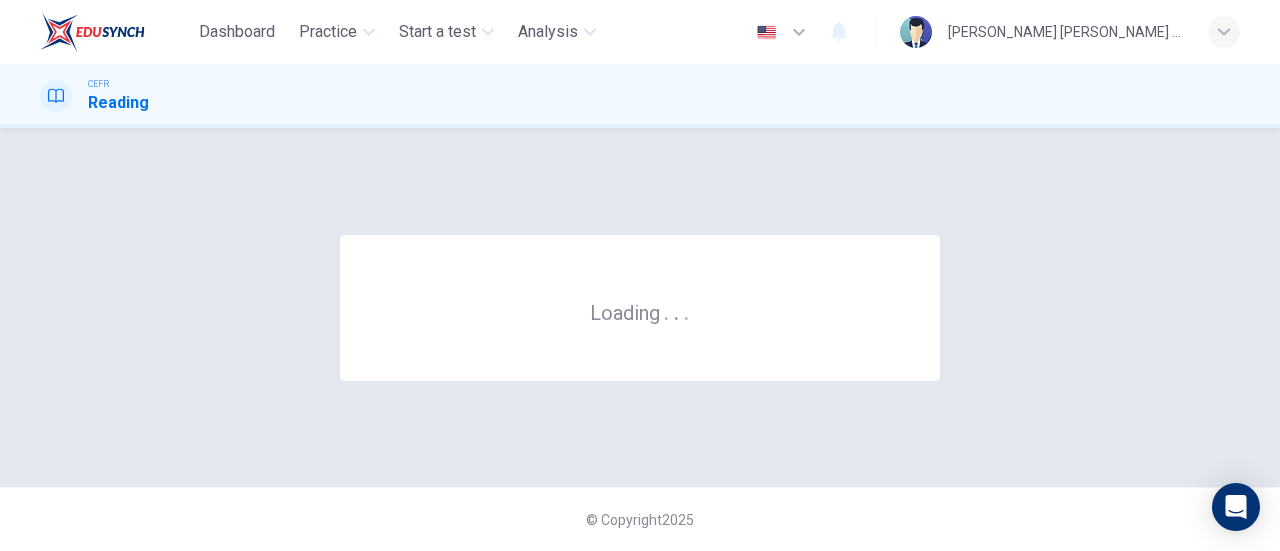 scroll, scrollTop: 0, scrollLeft: 0, axis: both 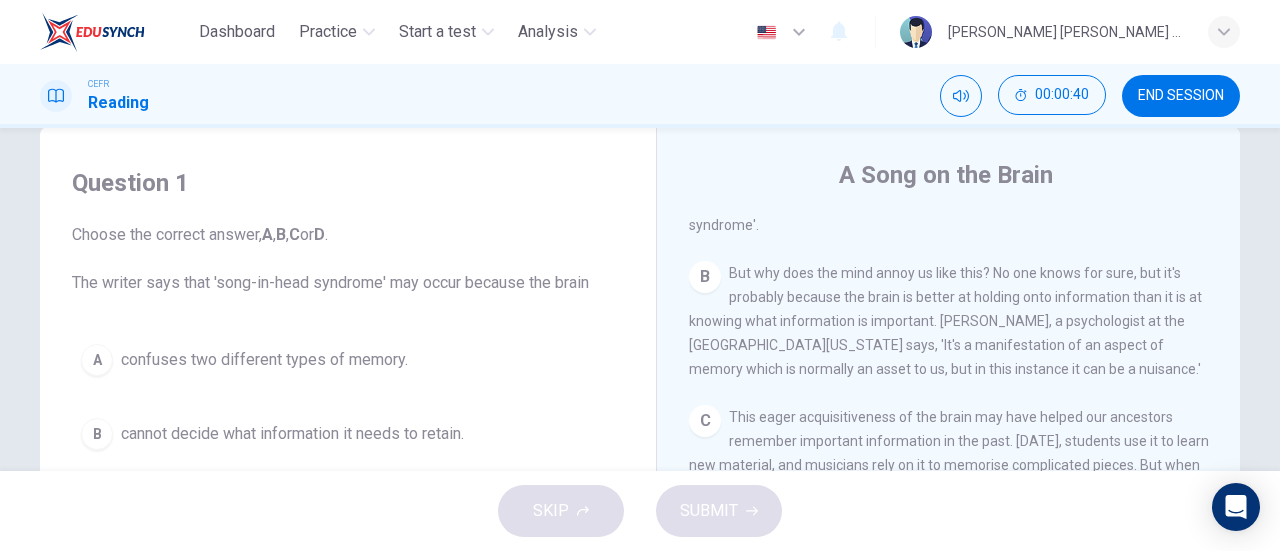 click on "CLICK TO ZOOM Click to Zoom A Some songs just won't leave you alone. But this may give us clues about how our brain works. Everyone knows the situation where you can't get a song out of your head. You hear a pop song on the radio - or even just read the song's title and it haunts you for hours, playing over and over in your mind until you're heartily sick of it. The condition now even has a medical name 'song-in-head syndrome'. B But why does the mind annoy us like this? No one knows for sure, but it's probably because the brain is better at holding onto information than it is at knowing what information is important. Roger Chaffin, a psychologist at the University of Connecticut says, 'It's a manifestation of an aspect of memory which is normally an asset to us, but in this instance it can be a nuisance.' C D E F G H I" at bounding box center (962, 518) 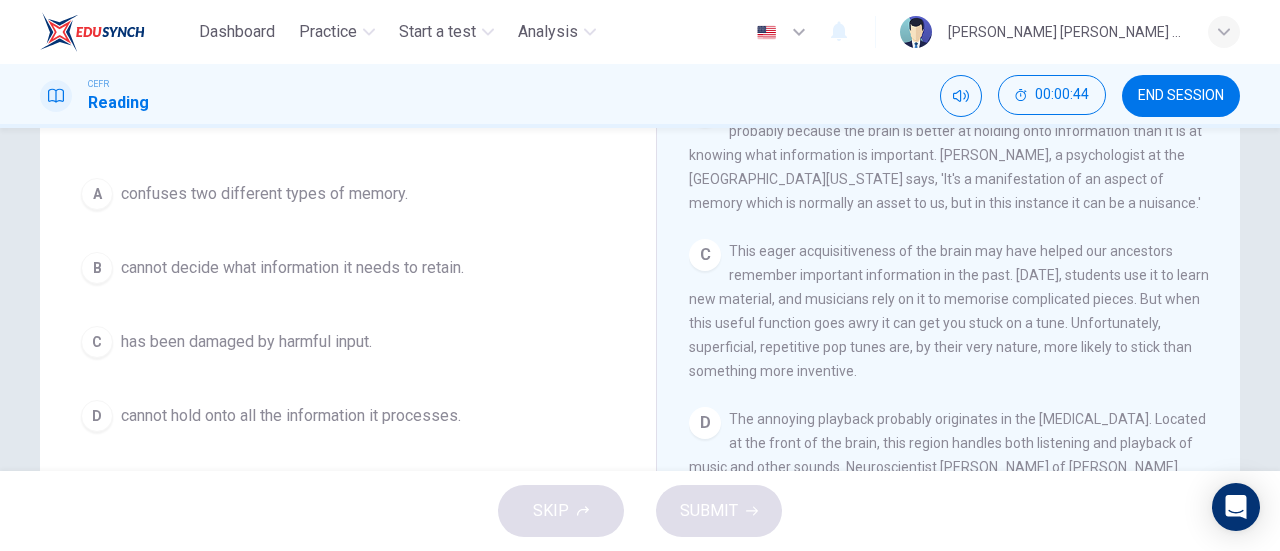 scroll, scrollTop: 210, scrollLeft: 0, axis: vertical 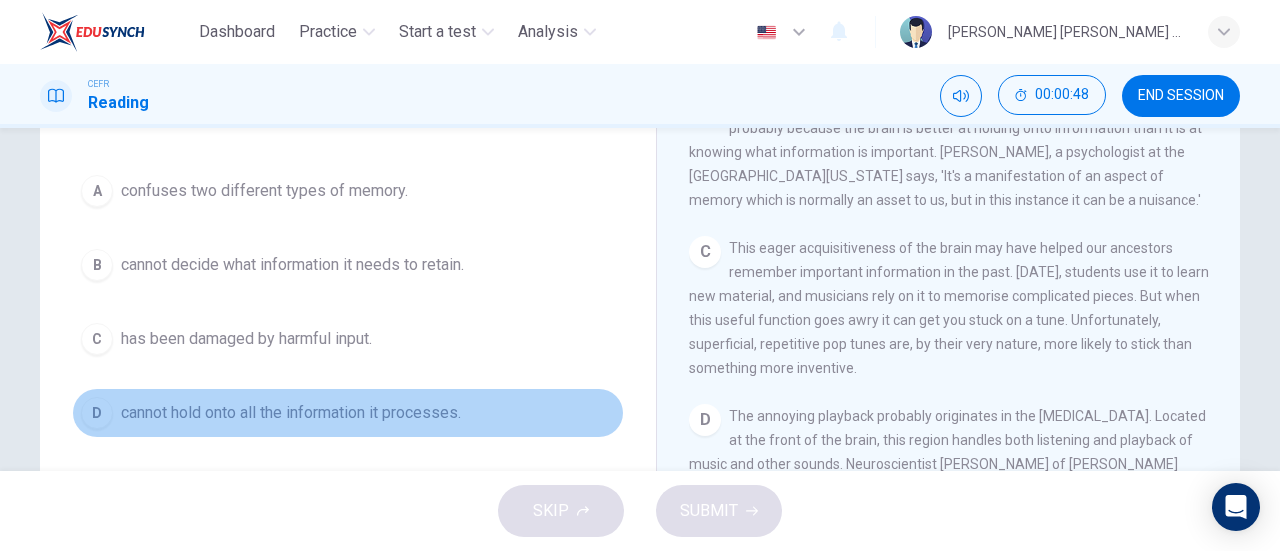 click on "D" at bounding box center [97, 413] 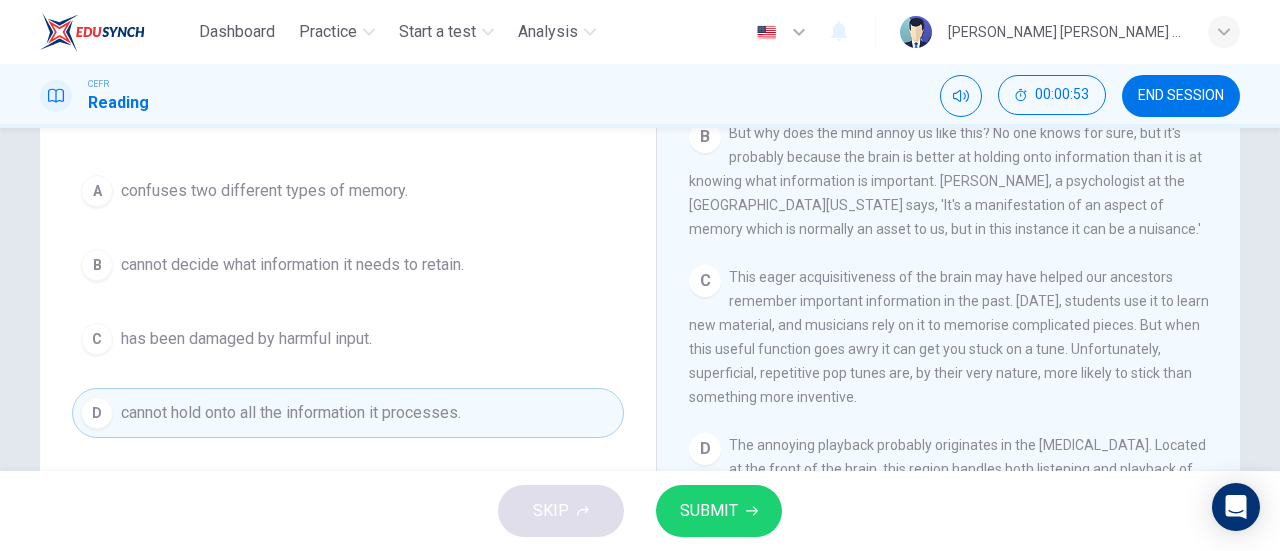 scroll, scrollTop: 515, scrollLeft: 0, axis: vertical 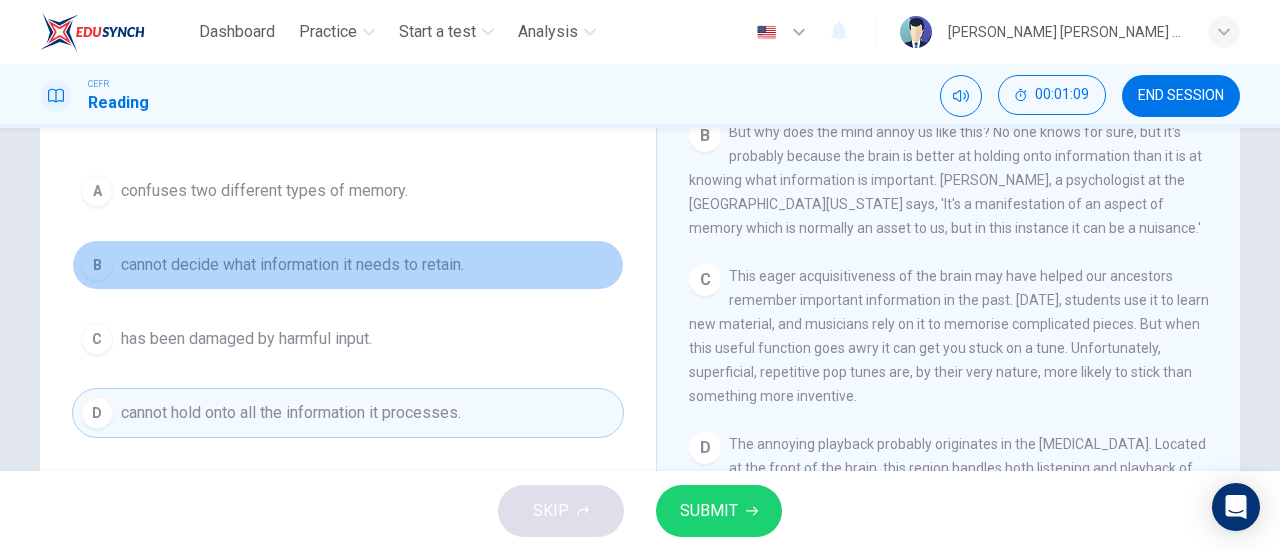 click on "cannot decide what information it needs to retain." at bounding box center [292, 265] 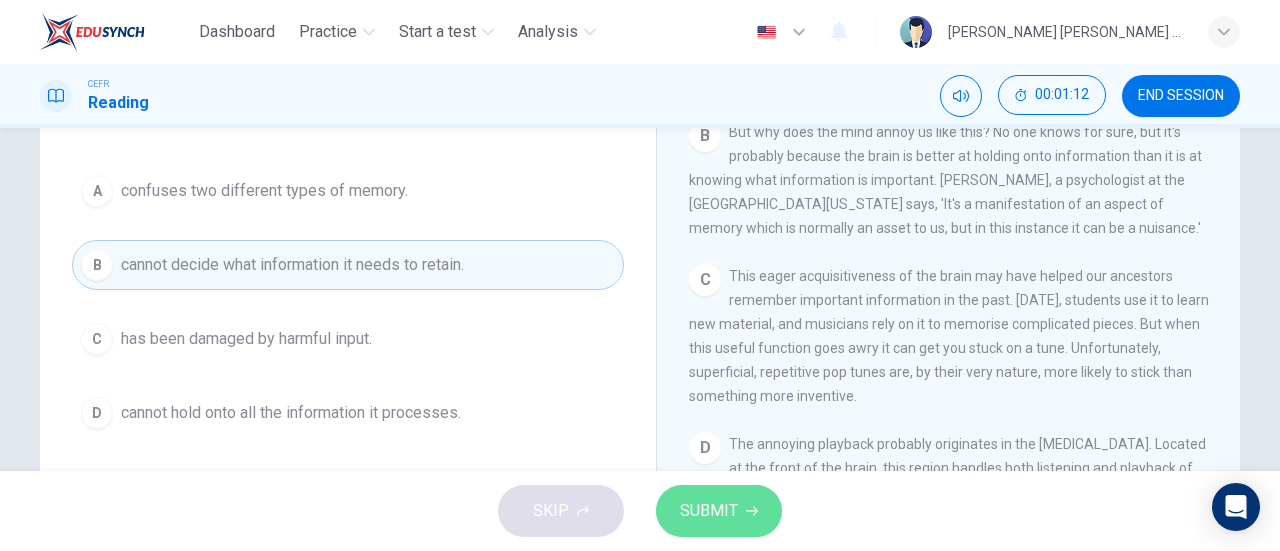 click on "SUBMIT" at bounding box center (709, 511) 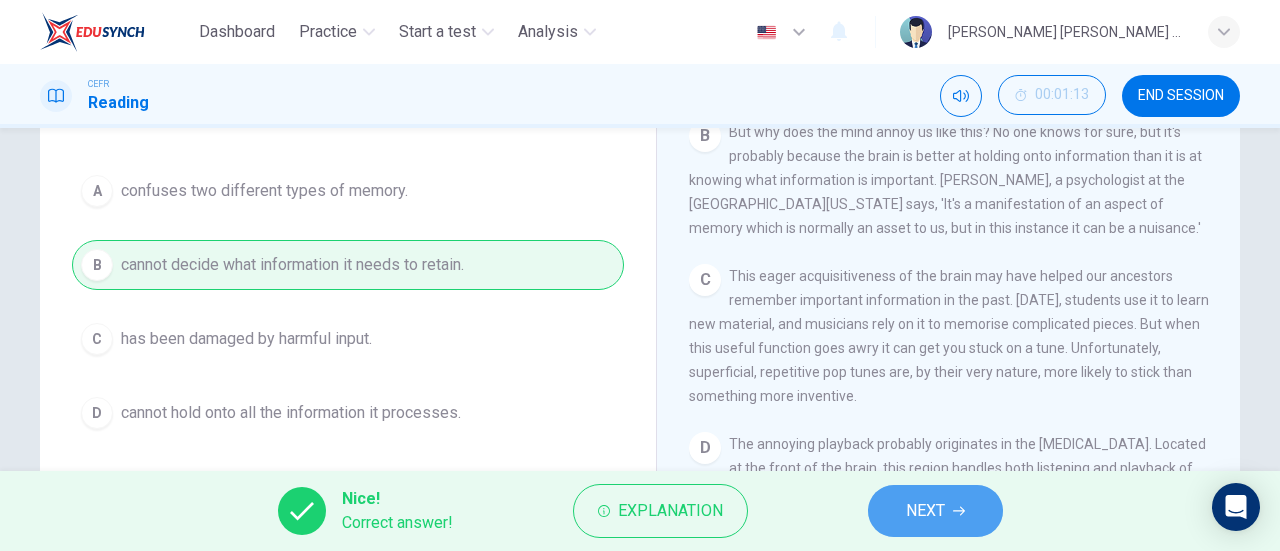 click on "NEXT" at bounding box center [925, 511] 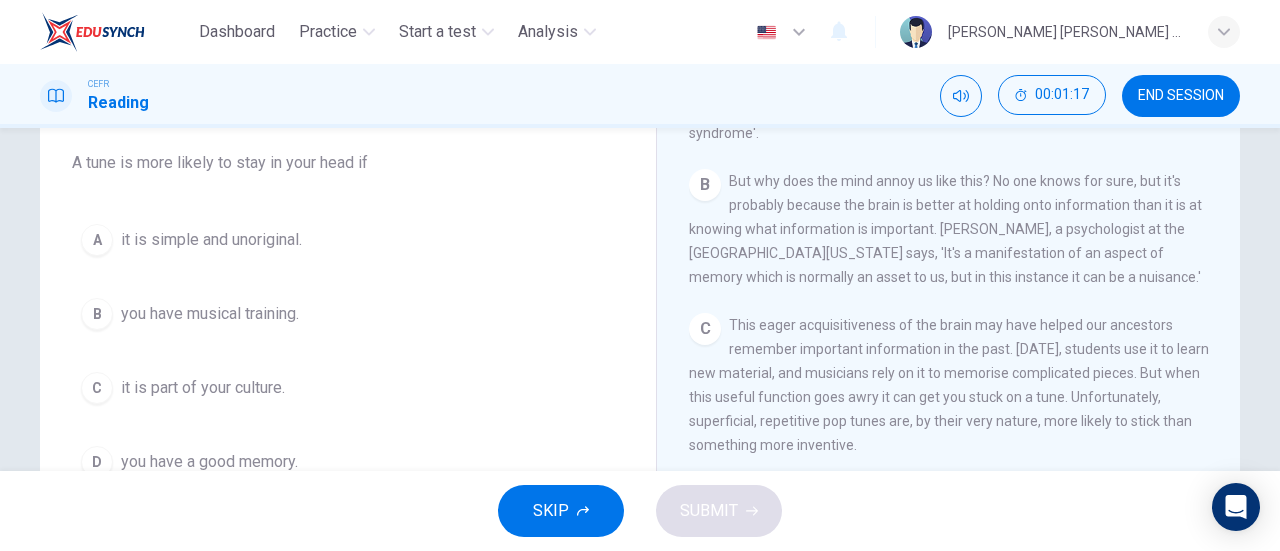 scroll, scrollTop: 163, scrollLeft: 0, axis: vertical 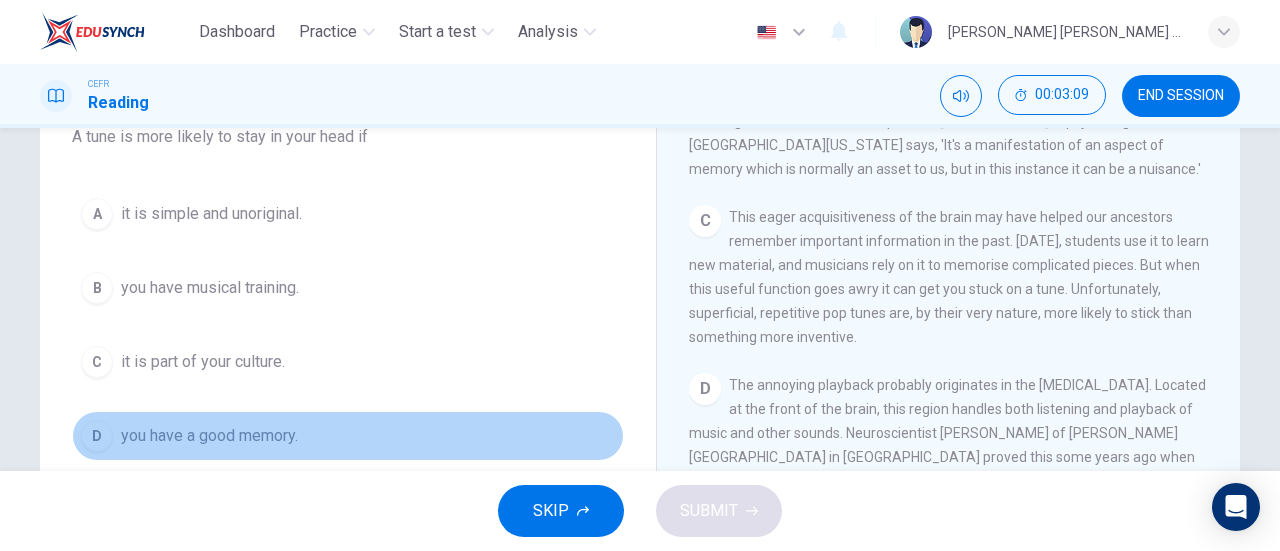 click on "D" at bounding box center (97, 436) 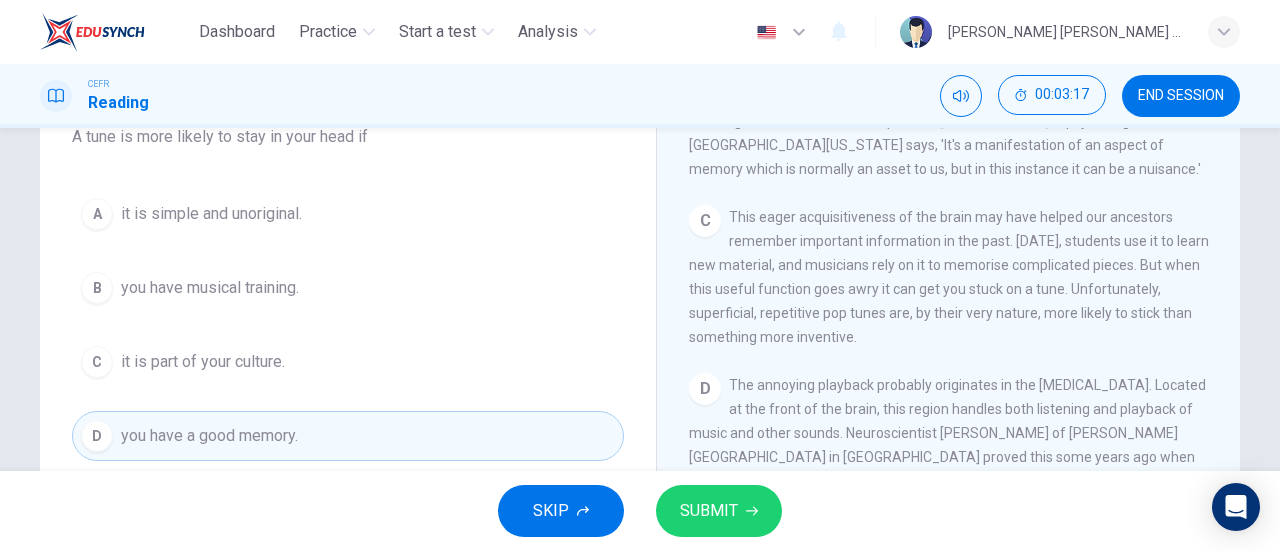 click on "A Song on the Brain CLICK TO ZOOM Click to Zoom A Some songs just won't leave you alone. But this may give us clues about how our brain works. Everyone knows the situation where you can't get a song out of your head. You hear a pop song on the radio - or even just read the song's title and it haunts you for hours, playing over and over in your mind until you're heartily sick of it. The condition now even has a medical name 'song-in-head syndrome'. B But why does the mind annoy us like this? No one knows for sure, but it's probably because the brain is better at holding onto information than it is at knowing what information is important. Roger Chaffin, a psychologist at the University of Connecticut says, 'It's a manifestation of an aspect of memory which is normally an asset to us, but in this instance it can be a nuisance.' C D E F G H I" at bounding box center (948, 344) 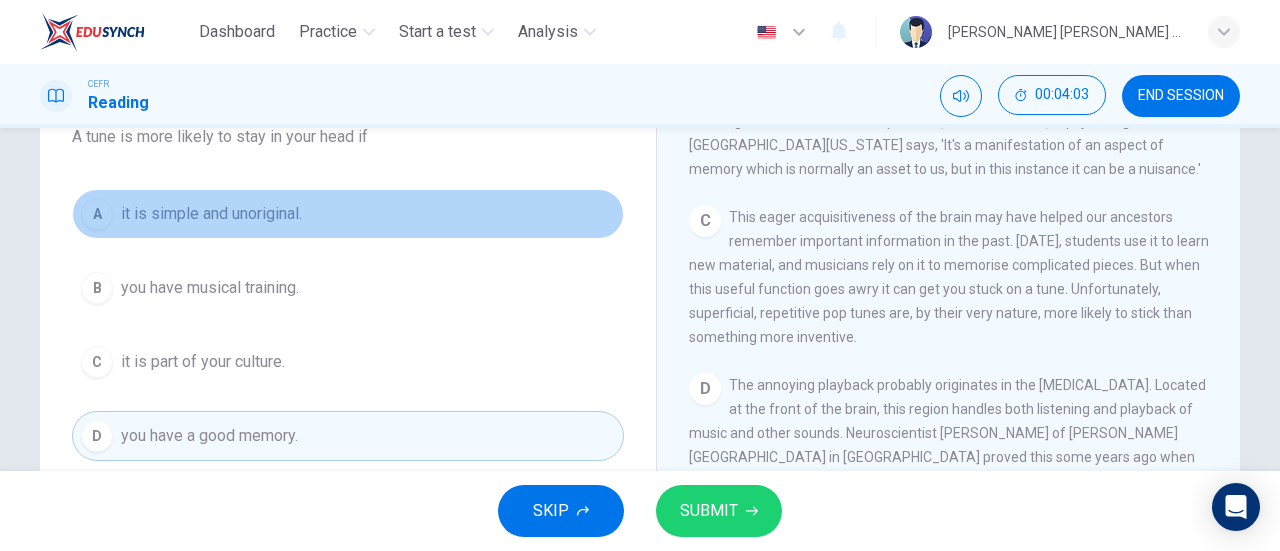 click on "it is simple and unoriginal." at bounding box center [211, 214] 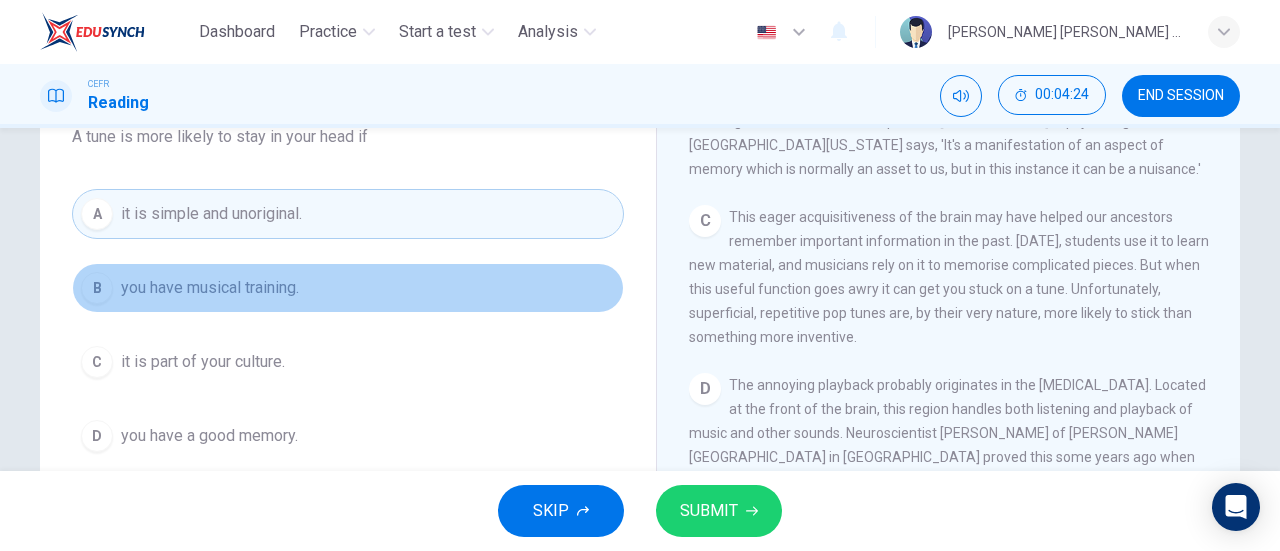 click on "you have musical training." at bounding box center (210, 288) 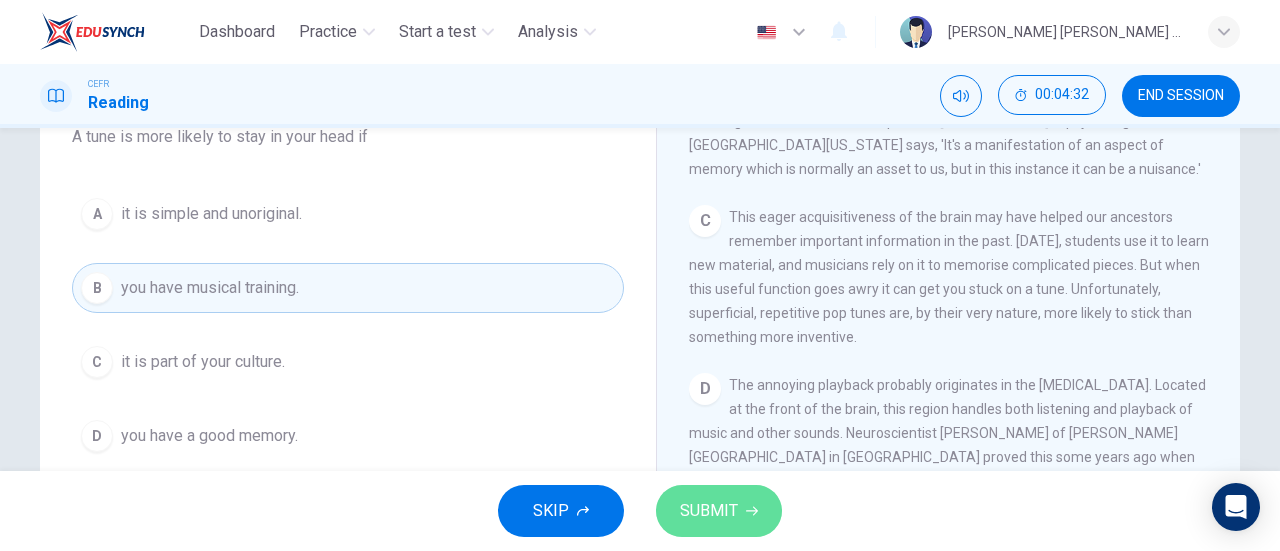 click on "SUBMIT" at bounding box center [709, 511] 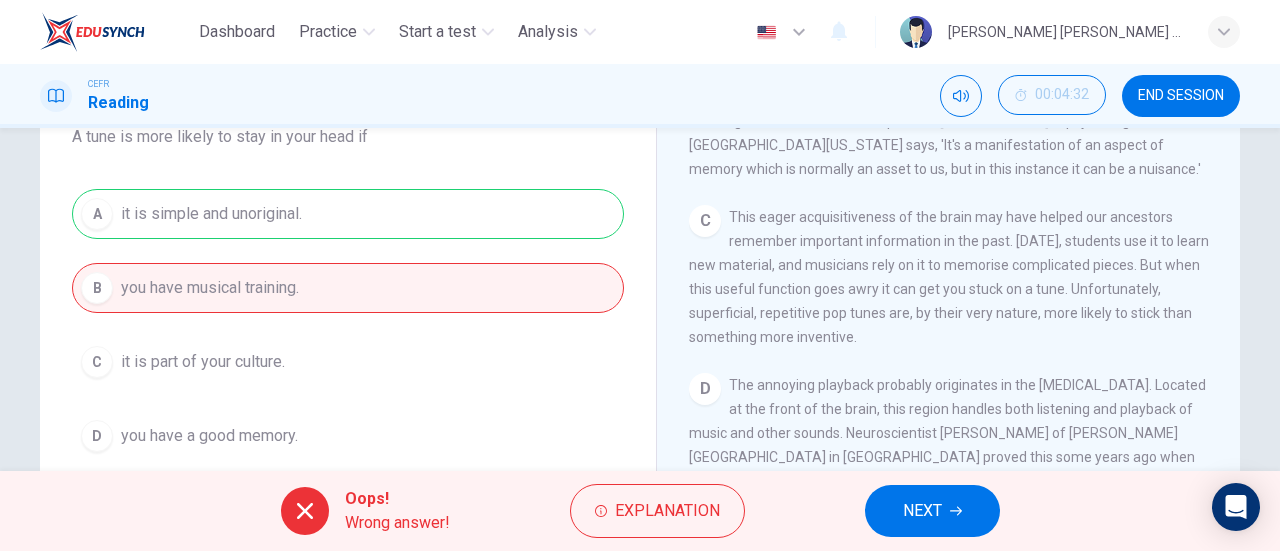 click on "NEXT" at bounding box center (932, 511) 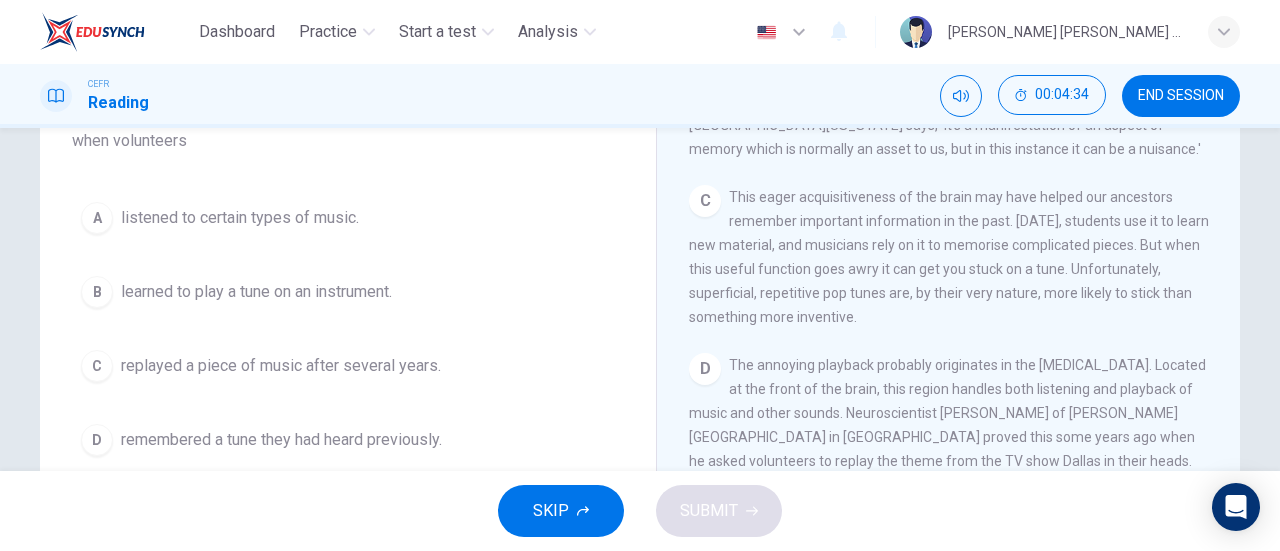 scroll, scrollTop: 208, scrollLeft: 0, axis: vertical 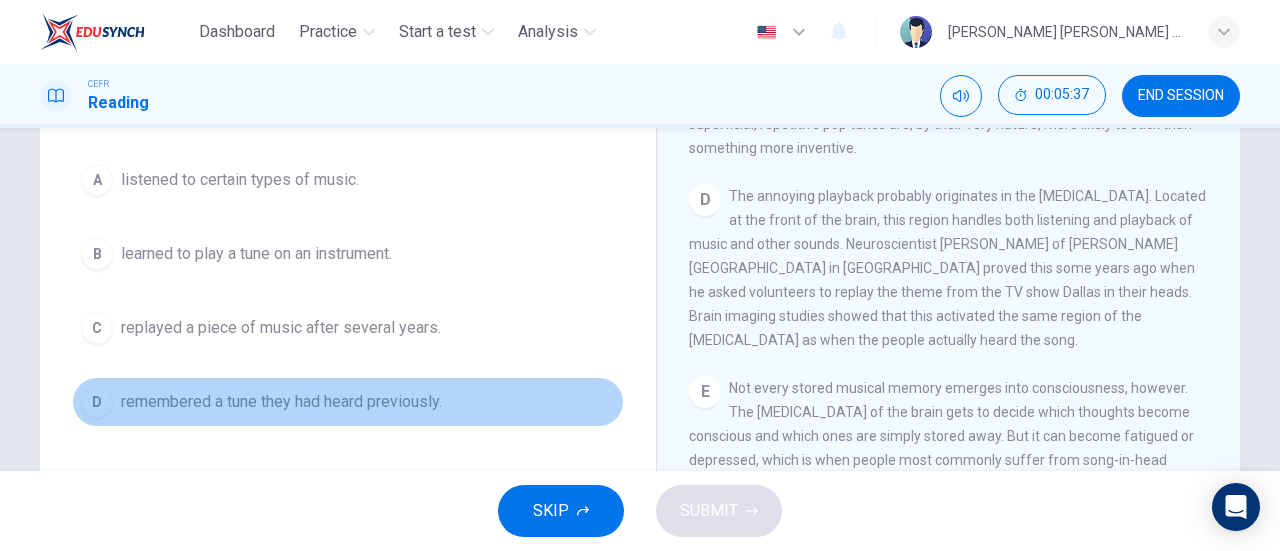click on "D" at bounding box center (97, 402) 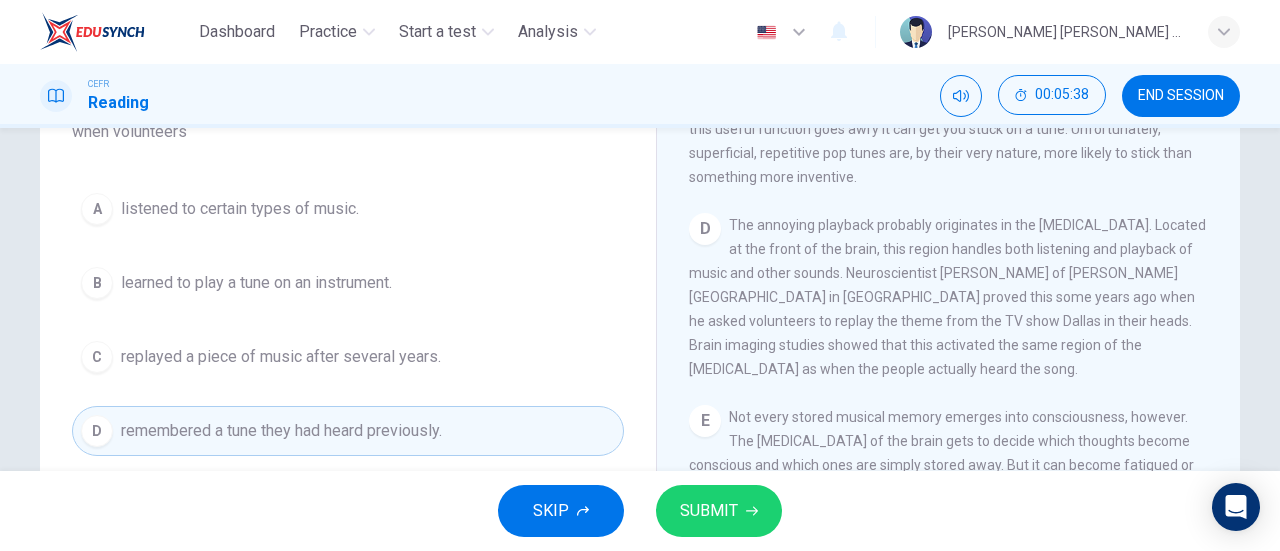 scroll, scrollTop: 215, scrollLeft: 0, axis: vertical 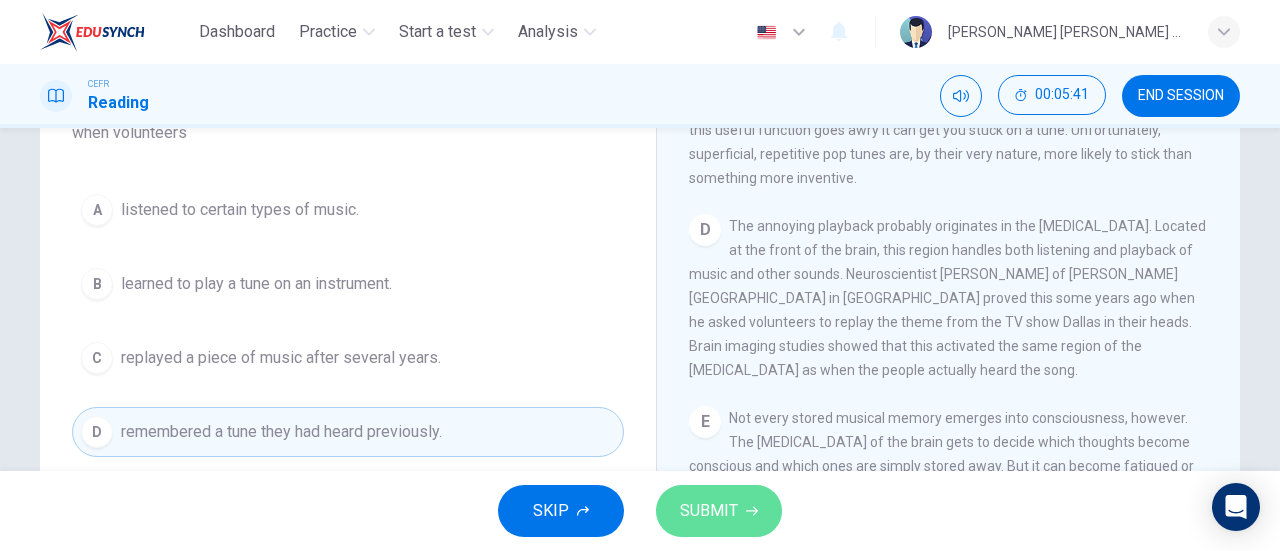 click on "SUBMIT" at bounding box center [709, 511] 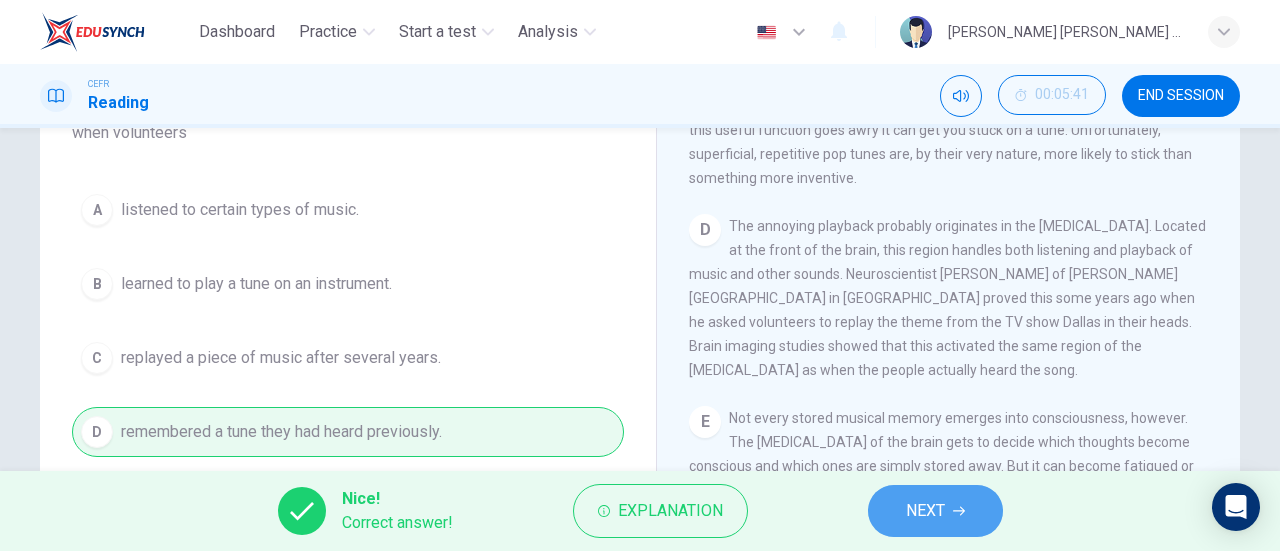 click on "NEXT" at bounding box center (935, 511) 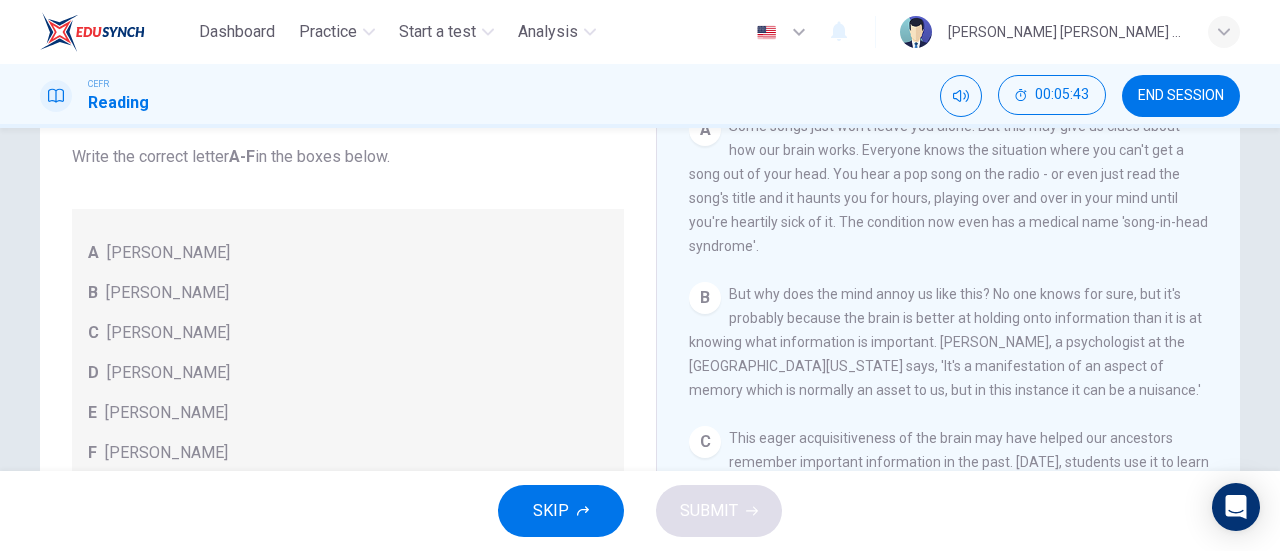 scroll, scrollTop: 349, scrollLeft: 0, axis: vertical 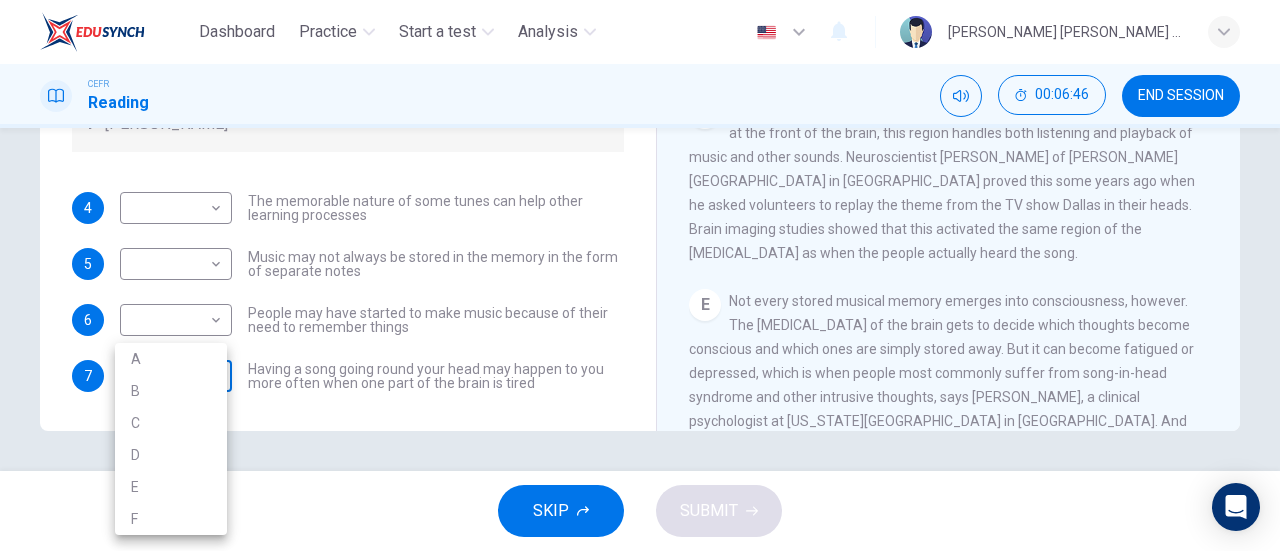 click on "Dashboard Practice Start a test Analysis English en ​ WYONNA VIVEN JEPRINUS CEFR Reading 00:06:46 END SESSION Questions 4 - 7 Look at the following theories and the list of people below.
Match each theory with the person it is credited to.
Write the correct letter  A-F  in the boxes below. A Roger Chaffin B Susan Ball C Steven Brown D Caroline Palmer E Sandra Calvert F Leon James 4 ​ ​ The memorable nature of some tunes can help other learning processes 5 ​ ​ Music may not always be stored in the memory in the form of separate notes 6 ​ ​ People may have started to make music because of their need to remember things 7 ​ ​ Having a song going round your head may happen to you more often when one part of the brain is tired A Song on the Brain CLICK TO ZOOM Click to Zoom A B C D E F G H I SKIP SUBMIT EduSynch - Online Language Proficiency Testing
Dashboard Practice Start a test Analysis Notifications © Copyright  2025 A B C D E F" at bounding box center [640, 275] 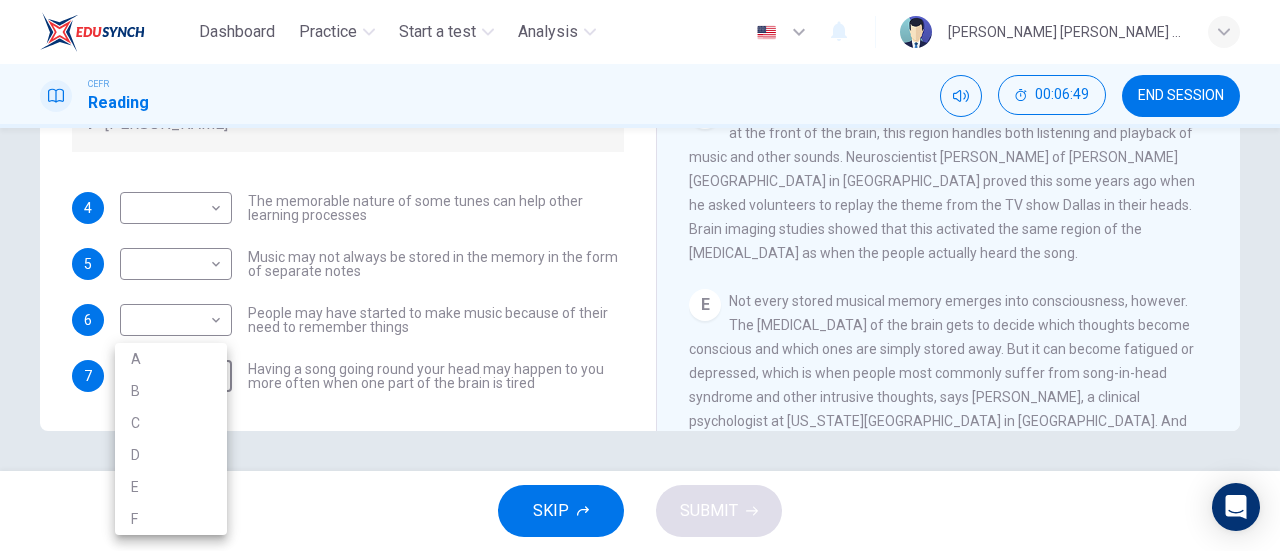 click at bounding box center [640, 275] 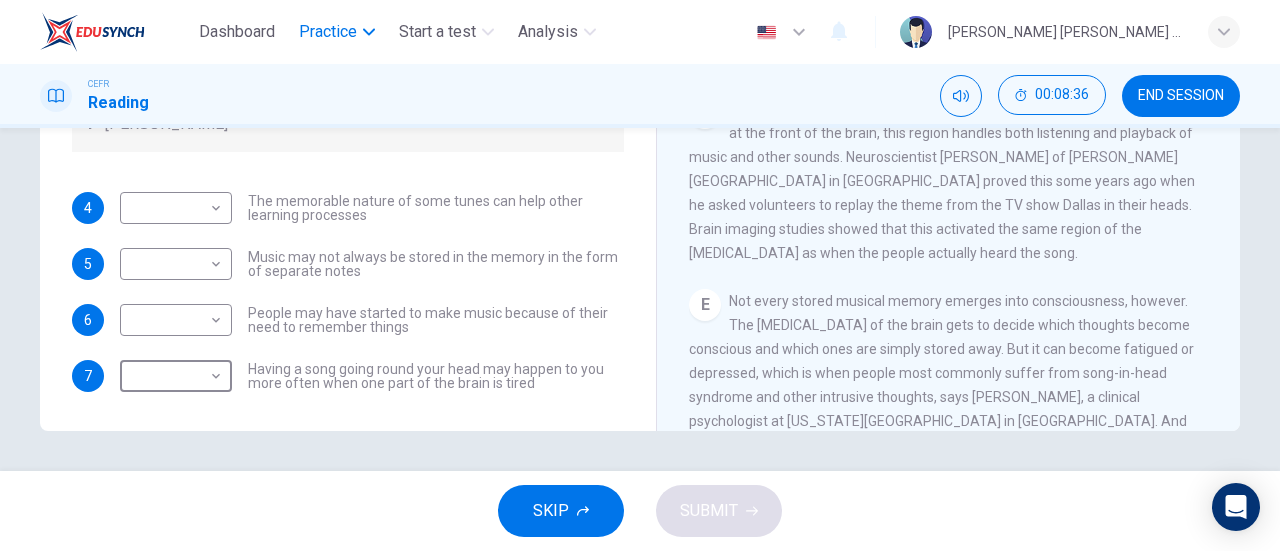 click 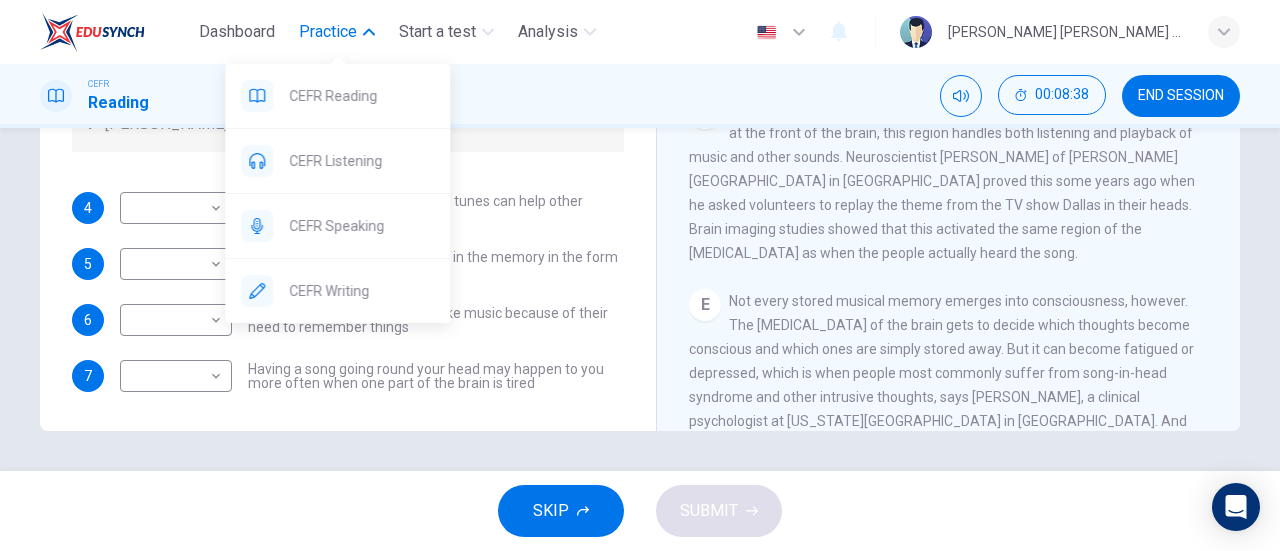 click on "Practice" at bounding box center (328, 32) 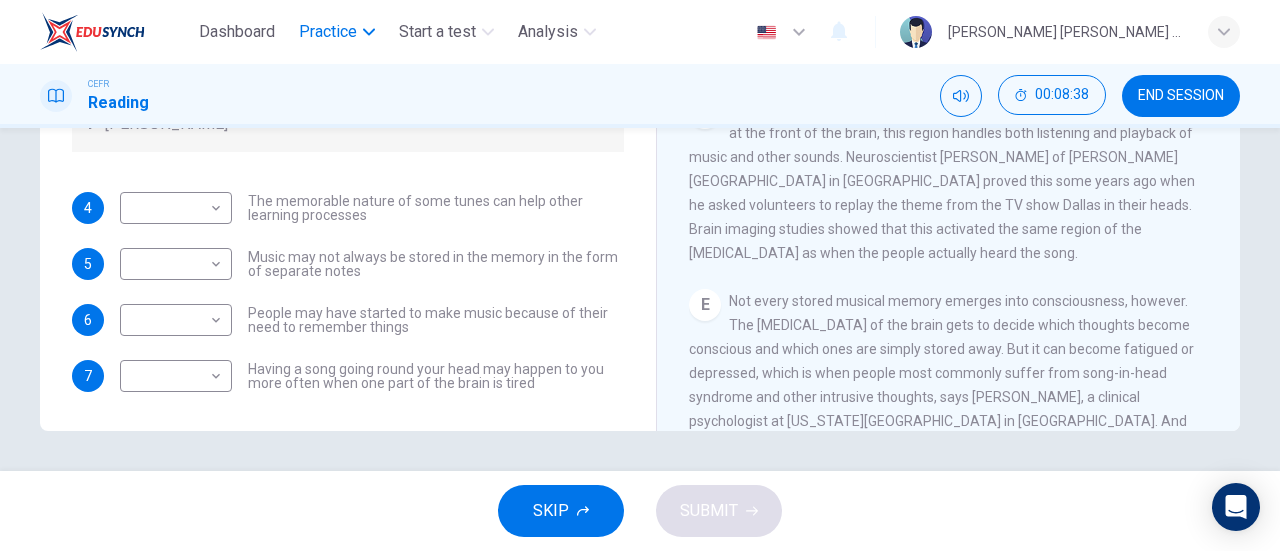 click on "Practice" at bounding box center [328, 32] 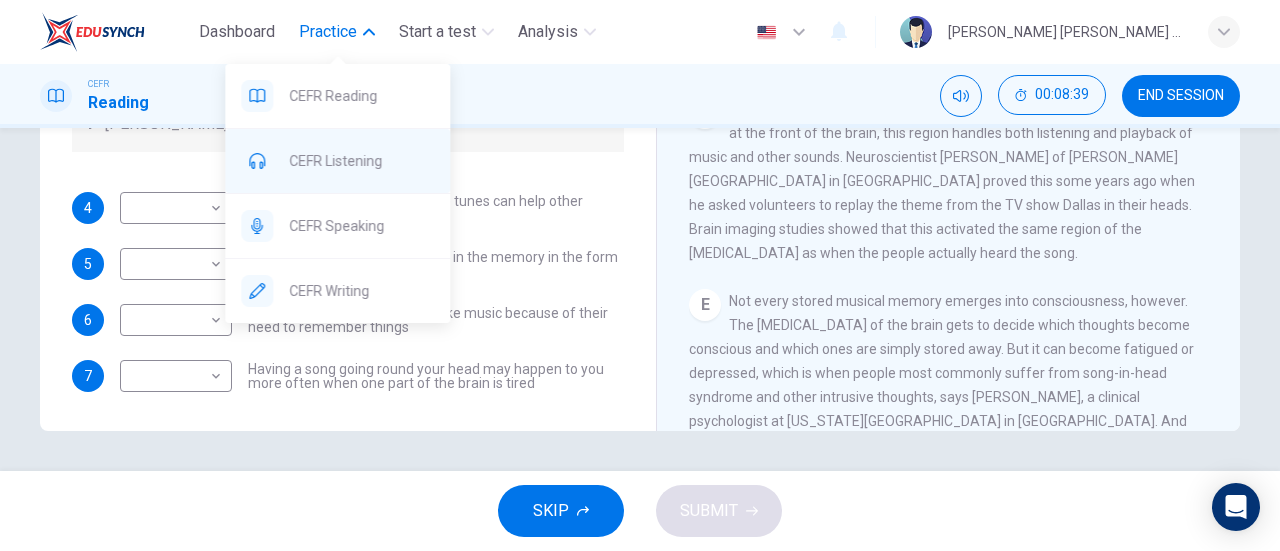 click on "CEFR Listening" at bounding box center (361, 161) 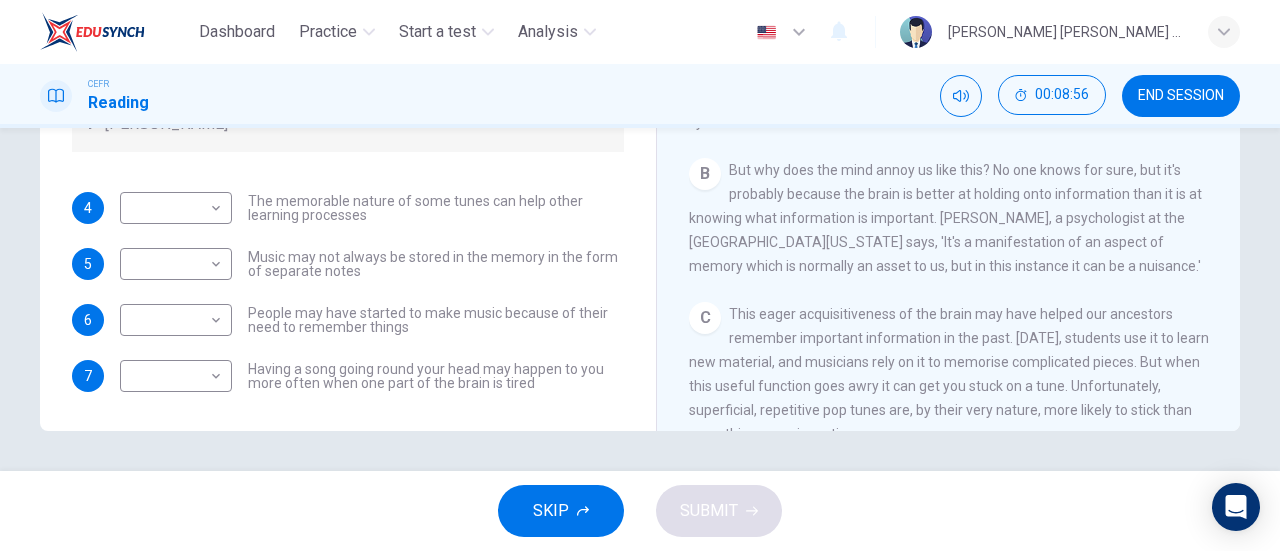 scroll, scrollTop: 0, scrollLeft: 0, axis: both 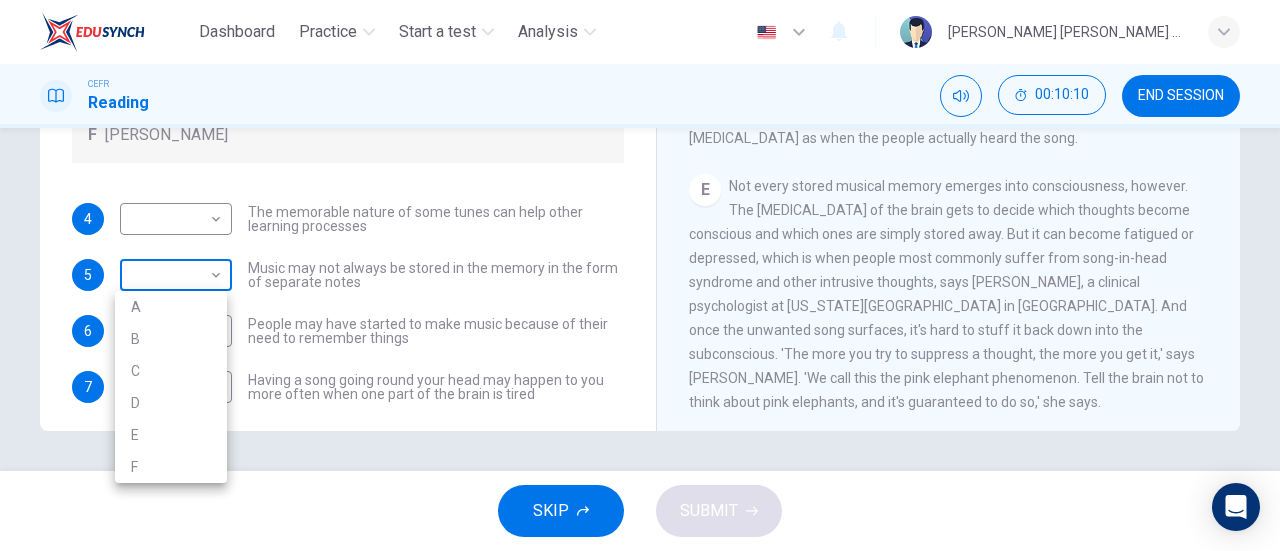click on "Dashboard Practice Start a test Analysis English en ​ WYONNA VIVEN JEPRINUS CEFR Reading 00:10:10 END SESSION Questions 4 - 7 Look at the following theories and the list of people below.
Match each theory with the person it is credited to.
Write the correct letter  A-F  in the boxes below. A Roger Chaffin B Susan Ball C Steven Brown D Caroline Palmer E Sandra Calvert F Leon James 4 ​ ​ The memorable nature of some tunes can help other learning processes 5 ​ ​ Music may not always be stored in the memory in the form of separate notes 6 ​ ​ People may have started to make music because of their need to remember things 7 ​ ​ Having a song going round your head may happen to you more often when one part of the brain is tired A Song on the Brain CLICK TO ZOOM Click to Zoom A B C D E F G H I SKIP SUBMIT EduSynch - Online Language Proficiency Testing
Dashboard Practice Start a test Analysis Notifications © Copyright  2025 A B C D E F" at bounding box center (640, 275) 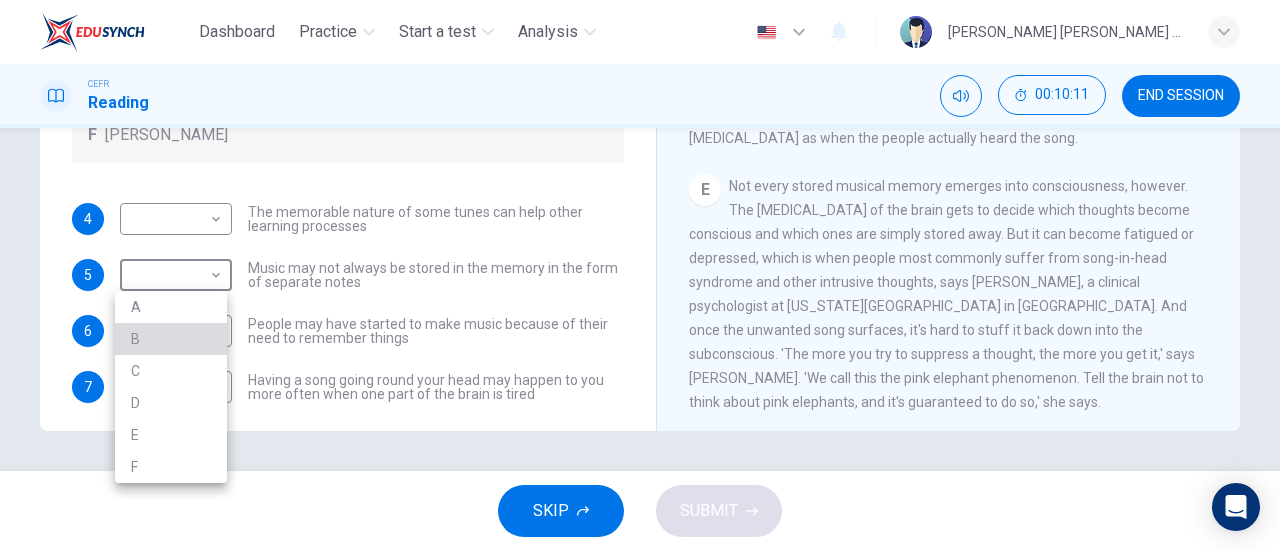 click on "B" at bounding box center [171, 339] 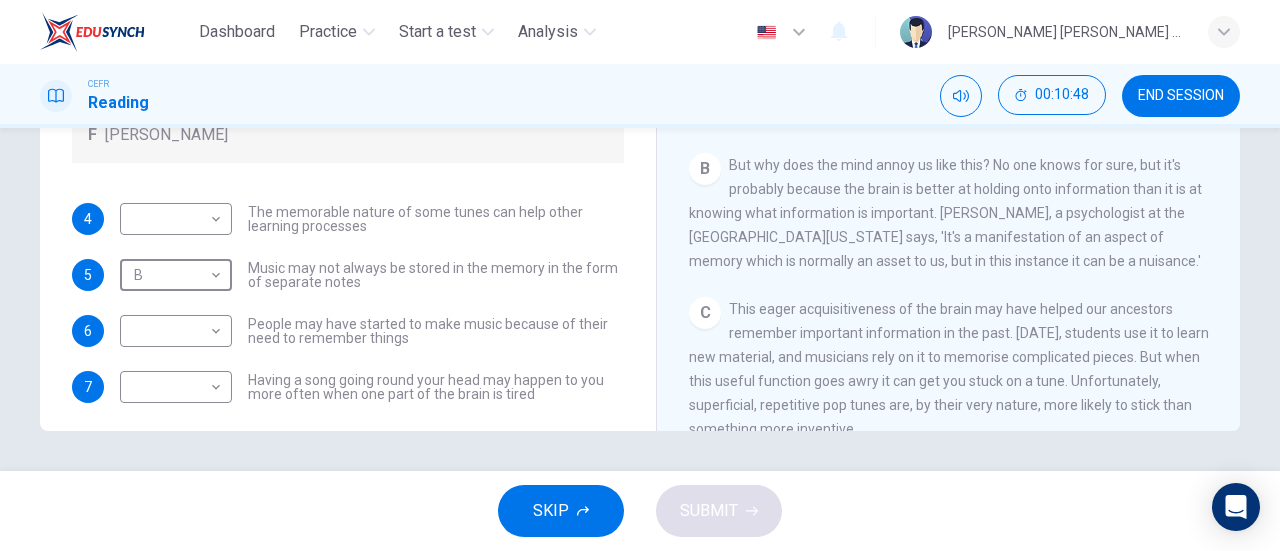 scroll, scrollTop: 260, scrollLeft: 0, axis: vertical 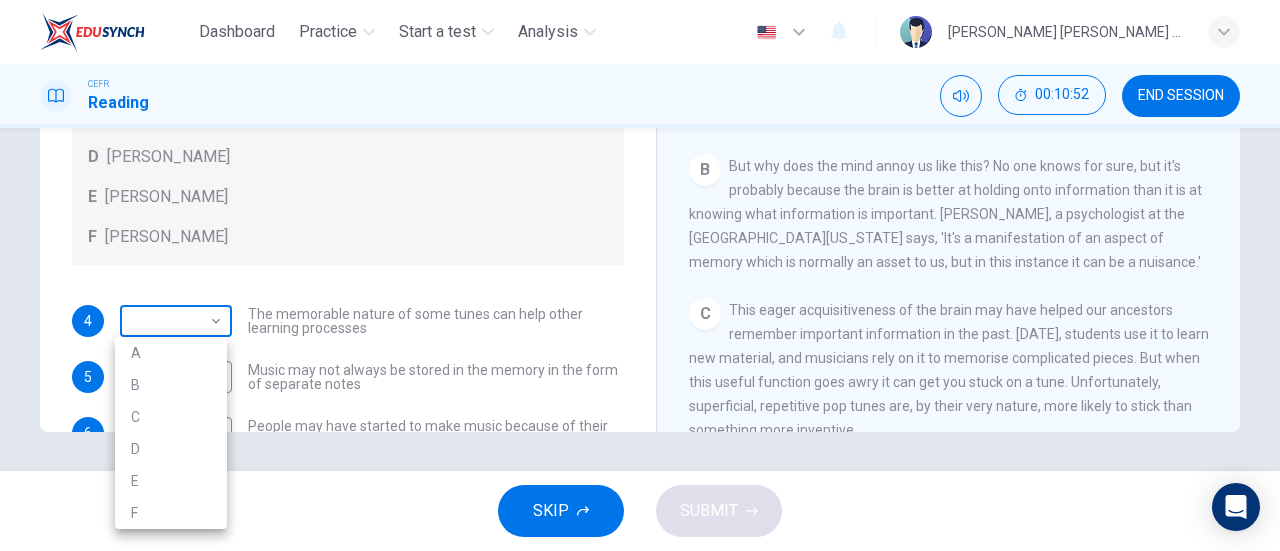 click on "Dashboard Practice Start a test Analysis English en ​ WYONNA VIVEN JEPRINUS CEFR Reading 00:10:52 END SESSION Questions 4 - 7 Look at the following theories and the list of people below.
Match each theory with the person it is credited to.
Write the correct letter  A-F  in the boxes below. A Roger Chaffin B Susan Ball C Steven Brown D Caroline Palmer E Sandra Calvert F Leon James 4 ​ ​ The memorable nature of some tunes can help other learning processes 5 B B ​ Music may not always be stored in the memory in the form of separate notes 6 ​ ​ People may have started to make music because of their need to remember things 7 ​ ​ Having a song going round your head may happen to you more often when one part of the brain is tired A Song on the Brain CLICK TO ZOOM Click to Zoom A B C D E F G H I SKIP SUBMIT EduSynch - Online Language Proficiency Testing
Dashboard Practice Start a test Analysis Notifications © Copyright  2025 A B C D E F" at bounding box center [640, 275] 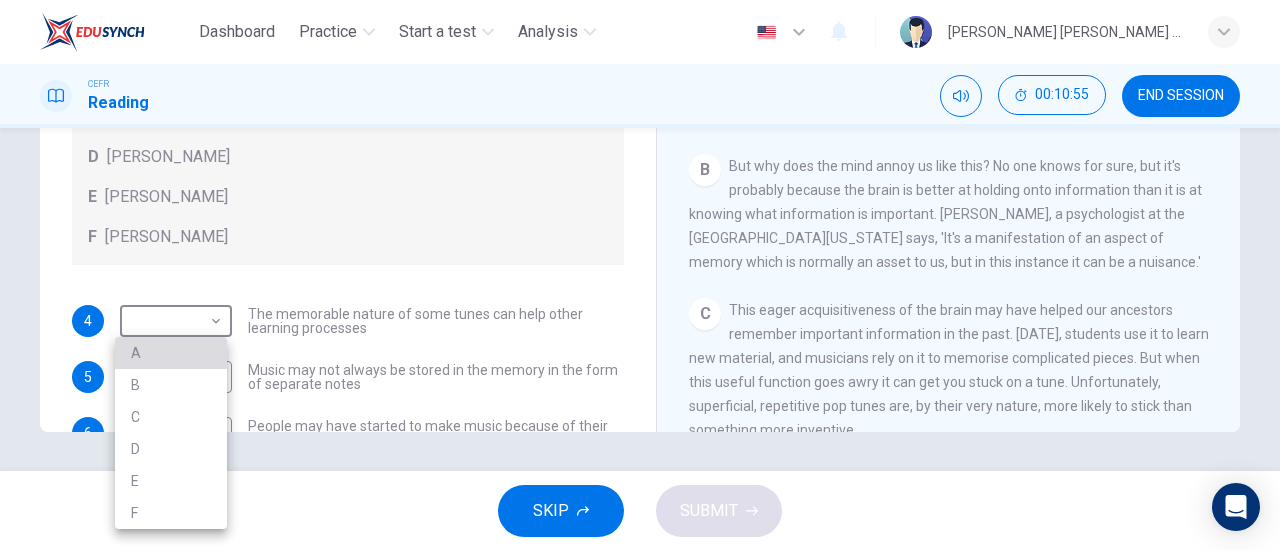click on "A" at bounding box center [171, 353] 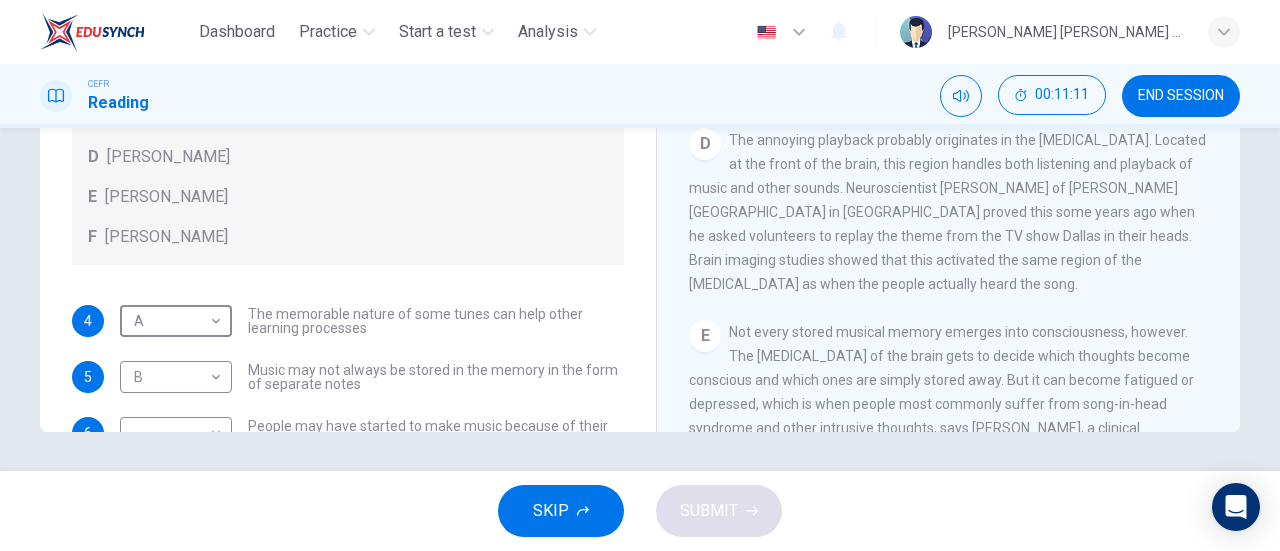 scroll, scrollTop: 627, scrollLeft: 0, axis: vertical 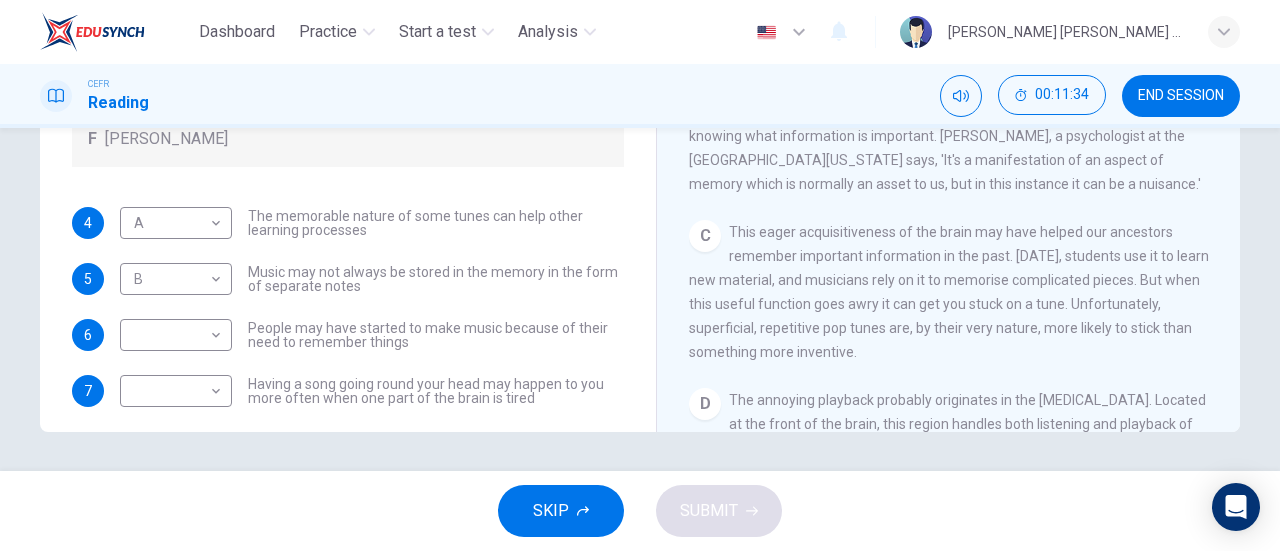 click on "People may have started to make music because of their need to remember things" at bounding box center (436, 335) 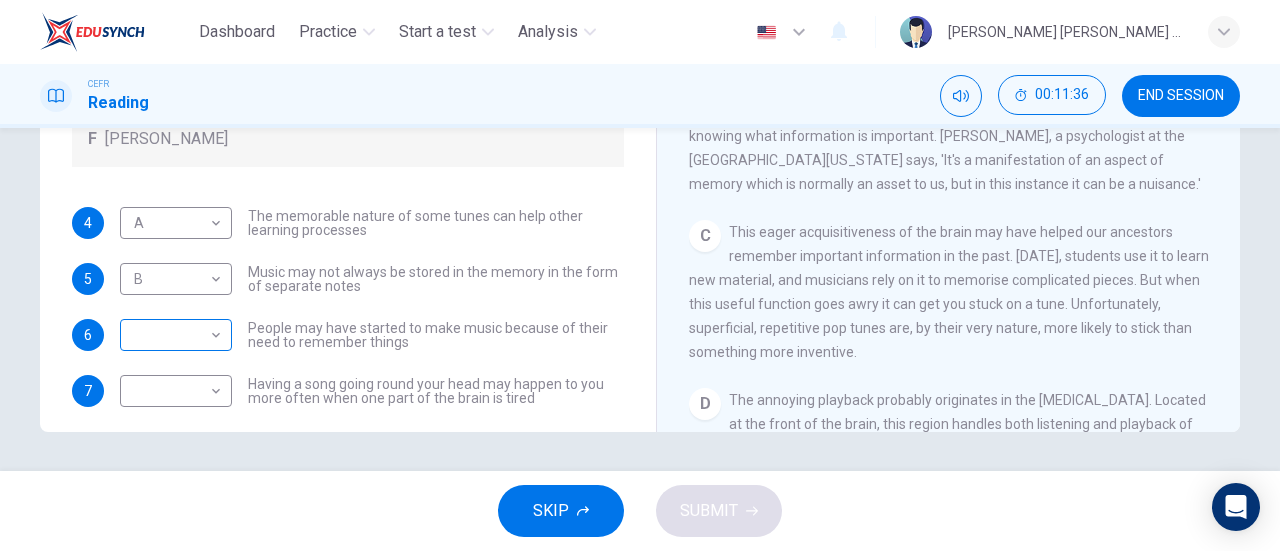 click on "Dashboard Practice Start a test Analysis English en ​ WYONNA VIVEN JEPRINUS CEFR Reading 00:11:36 END SESSION Questions 4 - 7 Look at the following theories and the list of people below.
Match each theory with the person it is credited to.
Write the correct letter  A-F  in the boxes below. A Roger Chaffin B Susan Ball C Steven Brown D Caroline Palmer E Sandra Calvert F Leon James 4 A A ​ The memorable nature of some tunes can help other learning processes 5 B B ​ Music may not always be stored in the memory in the form of separate notes 6 ​ ​ People may have started to make music because of their need to remember things 7 ​ ​ Having a song going round your head may happen to you more often when one part of the brain is tired A Song on the Brain CLICK TO ZOOM Click to Zoom A B C D E F G H I SKIP SUBMIT EduSynch - Online Language Proficiency Testing
Dashboard Practice Start a test Analysis Notifications © Copyright  2025" at bounding box center (640, 275) 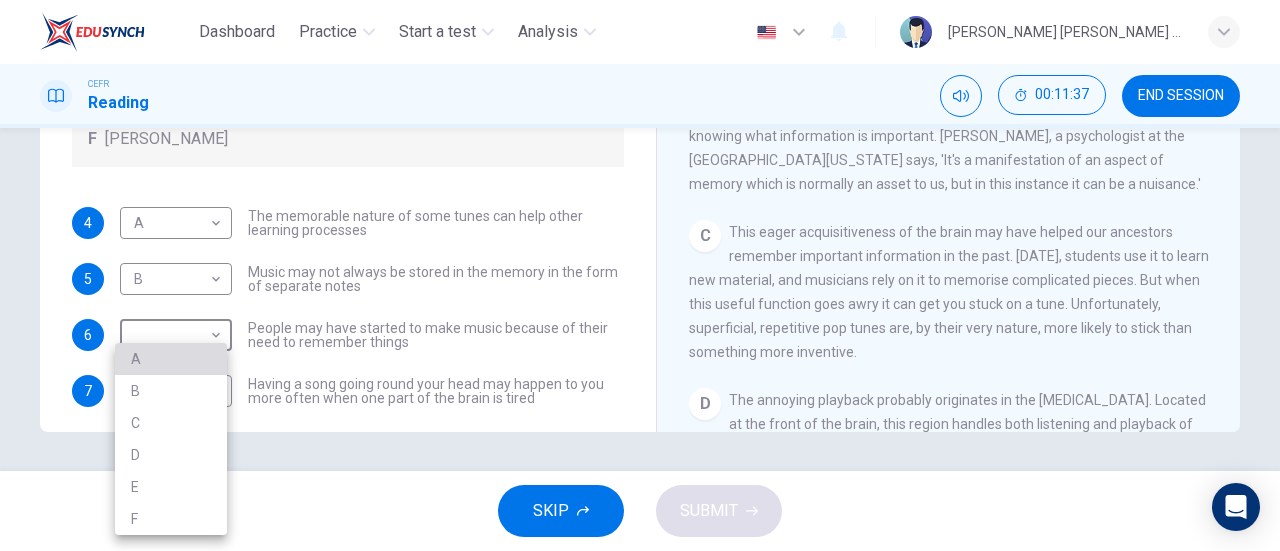 click on "A" at bounding box center [171, 359] 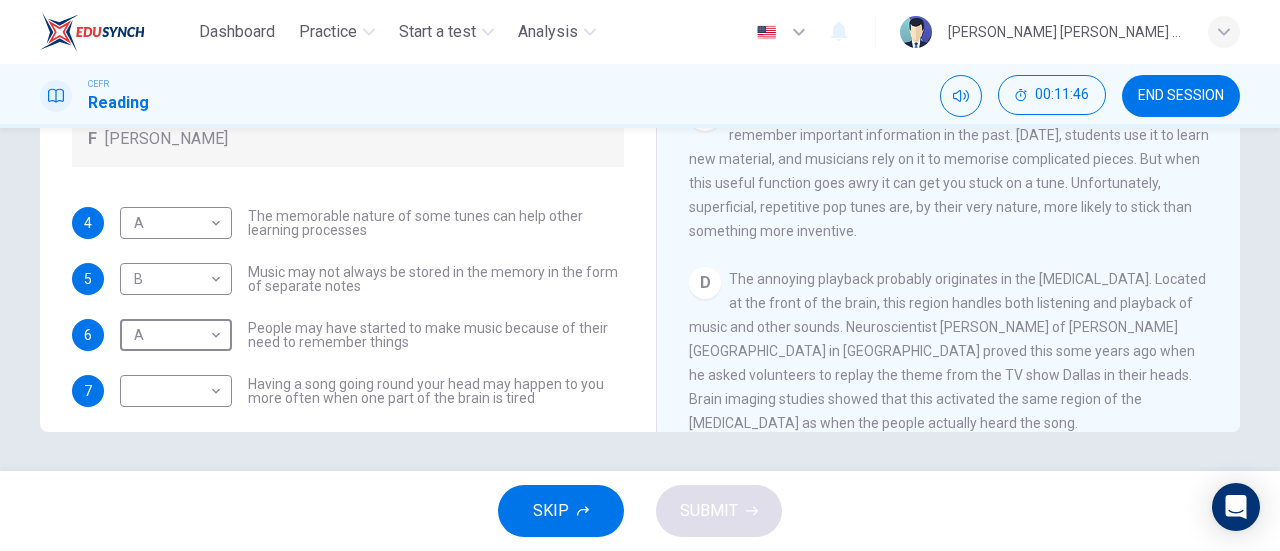 scroll, scrollTop: 458, scrollLeft: 0, axis: vertical 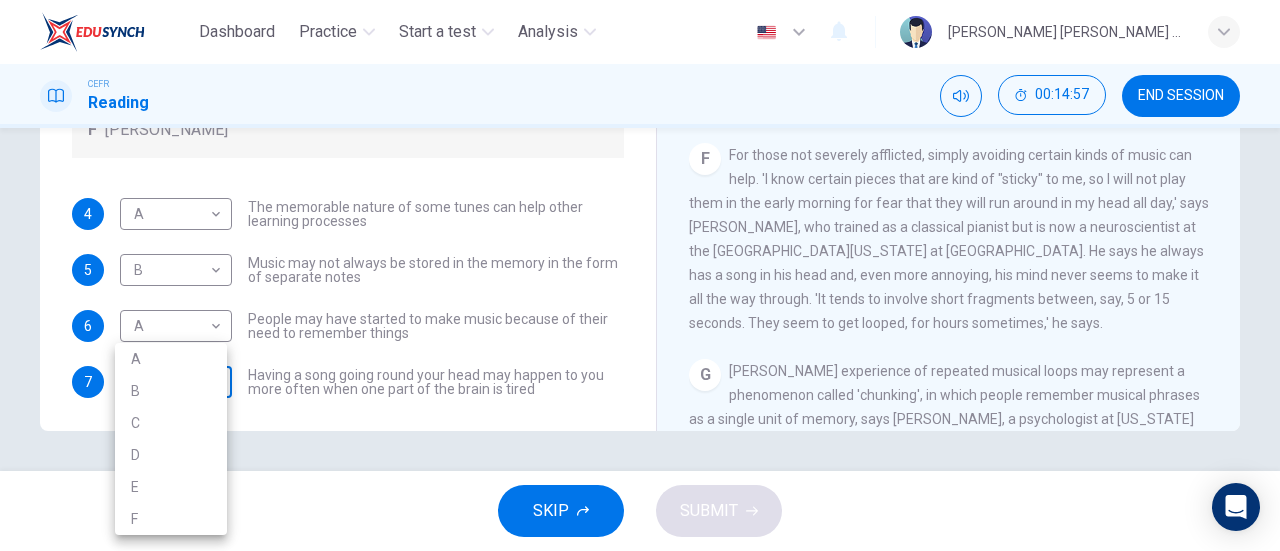 click on "Dashboard Practice Start a test Analysis English en ​ WYONNA VIVEN JEPRINUS CEFR Reading 00:14:57 END SESSION Questions 4 - 7 Look at the following theories and the list of people below.
Match each theory with the person it is credited to.
Write the correct letter  A-F  in the boxes below. A Roger Chaffin B Susan Ball C Steven Brown D Caroline Palmer E Sandra Calvert F Leon James 4 A A ​ The memorable nature of some tunes can help other learning processes 5 B B ​ Music may not always be stored in the memory in the form of separate notes 6 A A ​ People may have started to make music because of their need to remember things 7 ​ ​ Having a song going round your head may happen to you more often when one part of the brain is tired A Song on the Brain CLICK TO ZOOM Click to Zoom A B C D E F G H I SKIP SUBMIT EduSynch - Online Language Proficiency Testing
Dashboard Practice Start a test Analysis Notifications © Copyright  2025 A B C D E F" at bounding box center (640, 275) 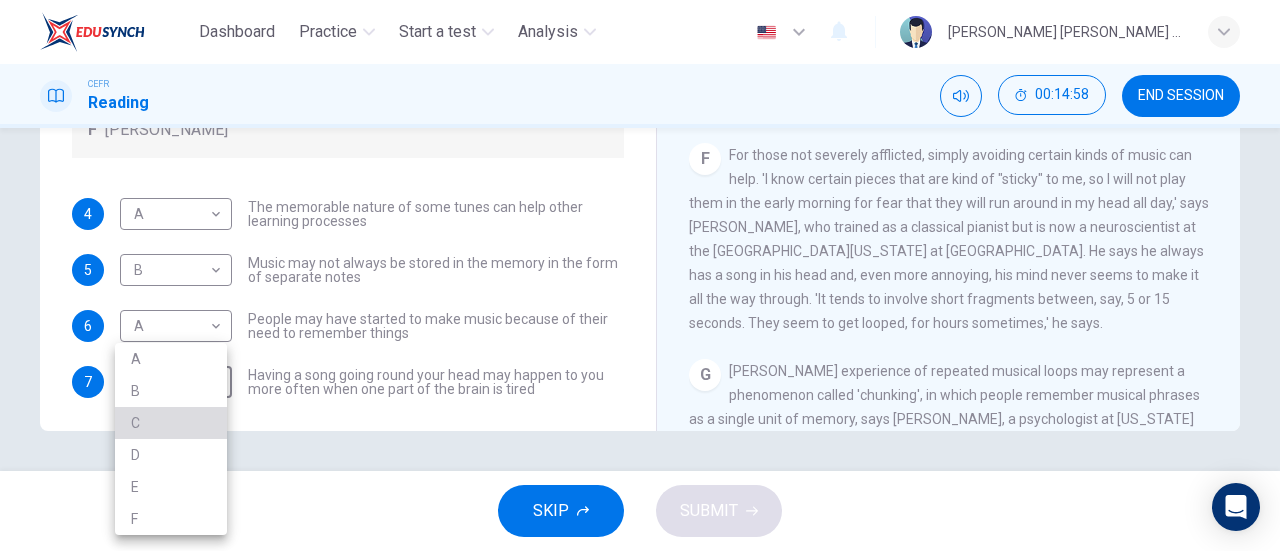 click on "C" at bounding box center [171, 423] 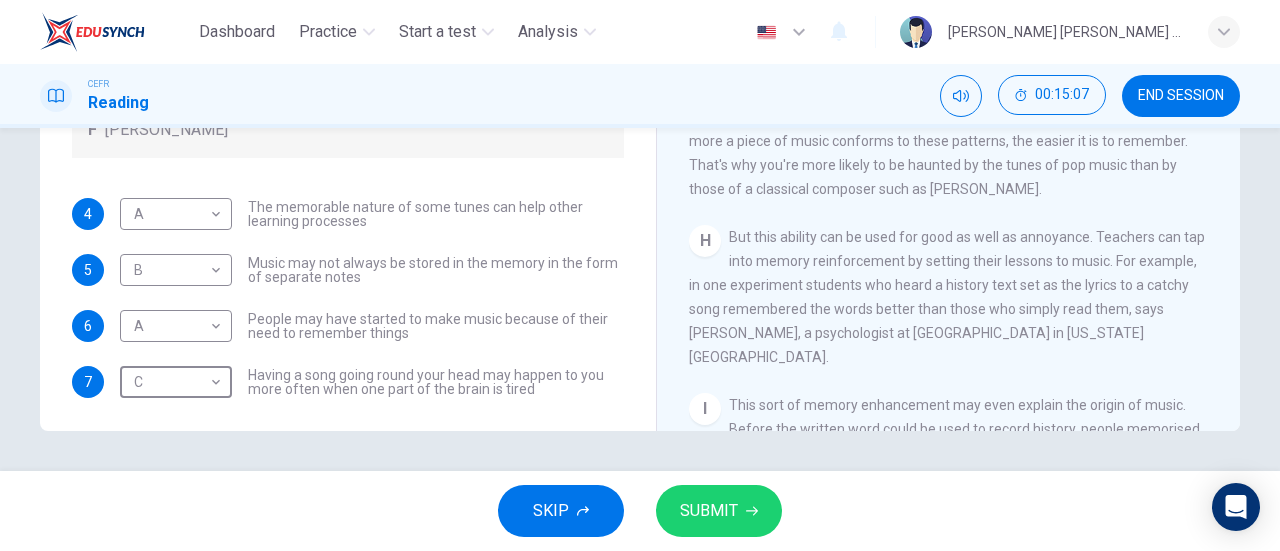 scroll, scrollTop: 1437, scrollLeft: 0, axis: vertical 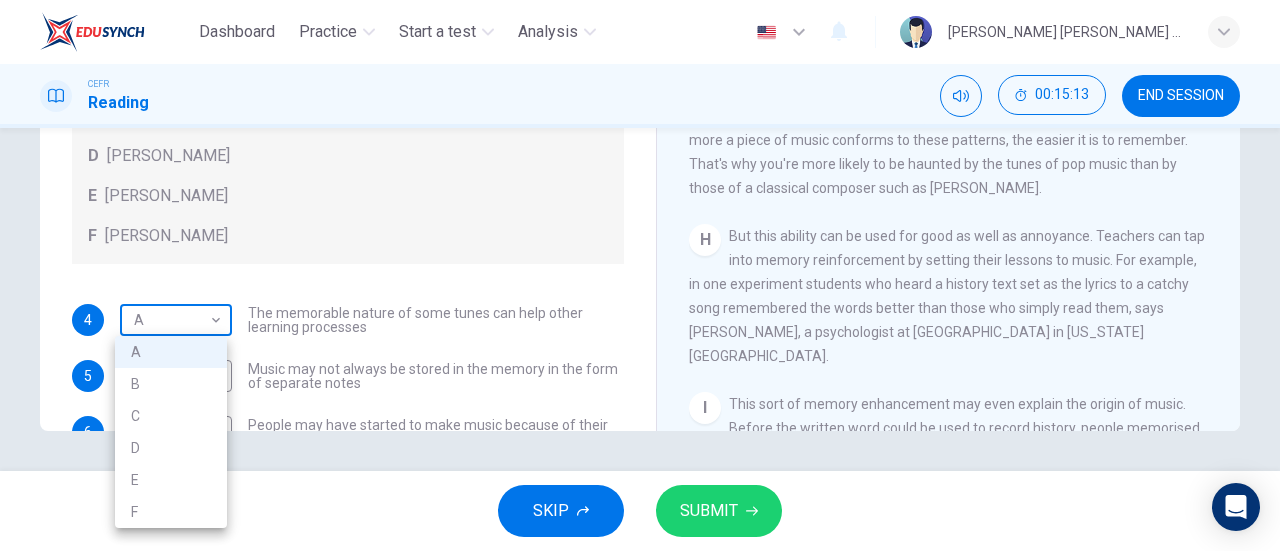click on "Dashboard Practice Start a test Analysis English en ​ WYONNA VIVEN JEPRINUS CEFR Reading 00:15:13 END SESSION Questions 4 - 7 Look at the following theories and the list of people below.
Match each theory with the person it is credited to.
Write the correct letter  A-F  in the boxes below. A Roger Chaffin B Susan Ball C Steven Brown D Caroline Palmer E Sandra Calvert F Leon James 4 A A ​ The memorable nature of some tunes can help other learning processes 5 B B ​ Music may not always be stored in the memory in the form of separate notes 6 A A ​ People may have started to make music because of their need to remember things 7 C C ​ Having a song going round your head may happen to you more often when one part of the brain is tired A Song on the Brain CLICK TO ZOOM Click to Zoom A B C D E F G H I SKIP SUBMIT EduSynch - Online Language Proficiency Testing
Dashboard Practice Start a test Analysis Notifications © Copyright  2025 A B C D E F" at bounding box center [640, 275] 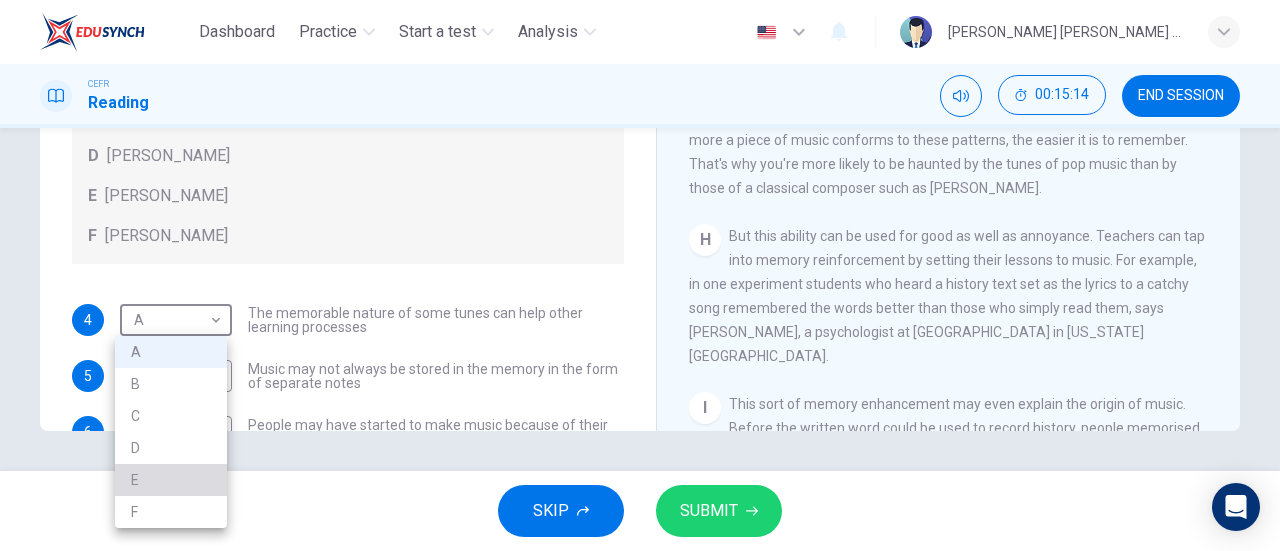click on "E" at bounding box center [171, 480] 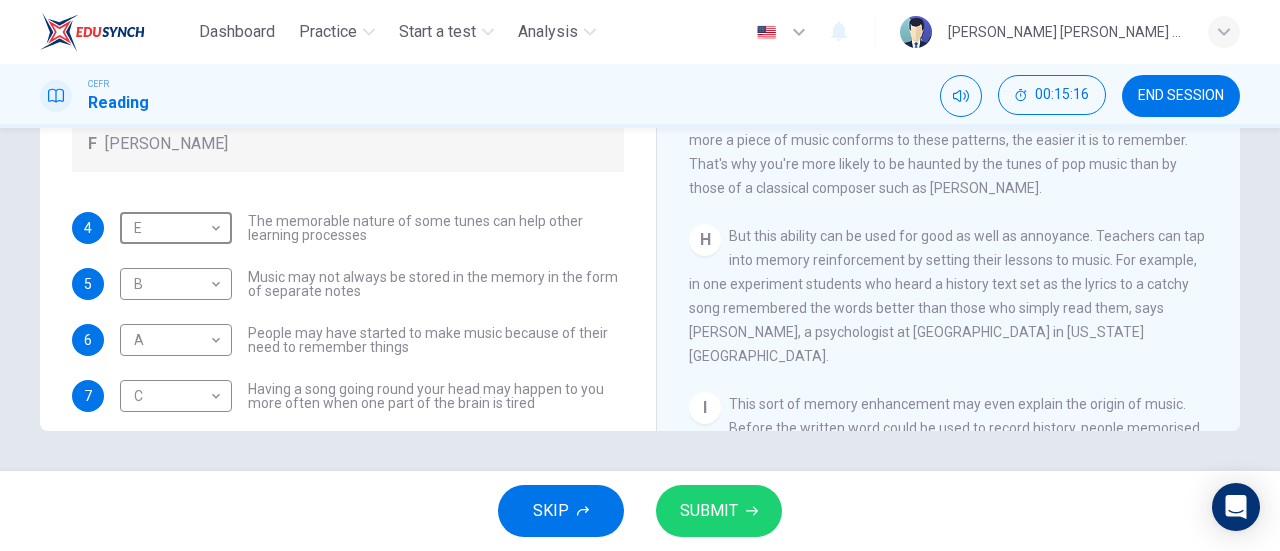 scroll, scrollTop: 93, scrollLeft: 0, axis: vertical 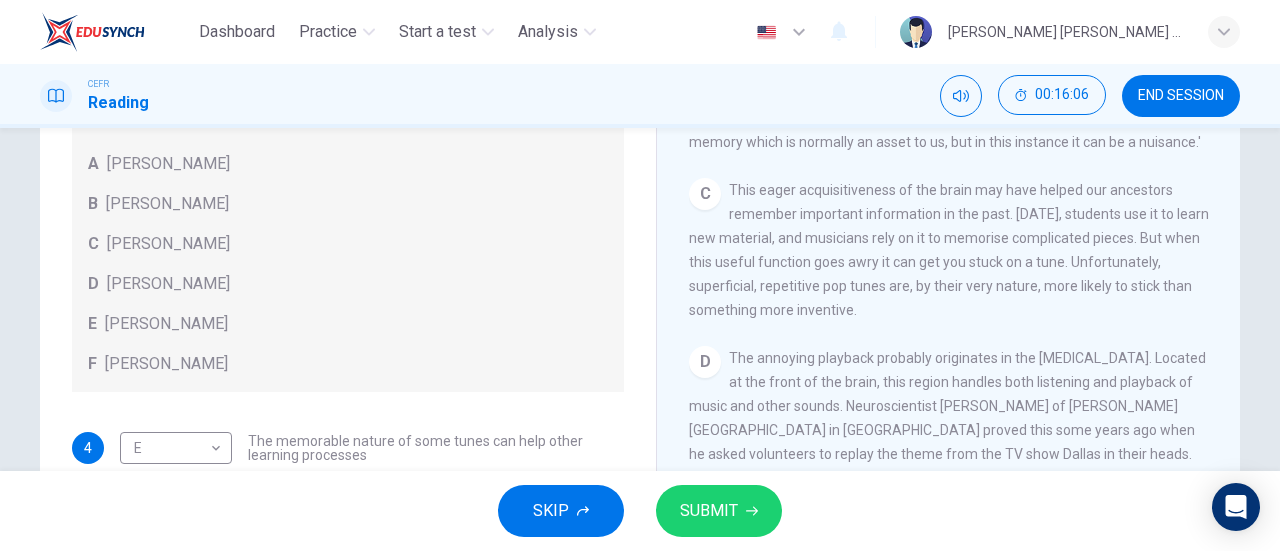 click on "This eager acquisitiveness of the brain may have helped our ancestors remember important information in the past. Today, students use it to learn new material, and musicians rely on it to memorise complicated pieces. But when this useful function goes awry it can get you stuck on a tune. Unfortunately, superficial, repetitive pop tunes are, by their very nature, more likely to stick than something more inventive." at bounding box center (949, 250) 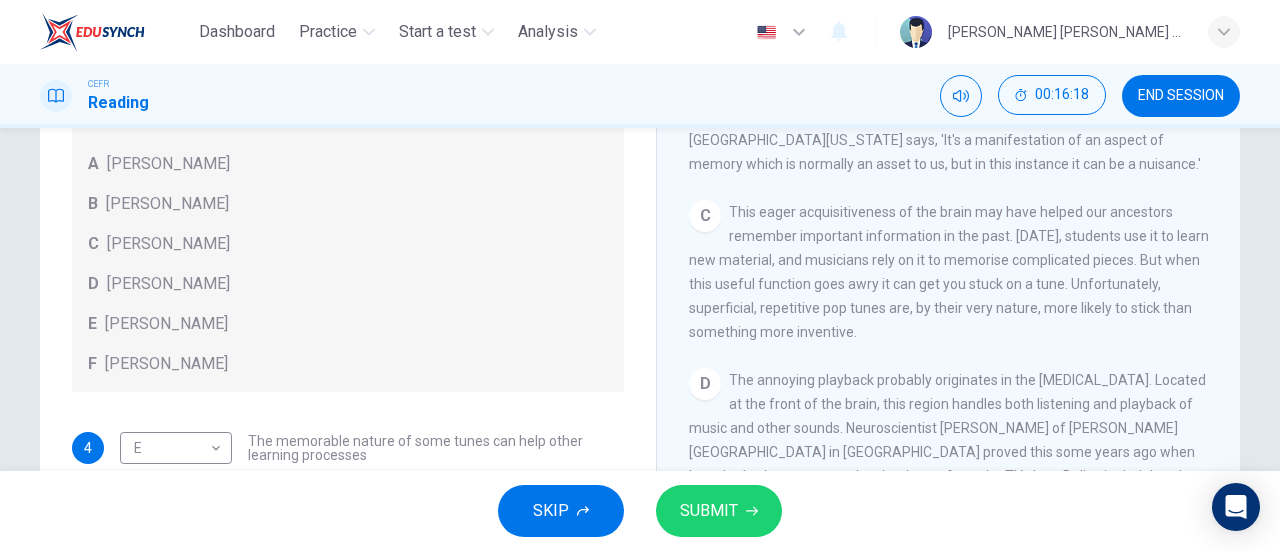 scroll, scrollTop: 486, scrollLeft: 0, axis: vertical 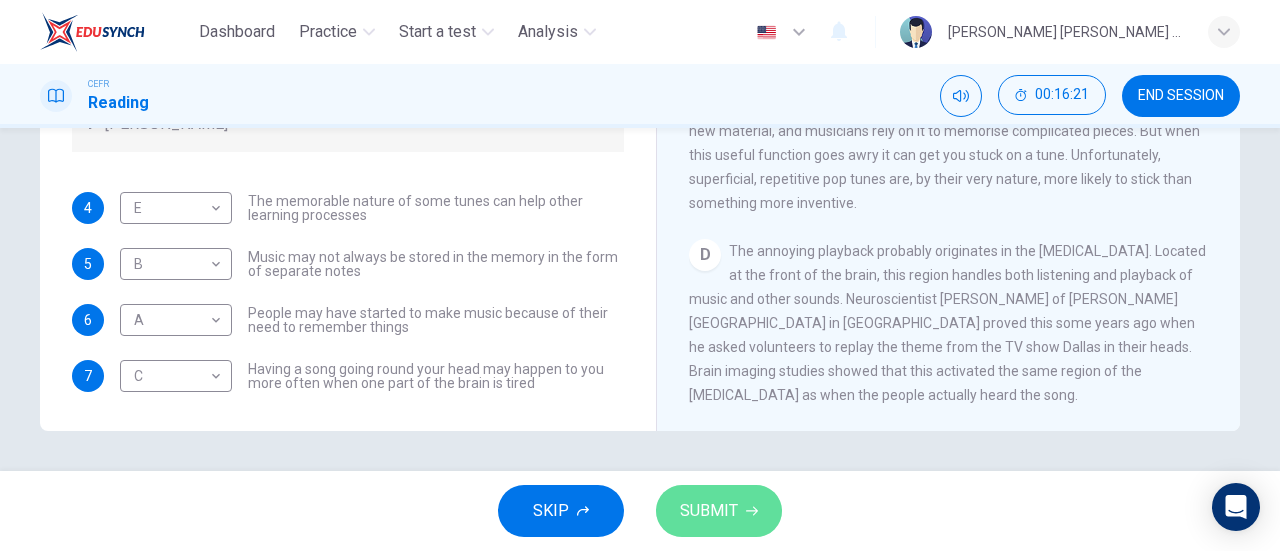 click on "SUBMIT" at bounding box center [719, 511] 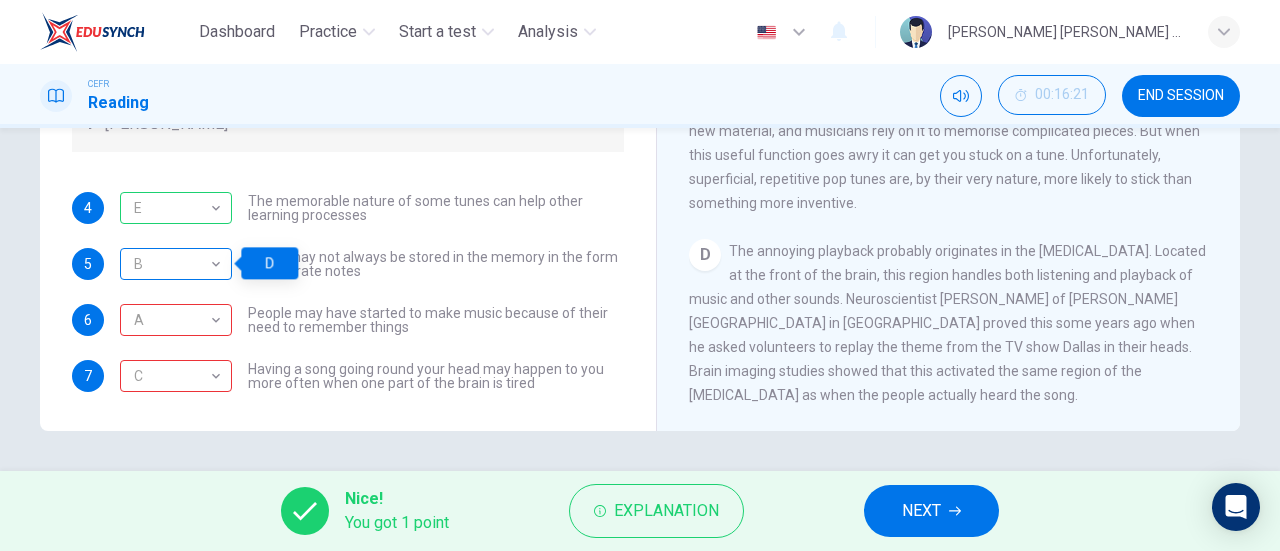 click on "B" at bounding box center [172, 264] 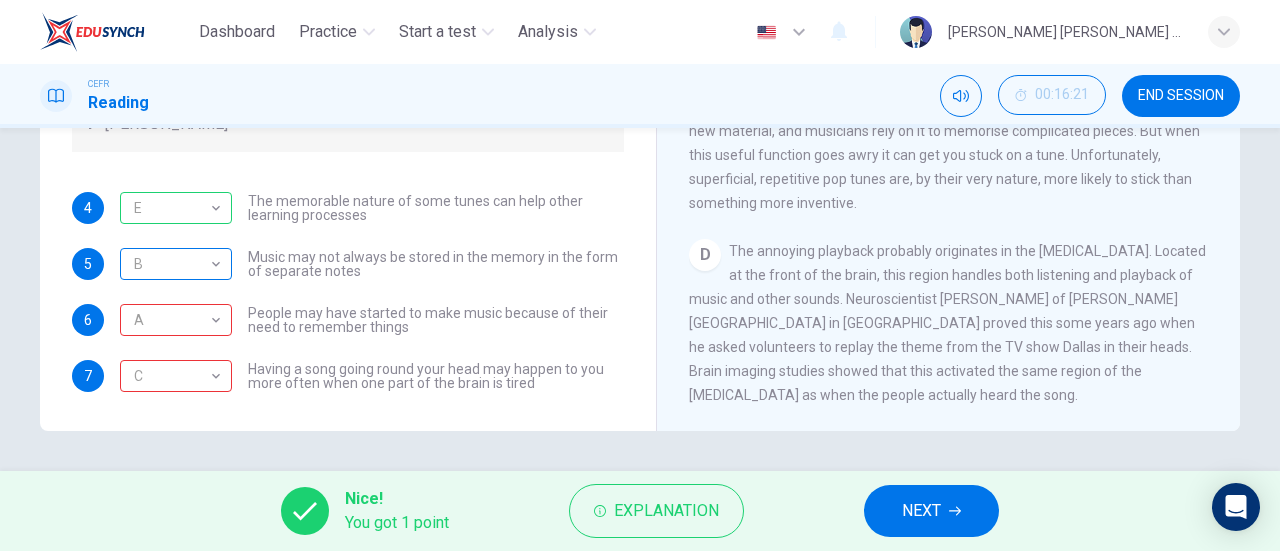 click on "B" at bounding box center [172, 264] 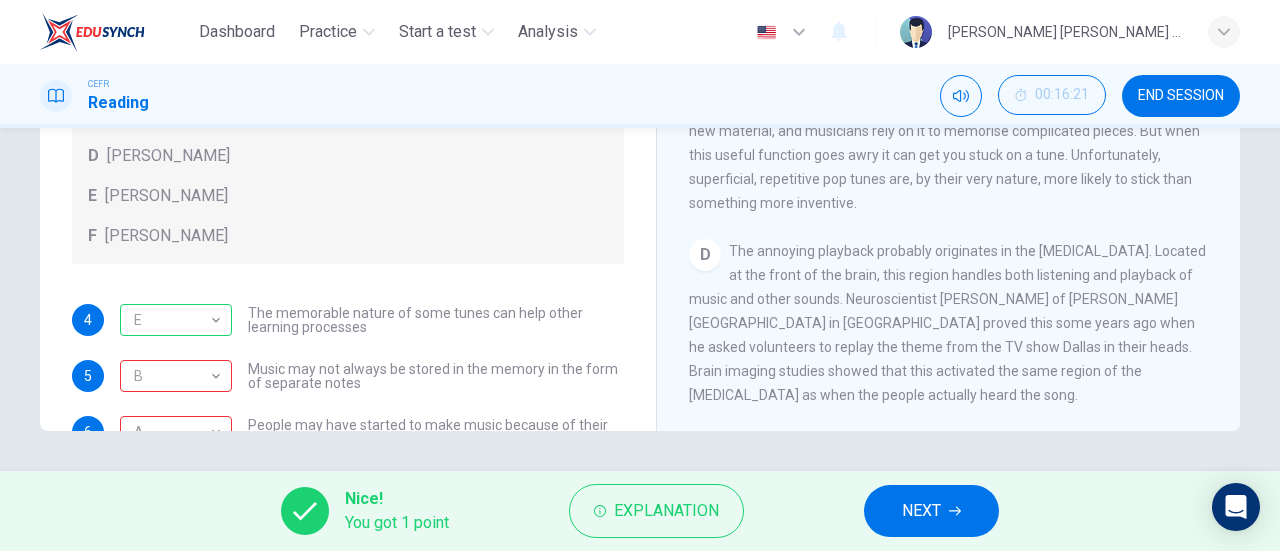 scroll, scrollTop: 1, scrollLeft: 0, axis: vertical 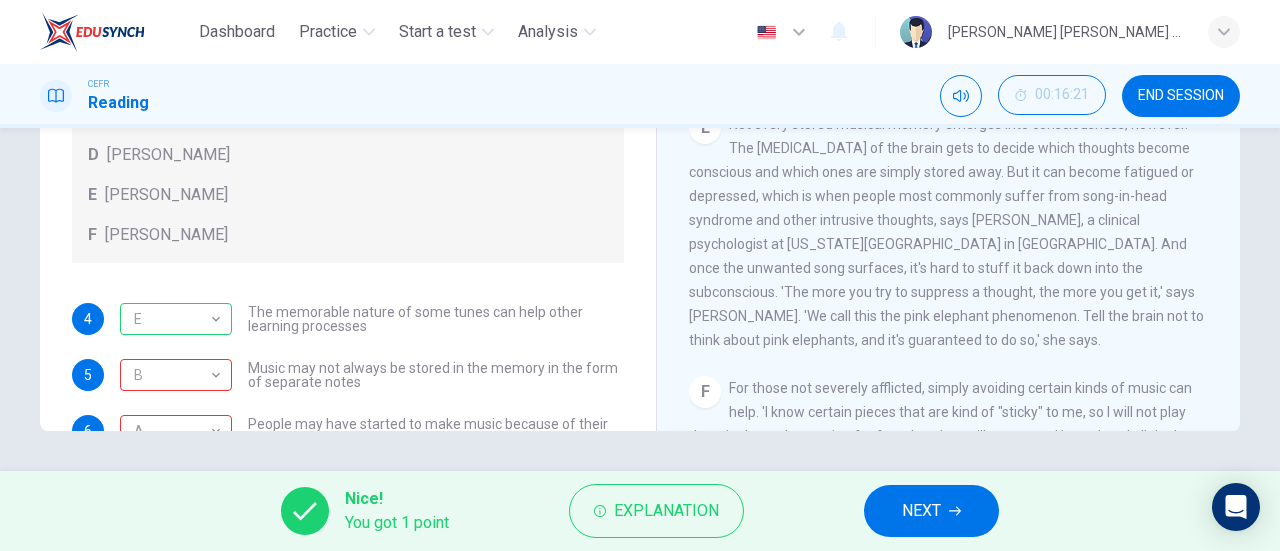 click on "NEXT" at bounding box center [931, 511] 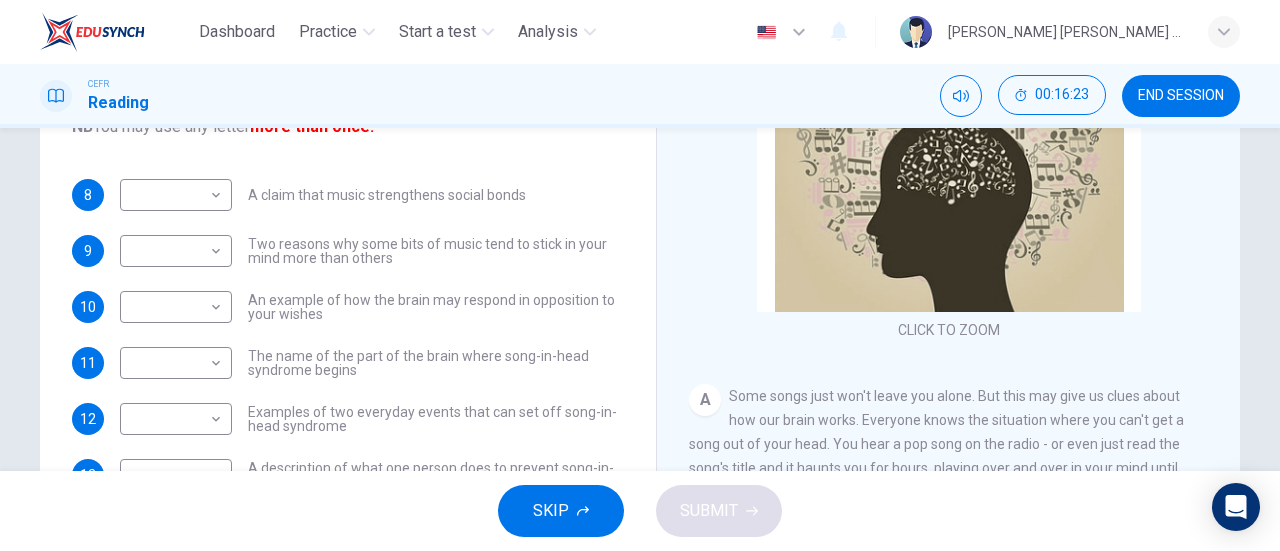 scroll, scrollTop: 287, scrollLeft: 0, axis: vertical 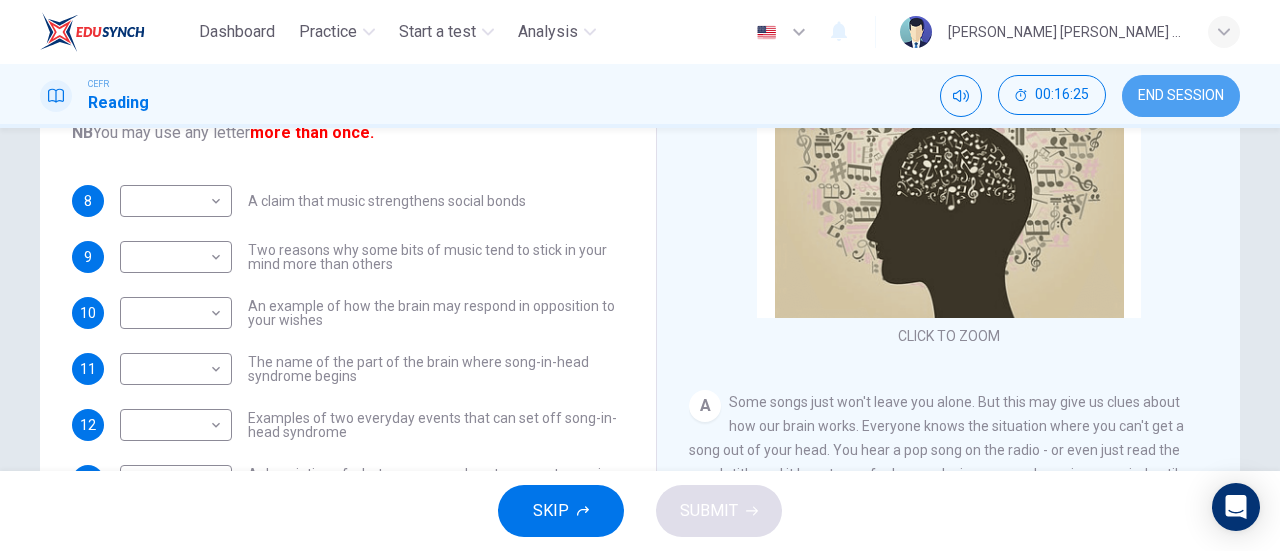 click on "END SESSION" at bounding box center [1181, 96] 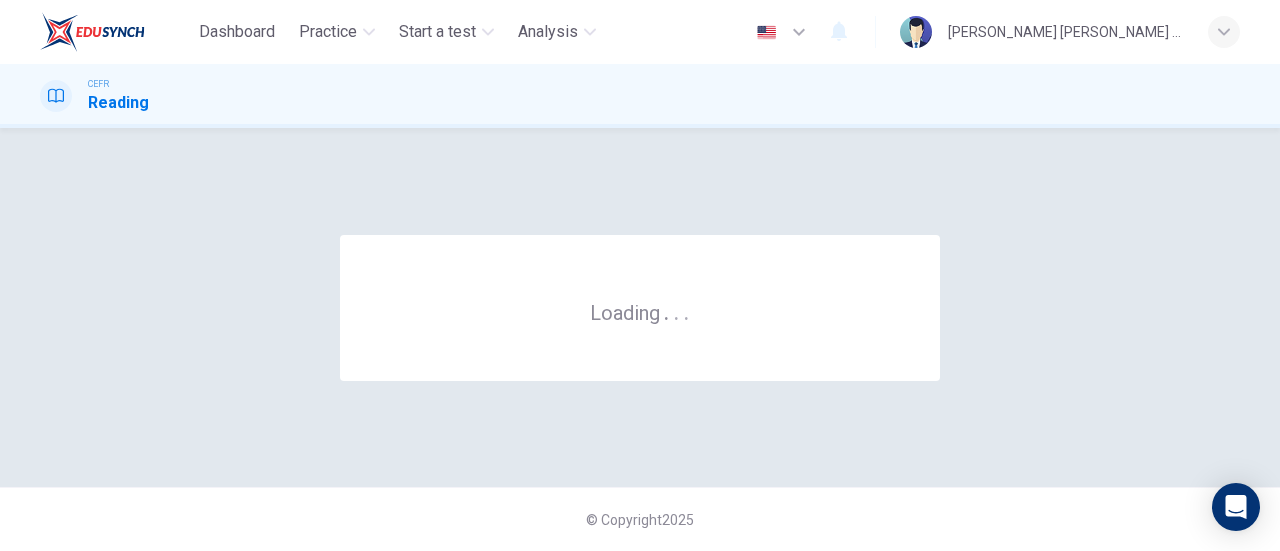scroll, scrollTop: 0, scrollLeft: 0, axis: both 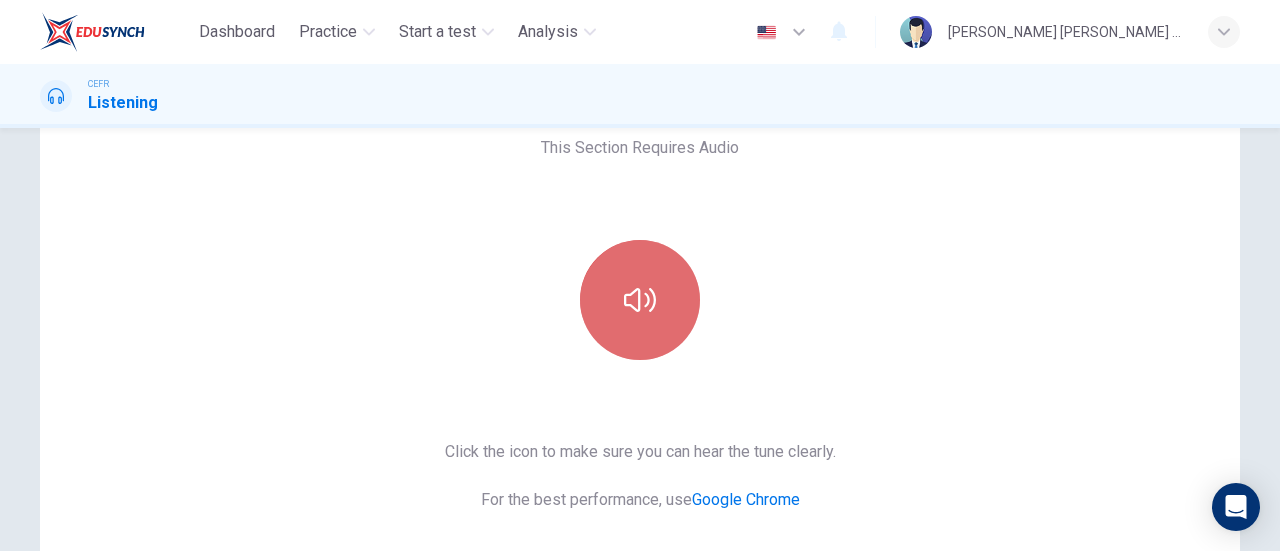 click at bounding box center (640, 300) 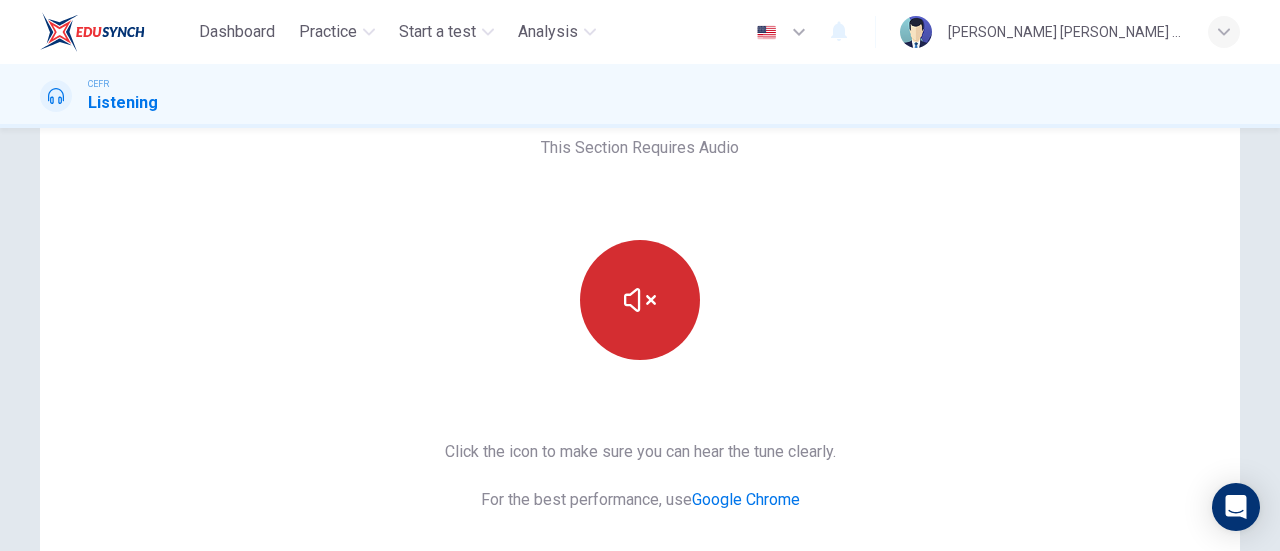 type 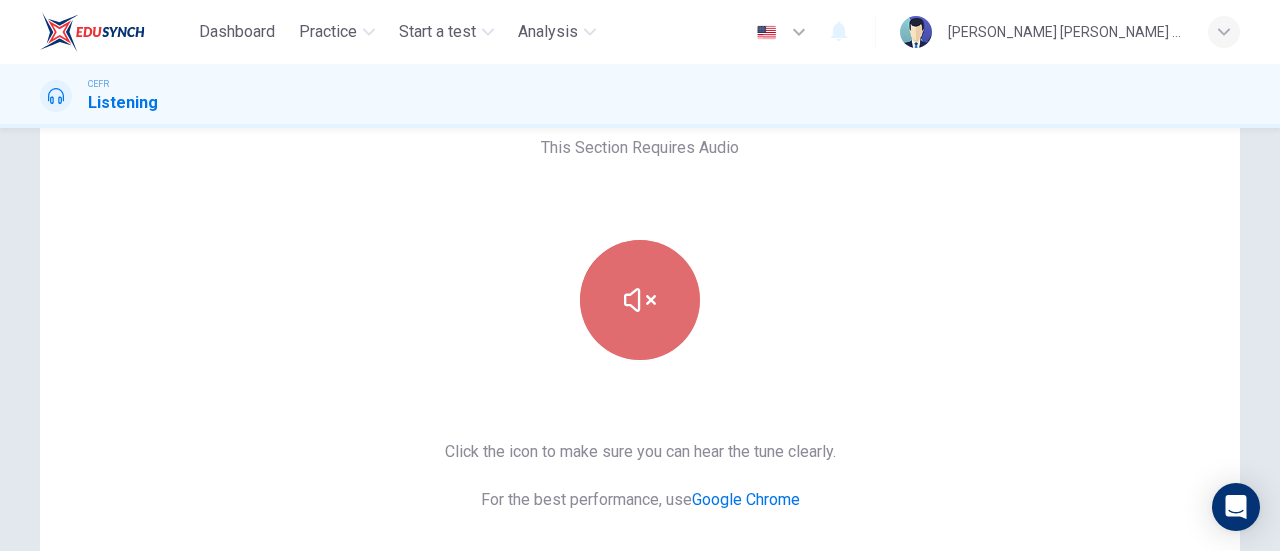click at bounding box center (640, 300) 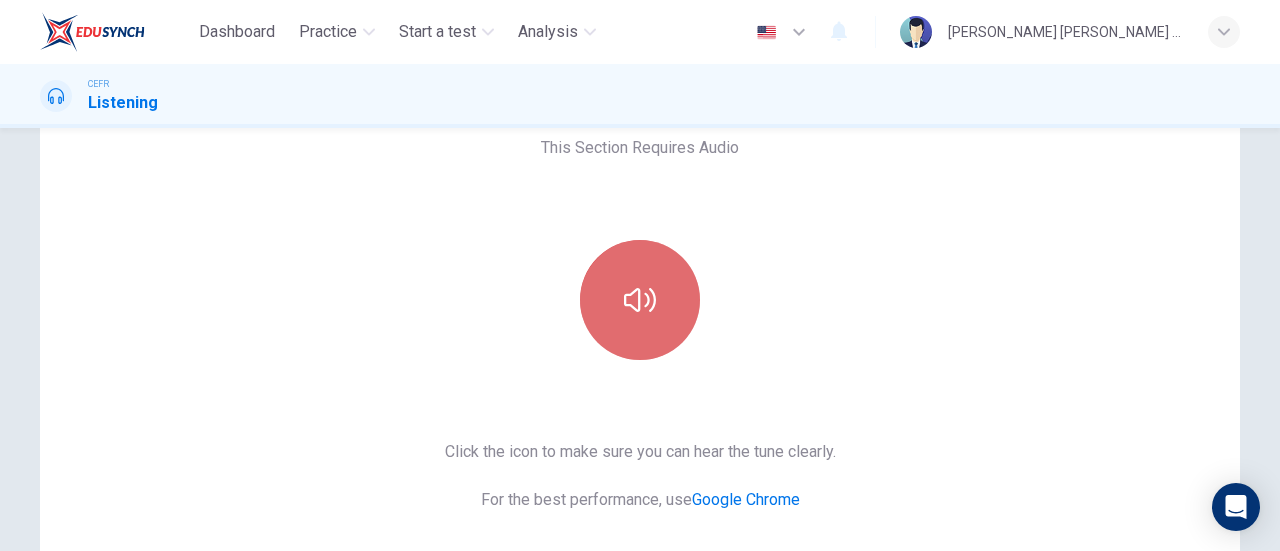 click at bounding box center [640, 300] 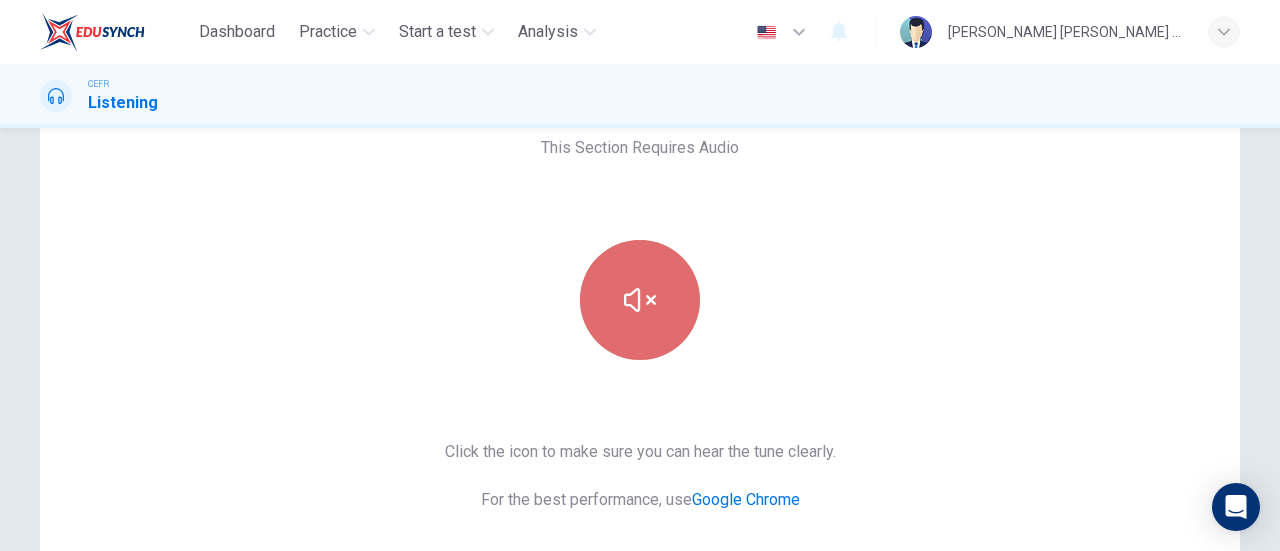 click at bounding box center (640, 300) 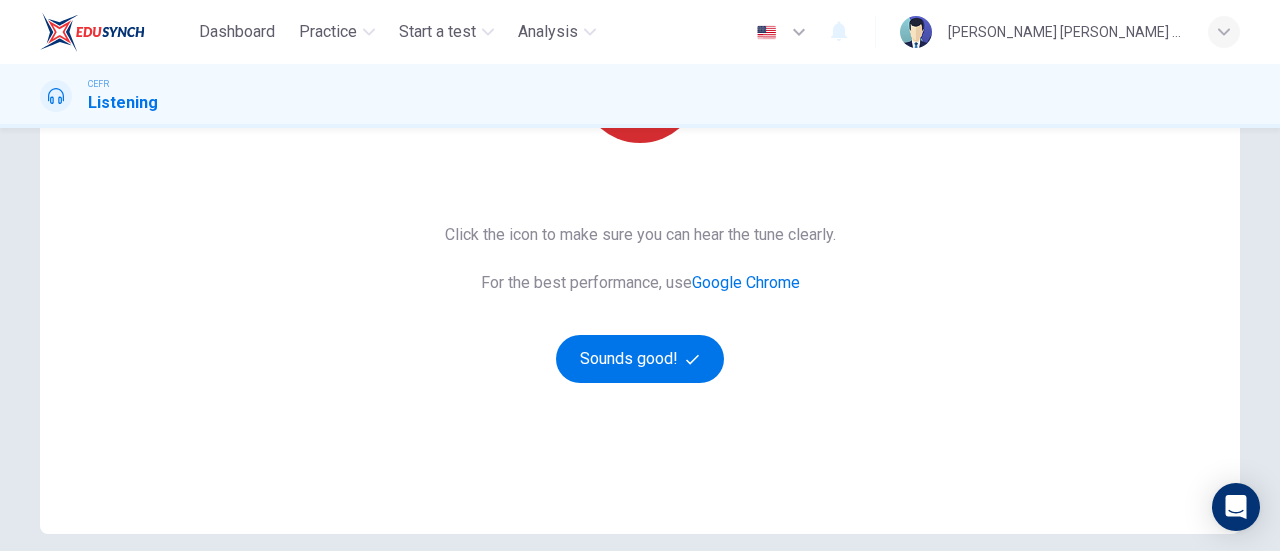 scroll, scrollTop: 330, scrollLeft: 0, axis: vertical 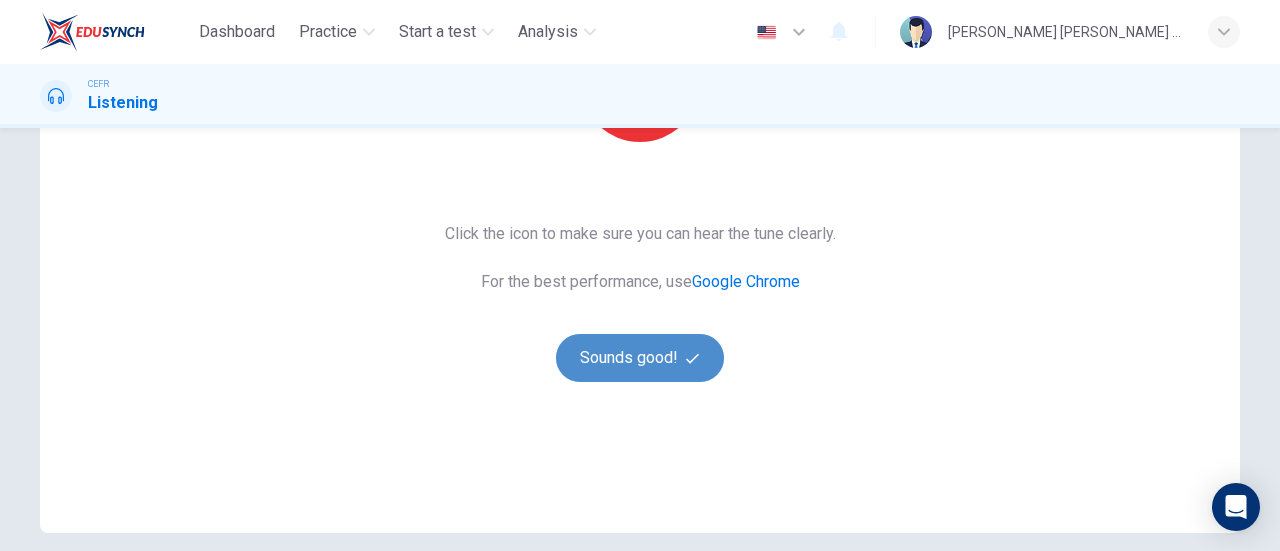 click on "Sounds good!" at bounding box center [640, 358] 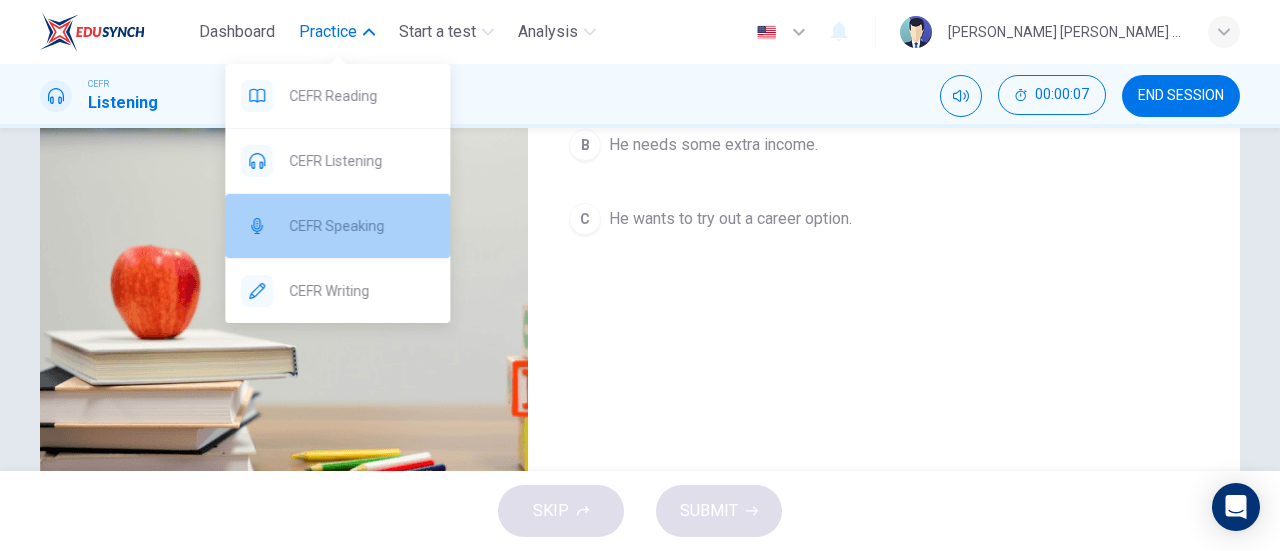 click on "CEFR Speaking" at bounding box center (361, 226) 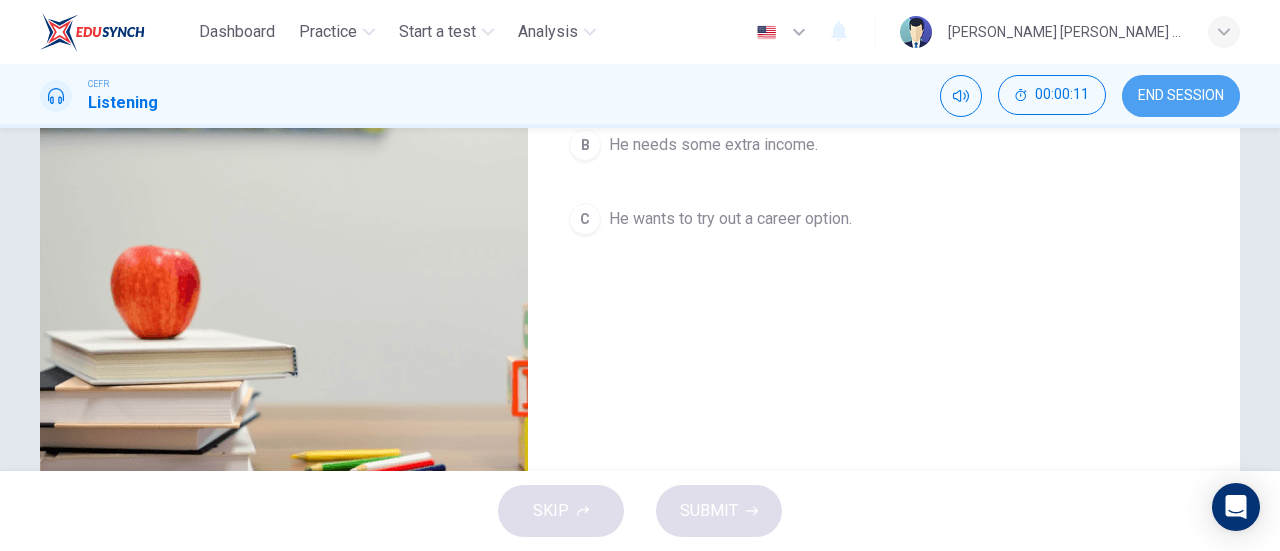 click on "END SESSION" at bounding box center [1181, 96] 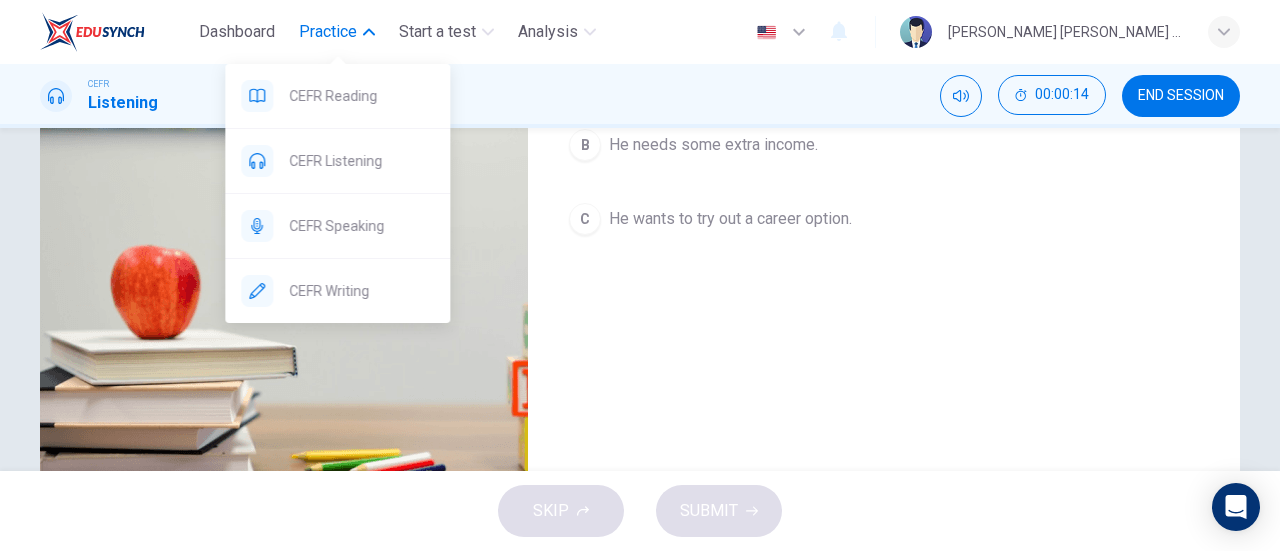 click on "Practice" at bounding box center (337, 32) 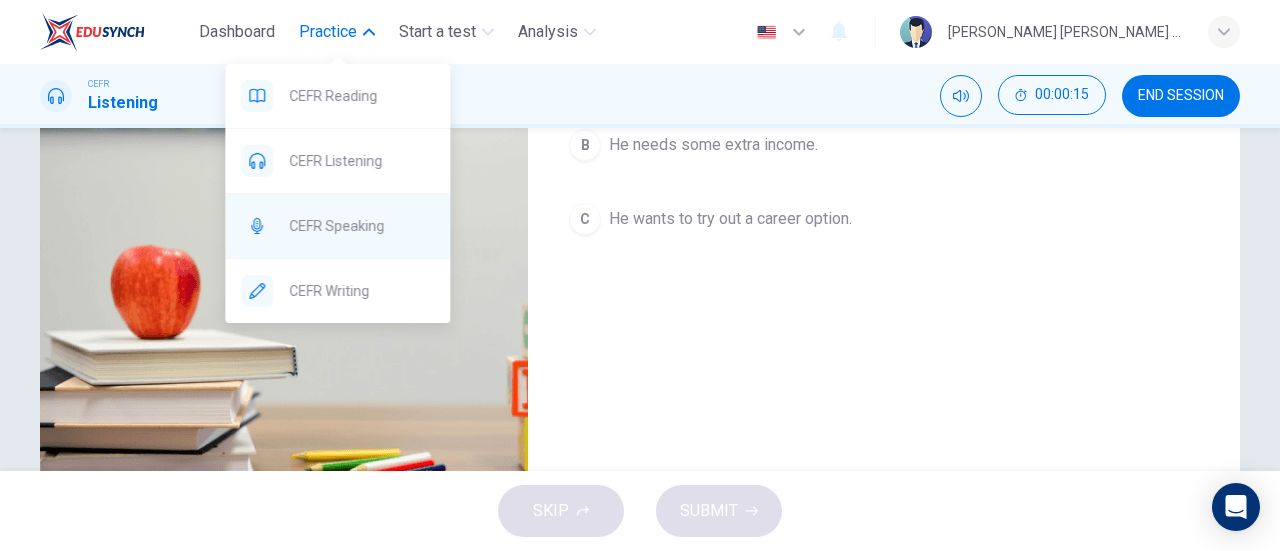 click on "CEFR Speaking" at bounding box center (361, 226) 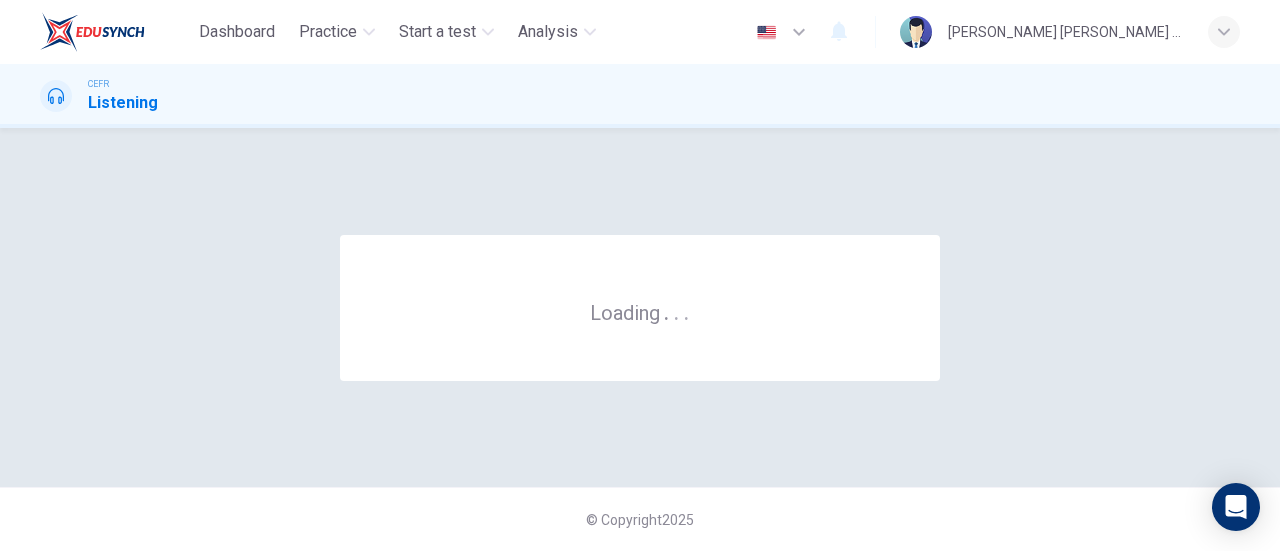 scroll, scrollTop: 0, scrollLeft: 0, axis: both 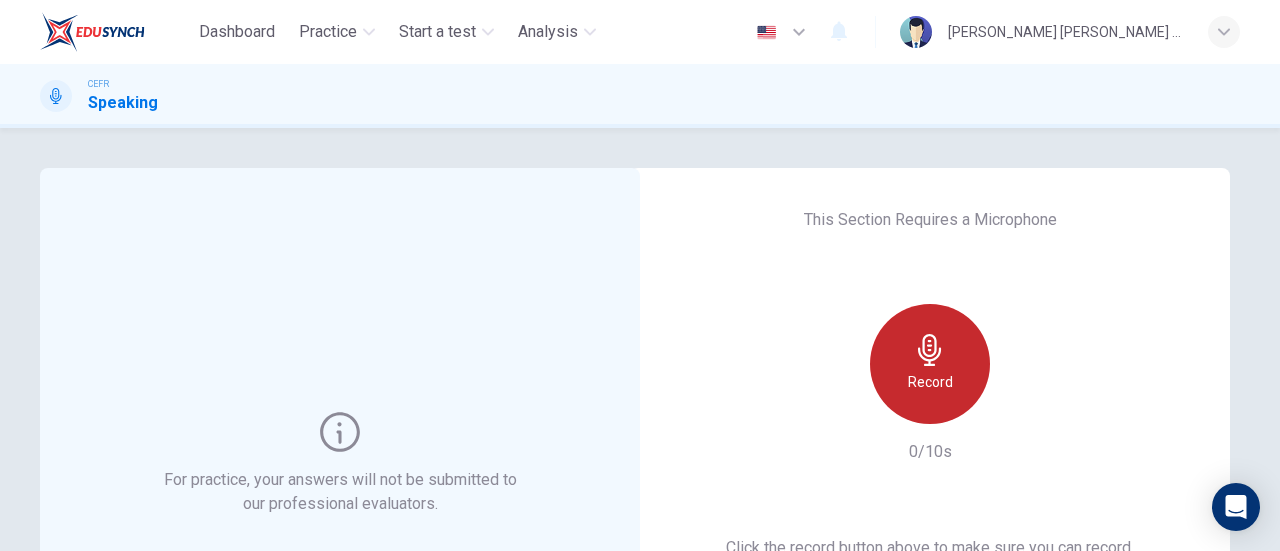 click on "Record" at bounding box center [930, 364] 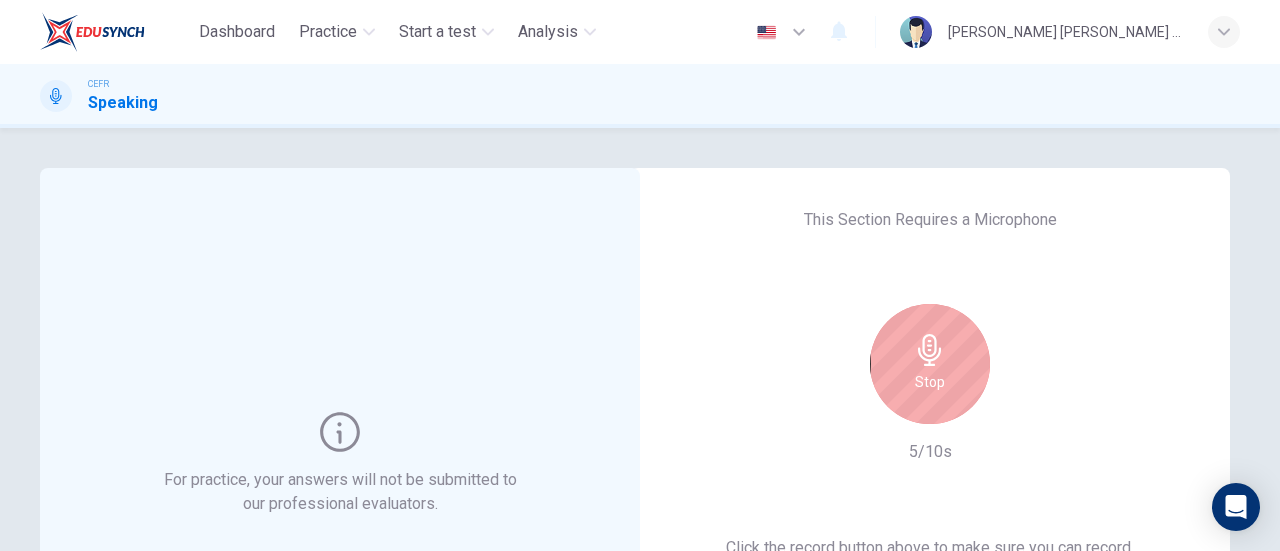 click on "Stop" at bounding box center (930, 364) 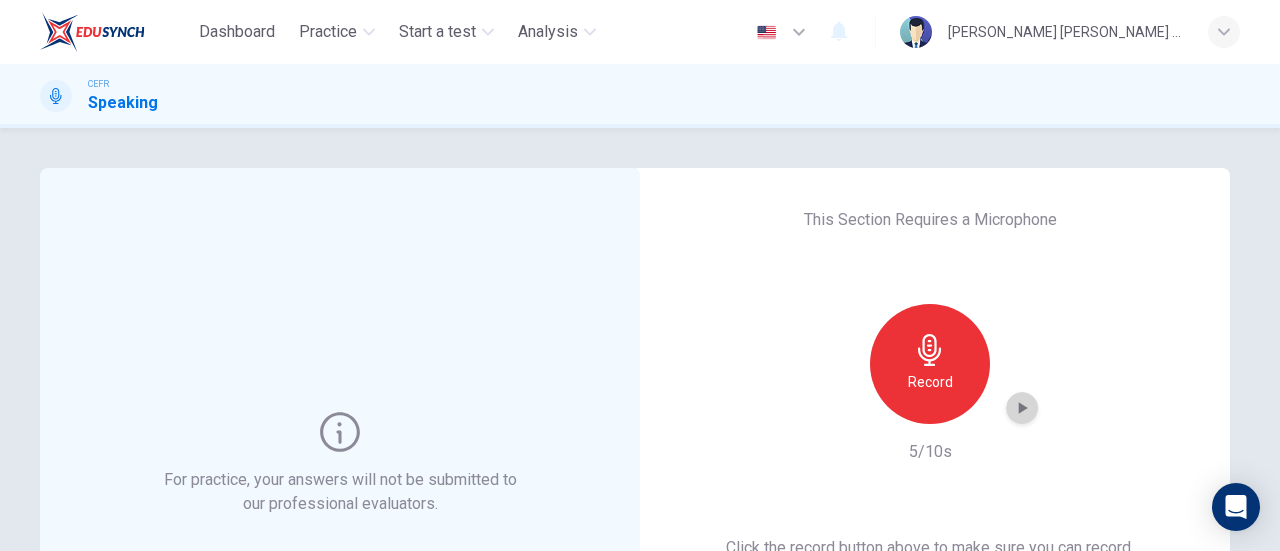 click at bounding box center (1022, 408) 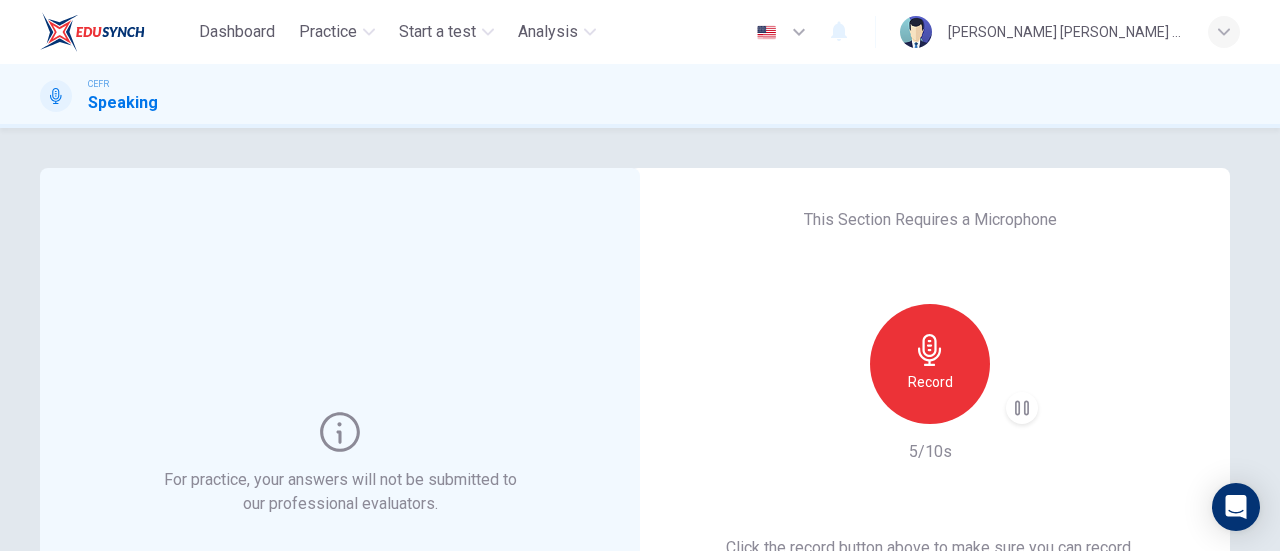type 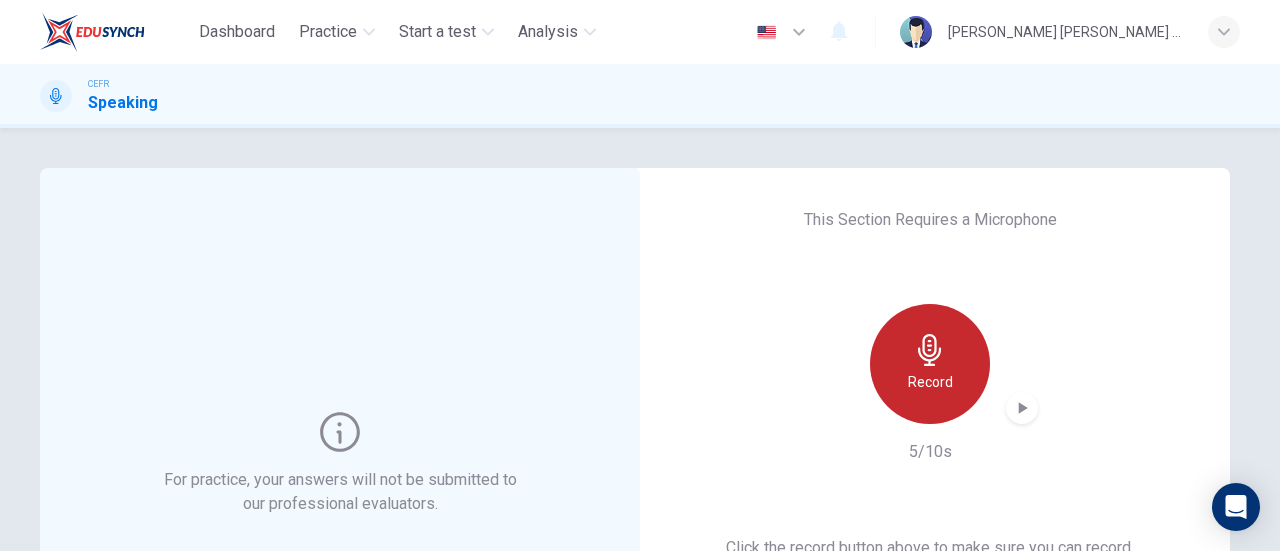 click 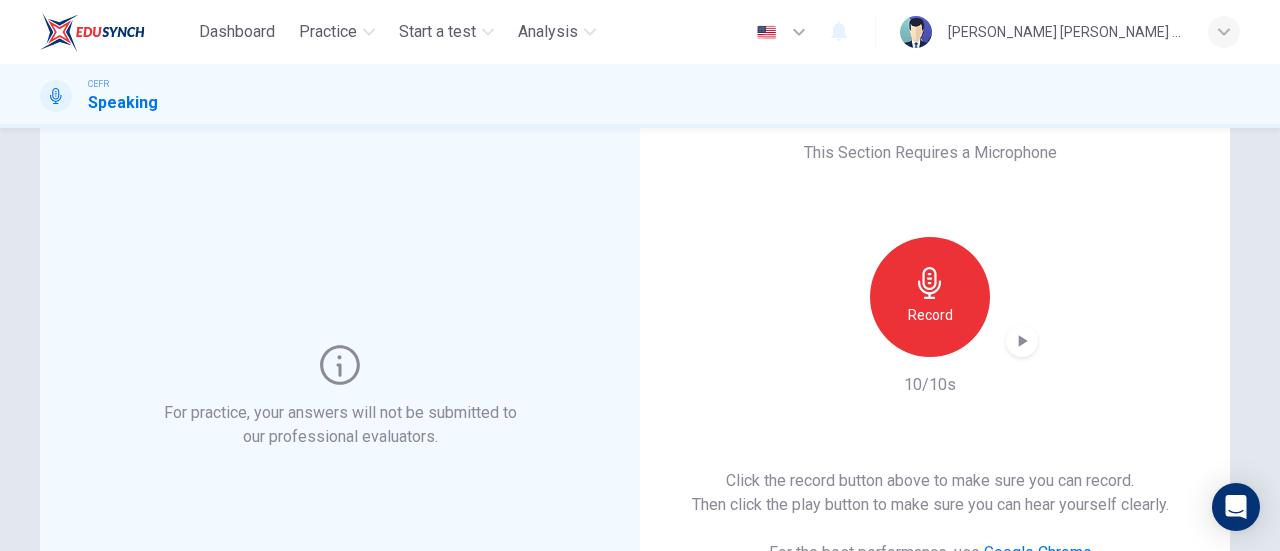 scroll, scrollTop: 66, scrollLeft: 0, axis: vertical 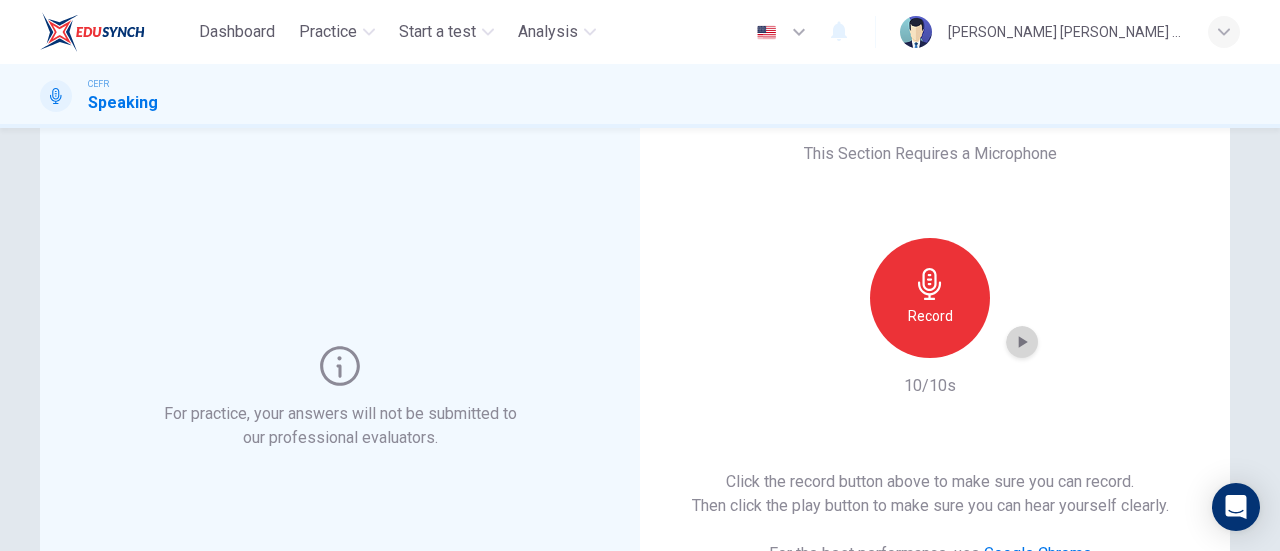 click 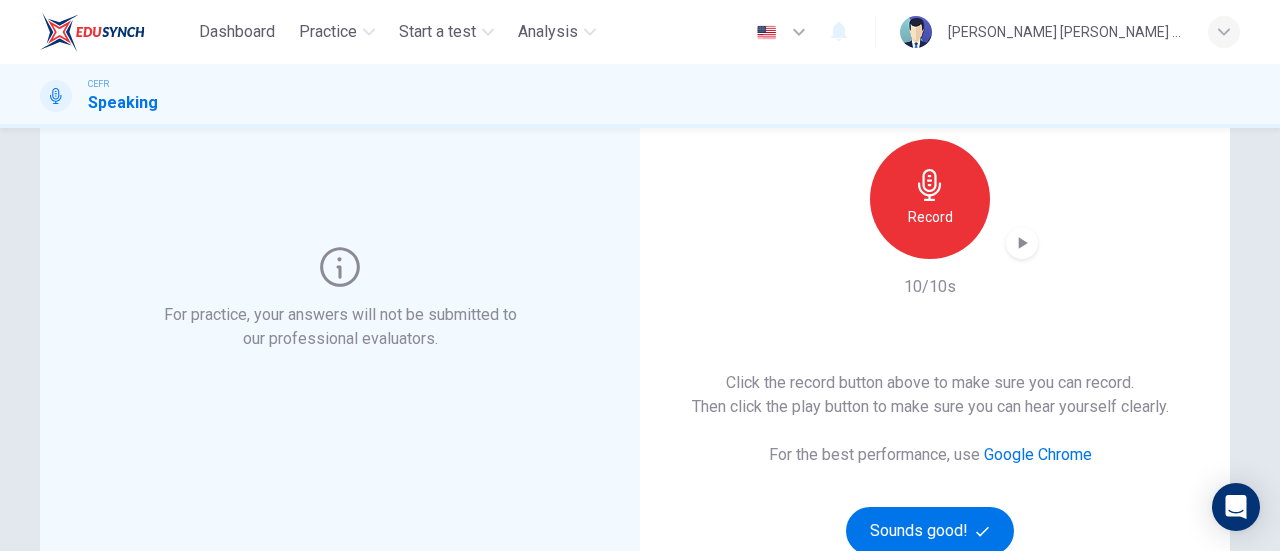 scroll, scrollTop: 164, scrollLeft: 0, axis: vertical 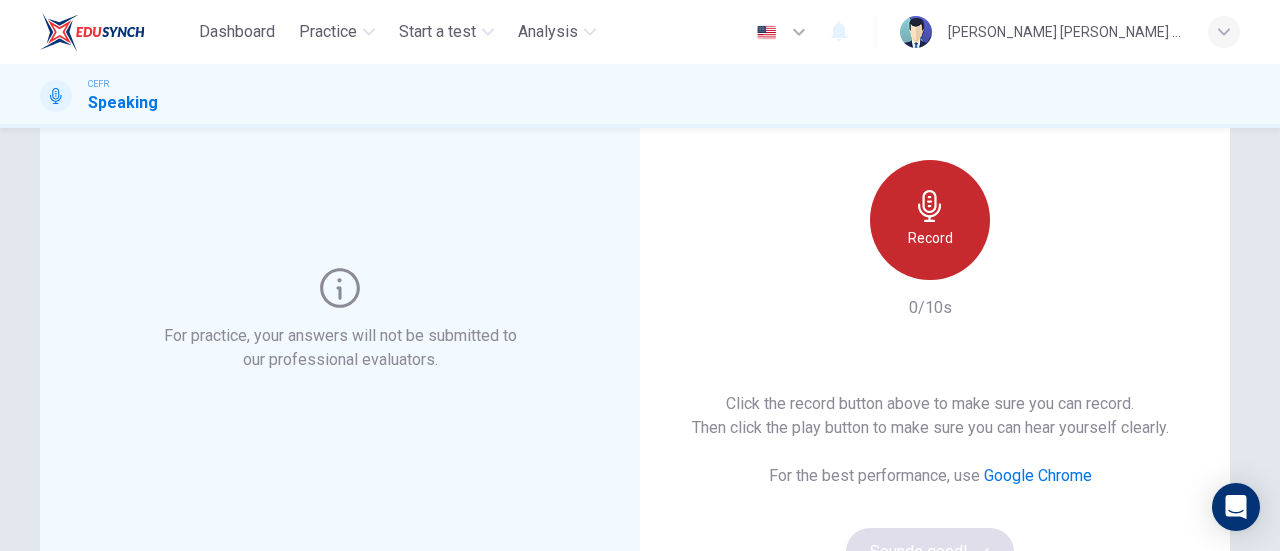 click on "Record" at bounding box center (930, 220) 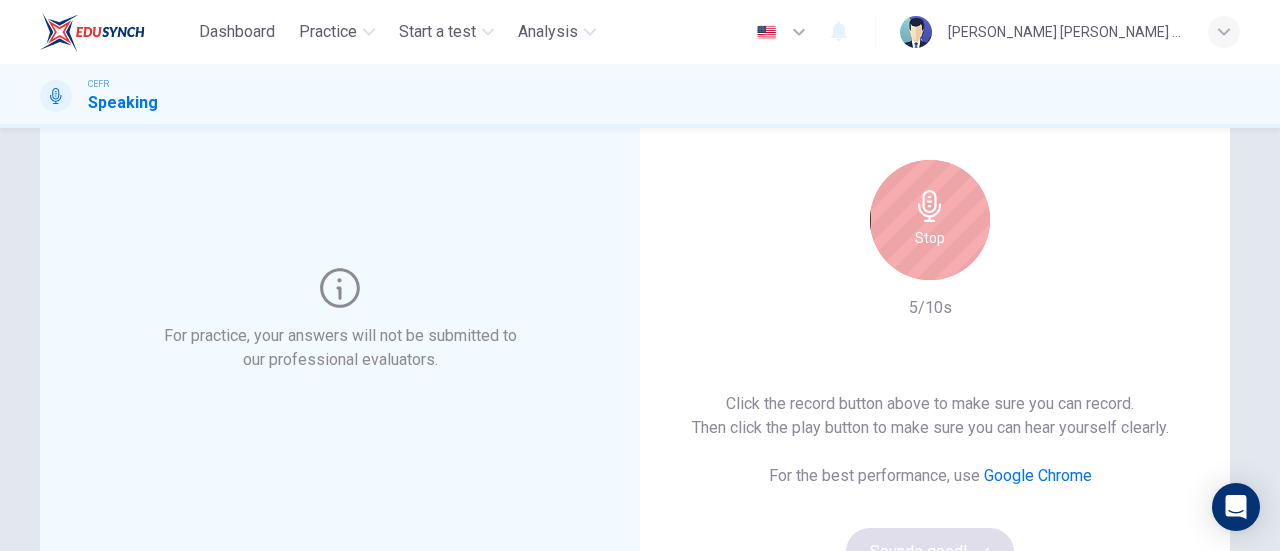 click on "Stop" at bounding box center [930, 220] 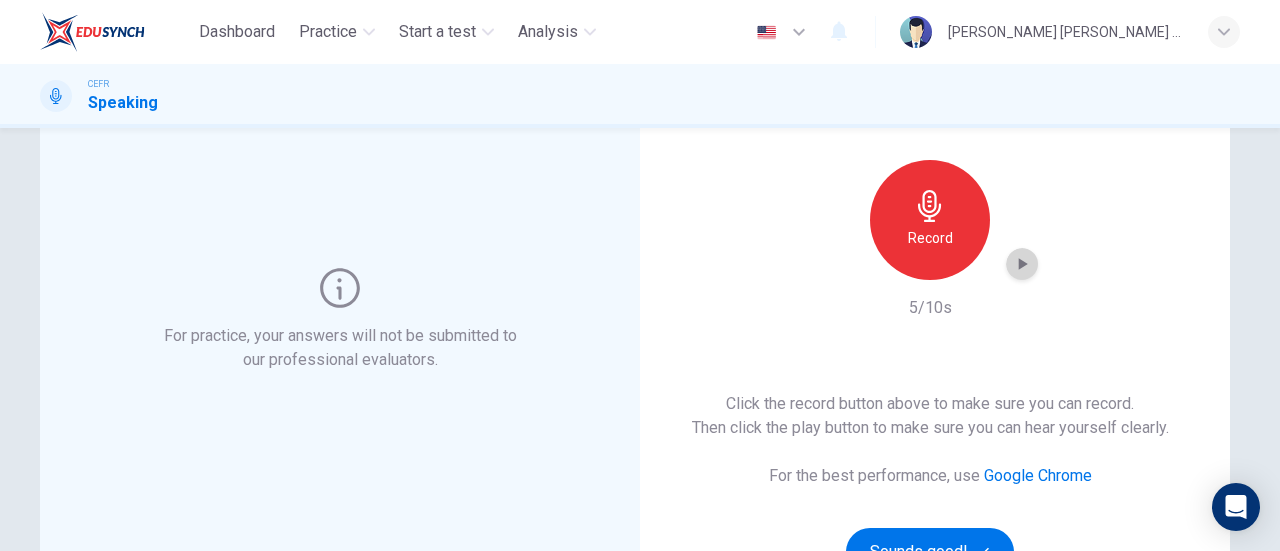 click 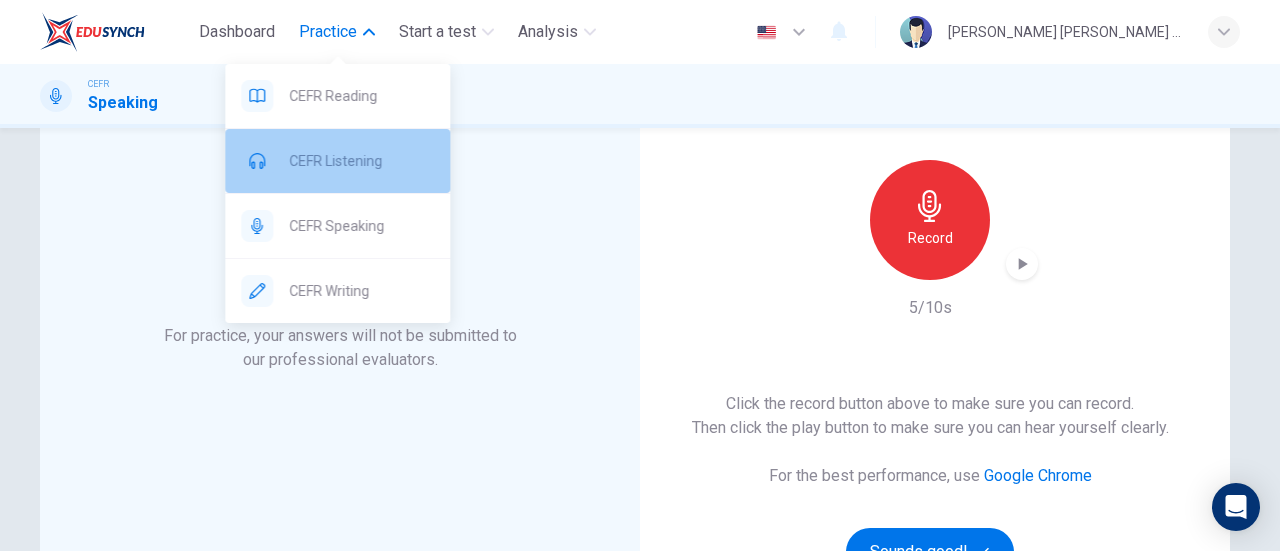click on "CEFR Listening" at bounding box center (361, 161) 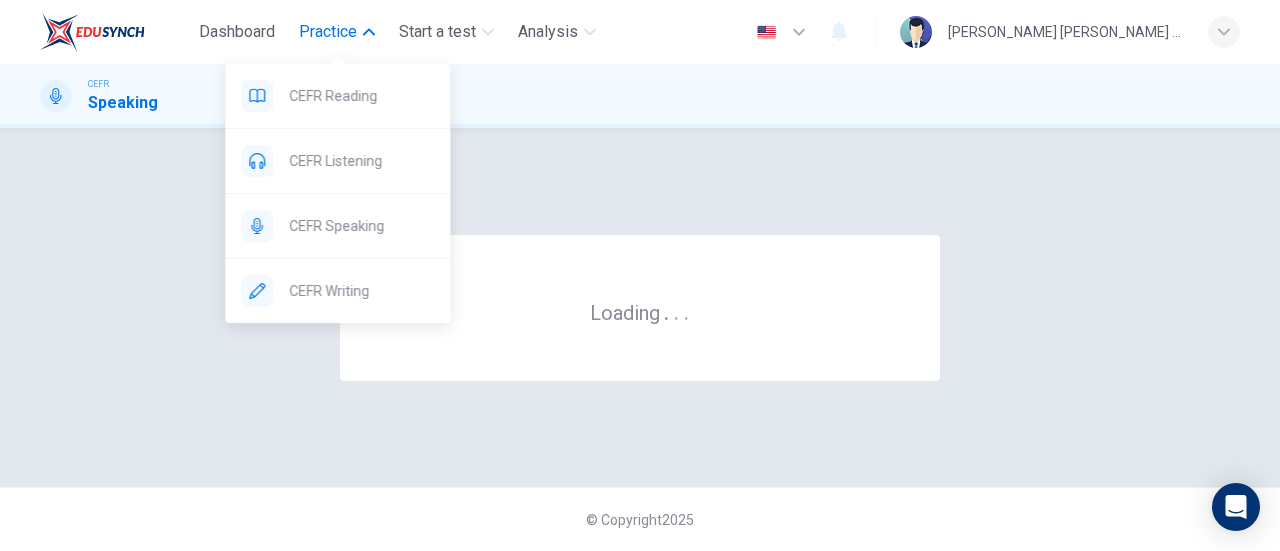 scroll, scrollTop: 0, scrollLeft: 0, axis: both 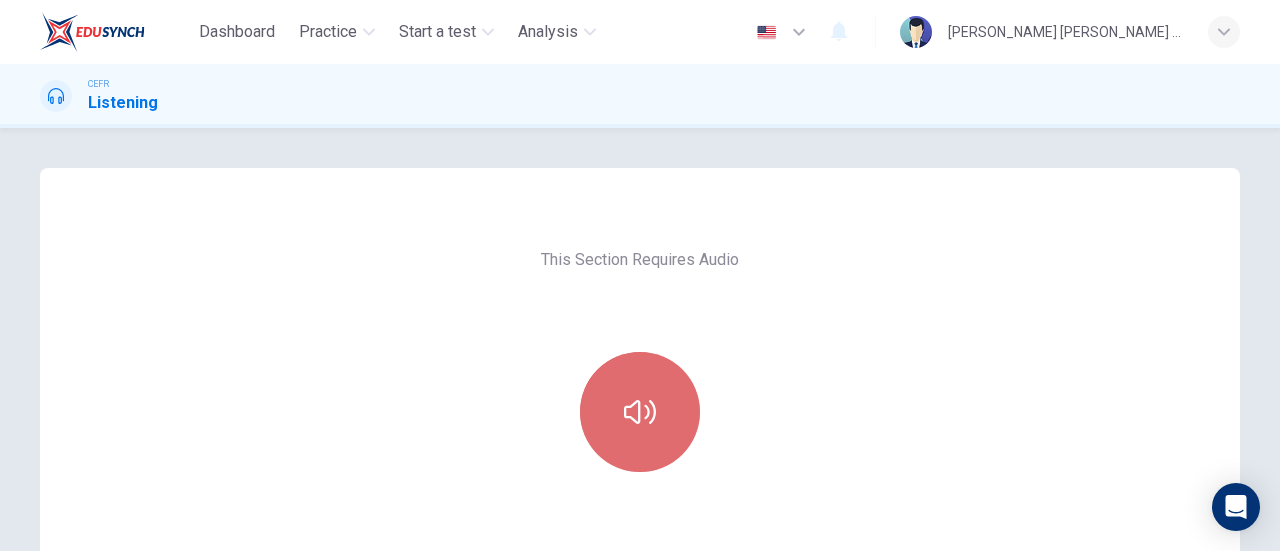 click at bounding box center [640, 412] 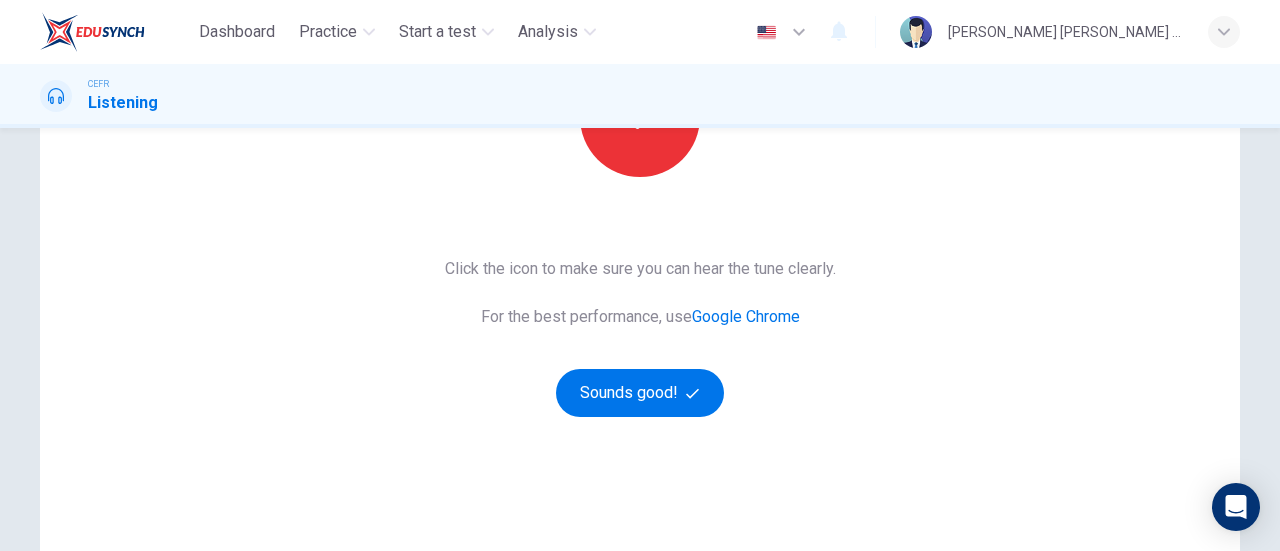 scroll, scrollTop: 310, scrollLeft: 0, axis: vertical 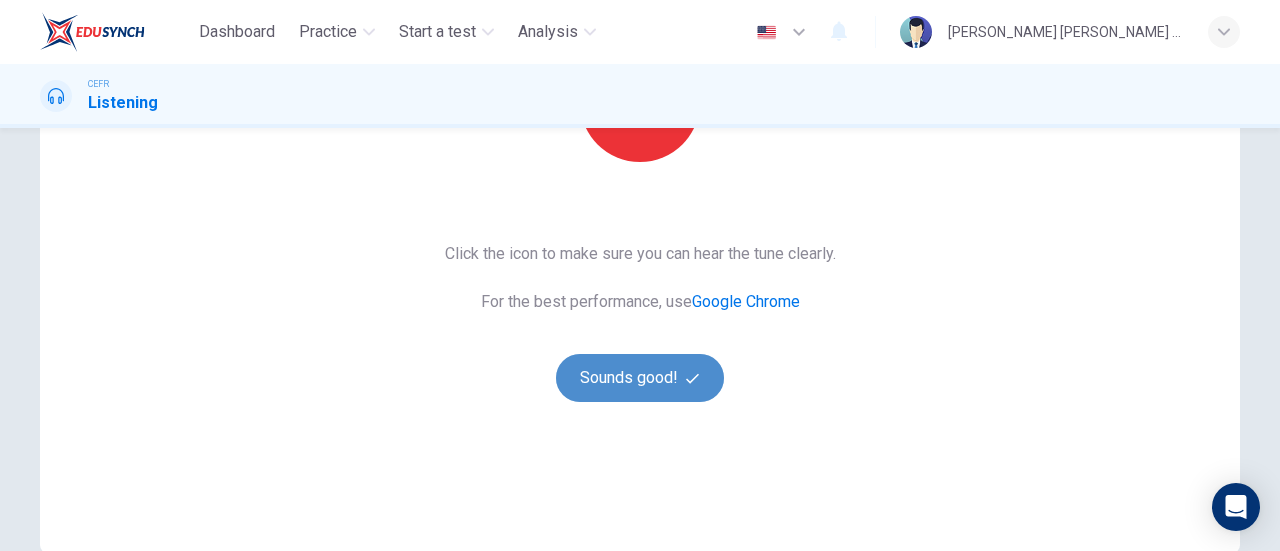 click on "Sounds good!" at bounding box center [640, 378] 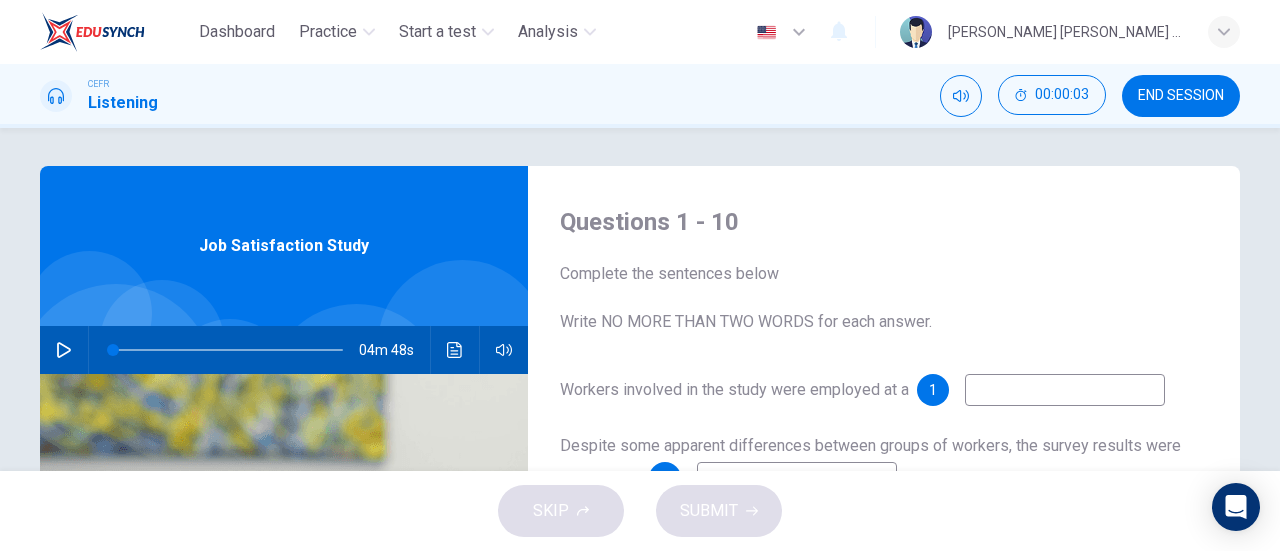 scroll, scrollTop: 0, scrollLeft: 0, axis: both 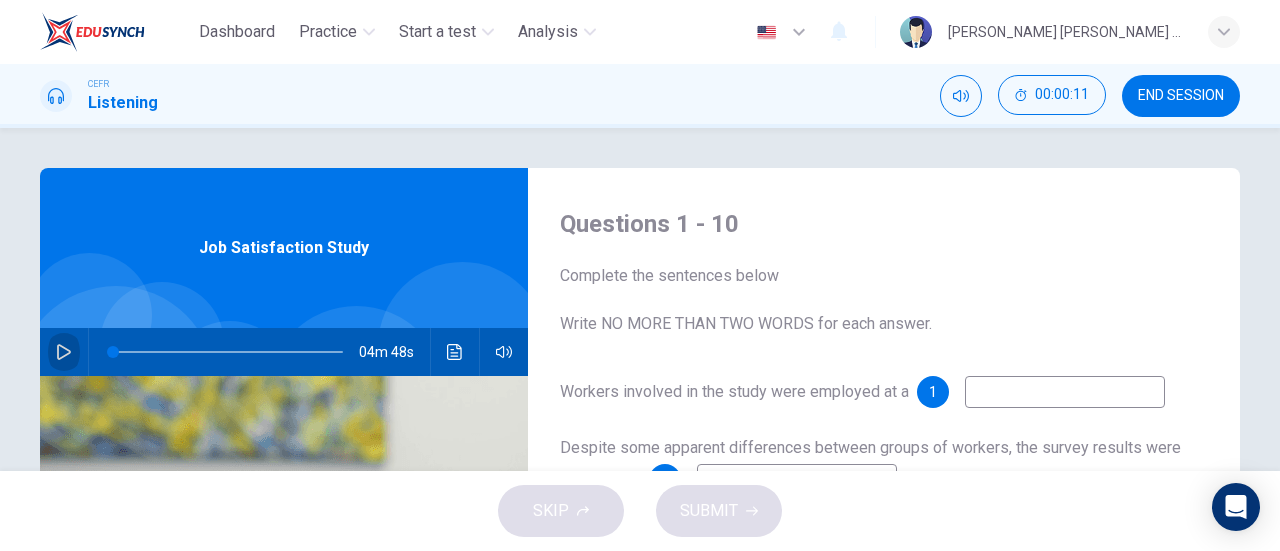 click at bounding box center [64, 352] 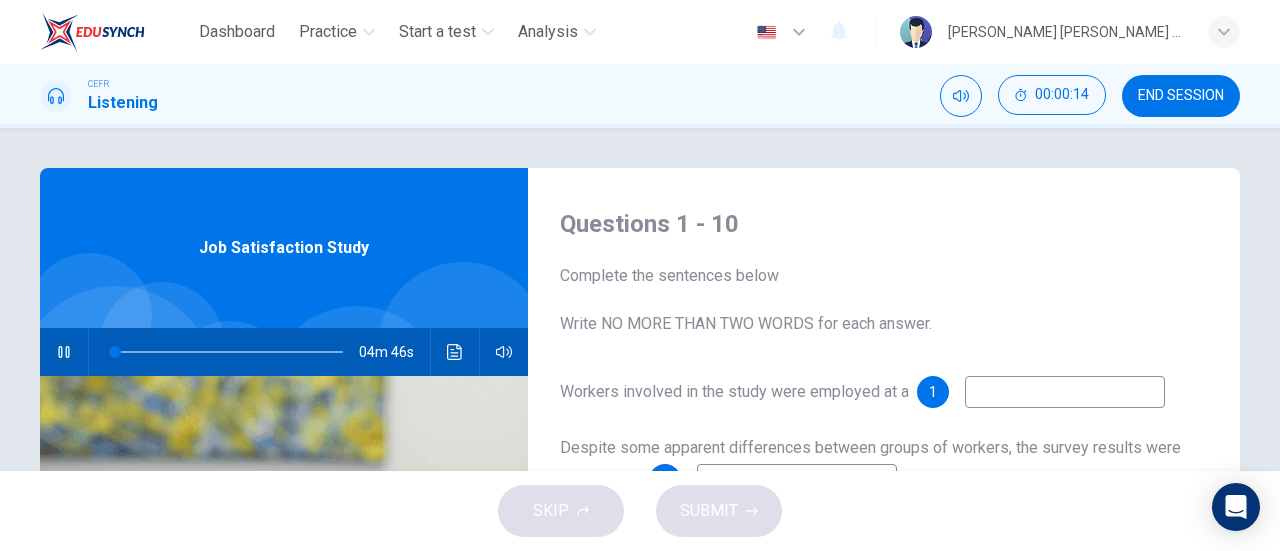 type on "1" 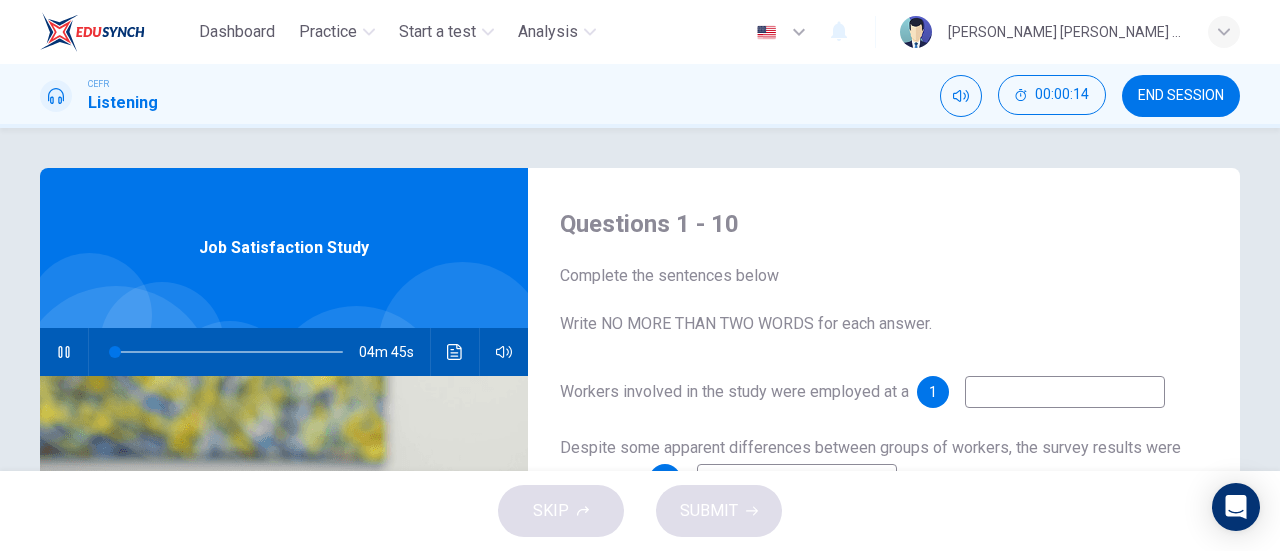 type 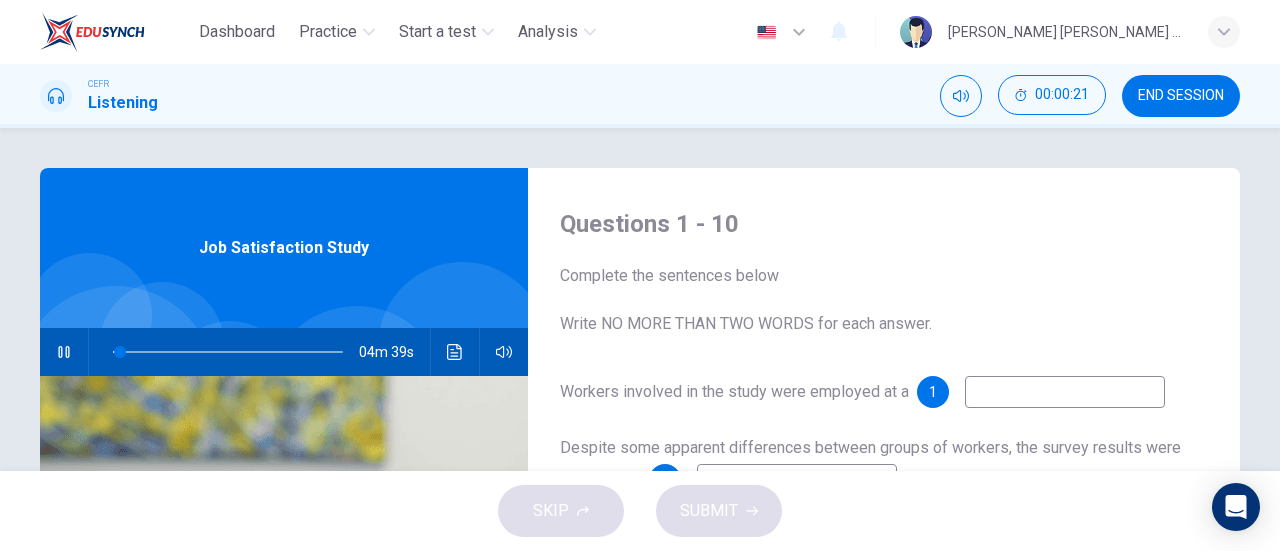 click at bounding box center [64, 352] 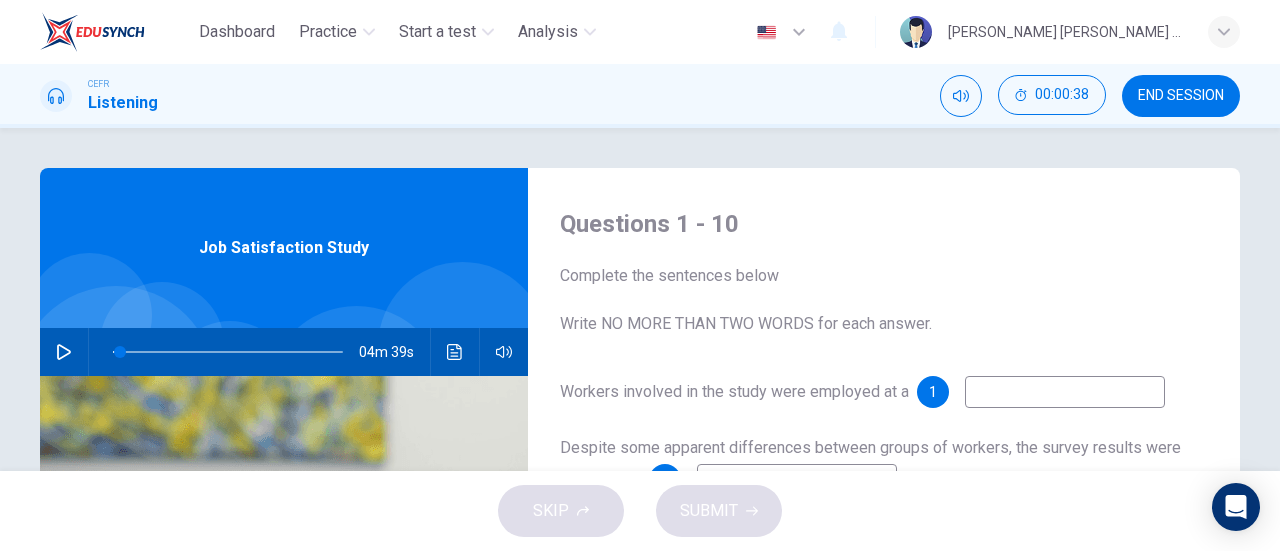 click at bounding box center (64, 352) 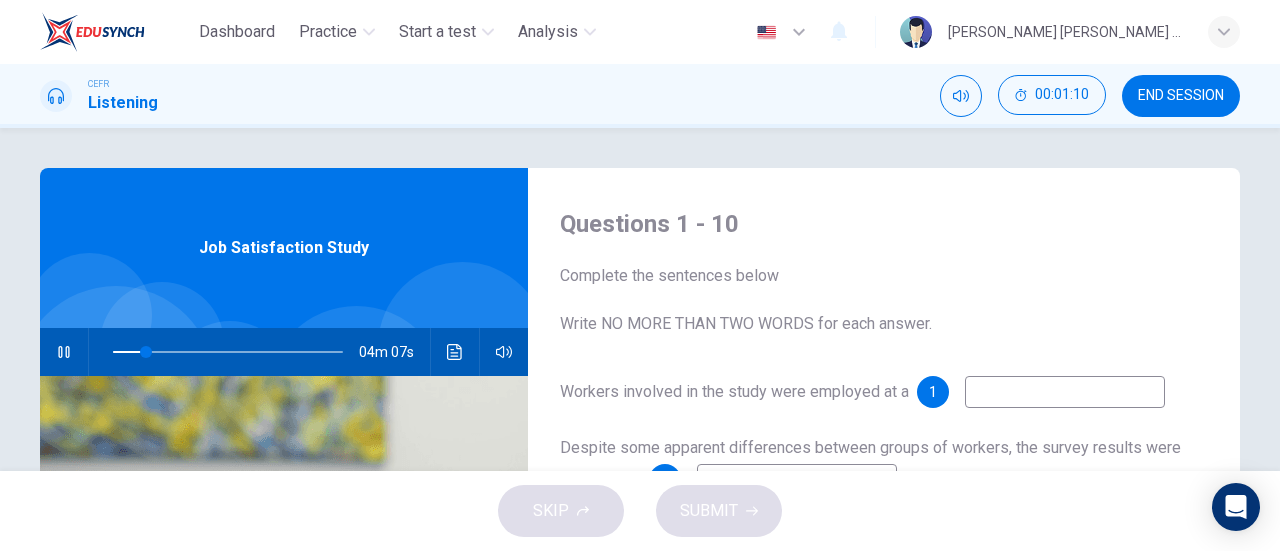 click at bounding box center (1065, 392) 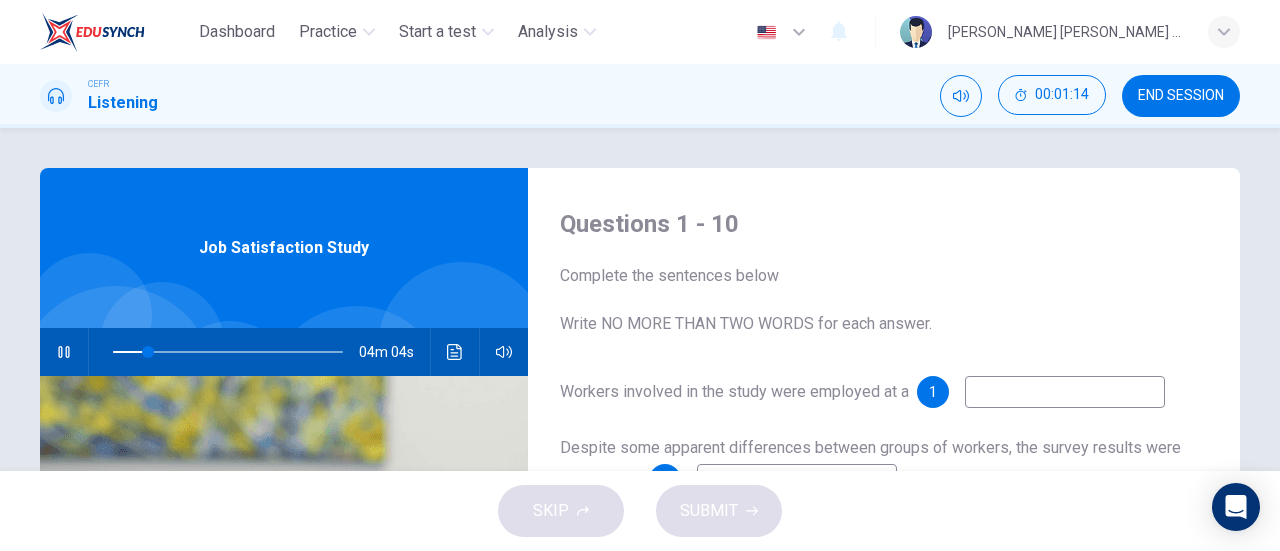 type on "16" 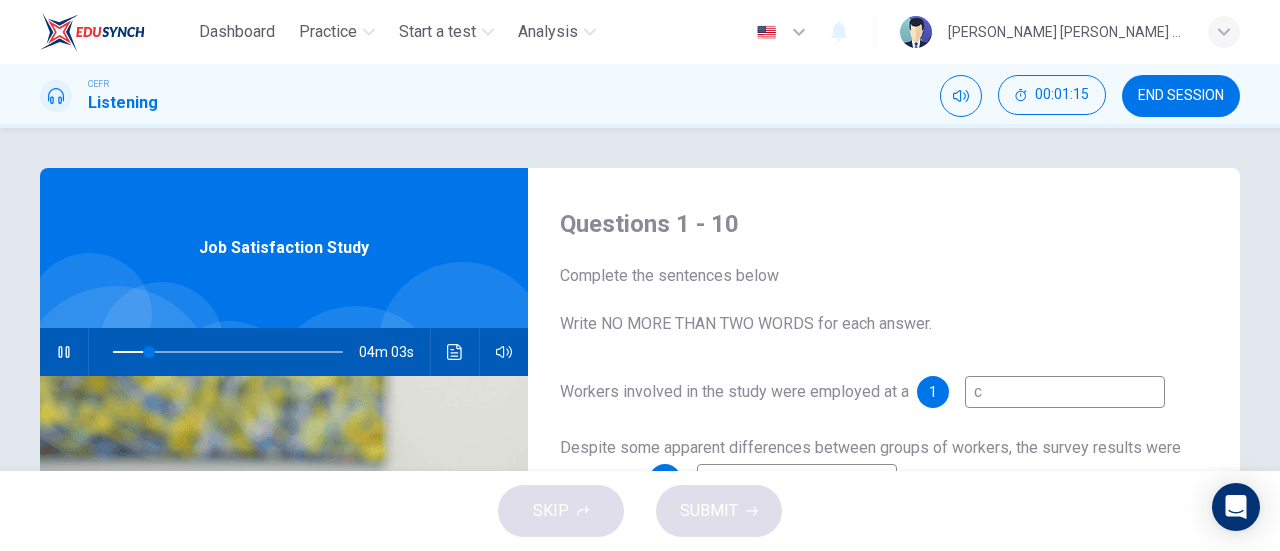 type on "ca" 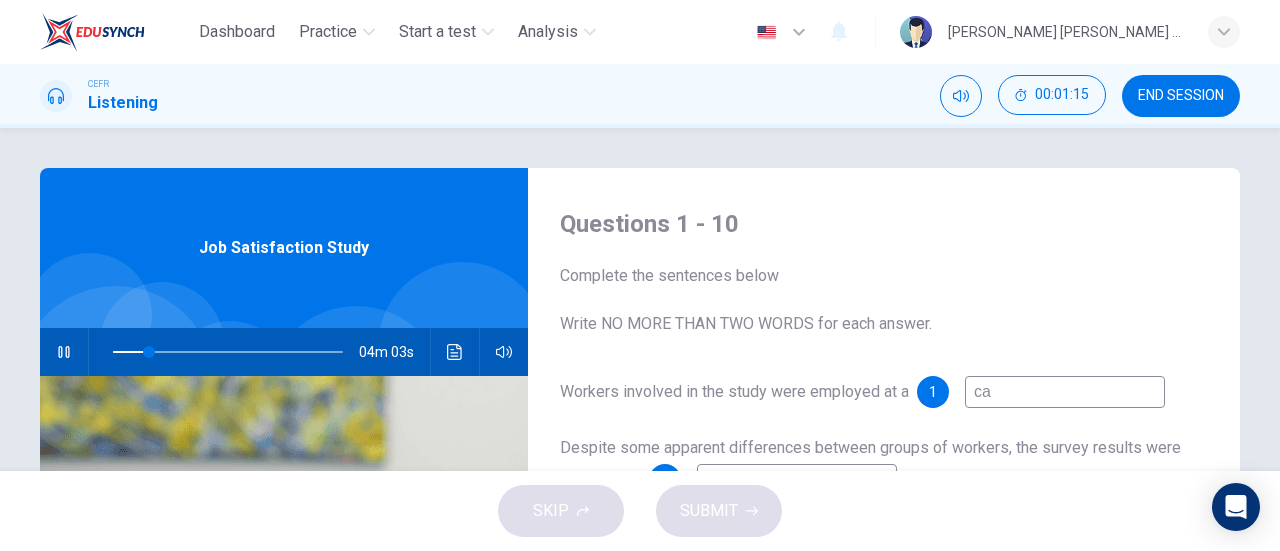 type on "16" 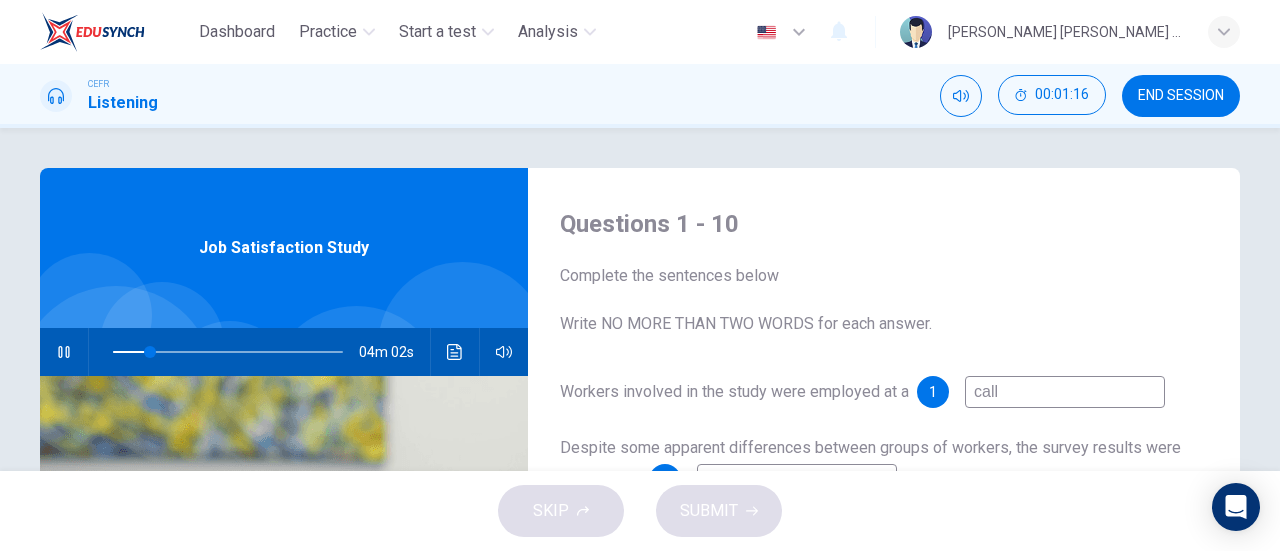 type on "call" 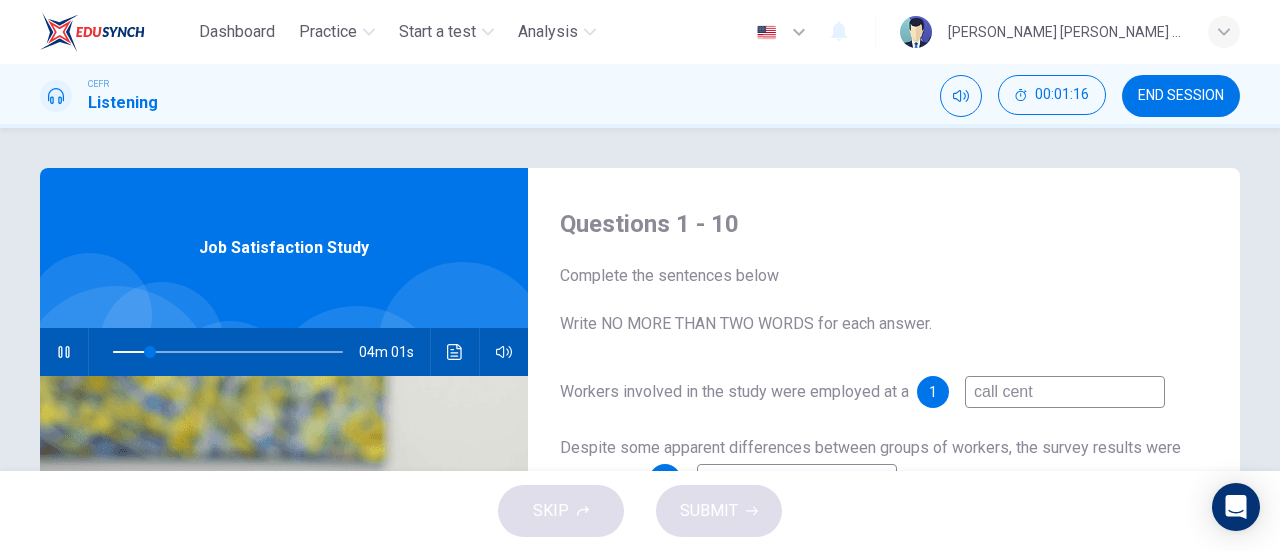 type on "call centr" 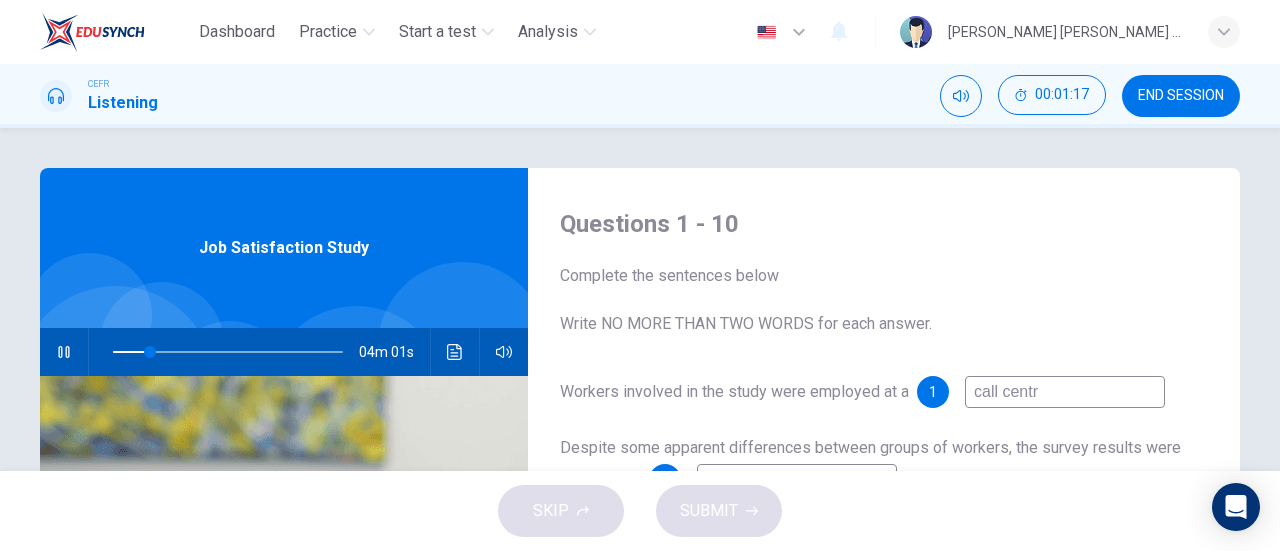 type on "17" 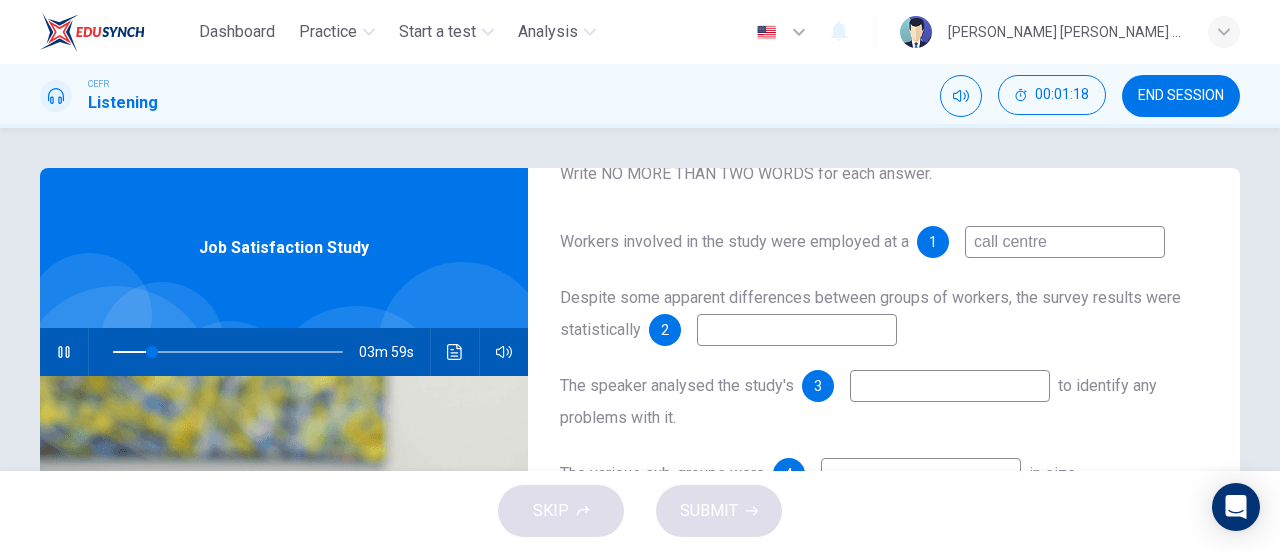 scroll, scrollTop: 151, scrollLeft: 0, axis: vertical 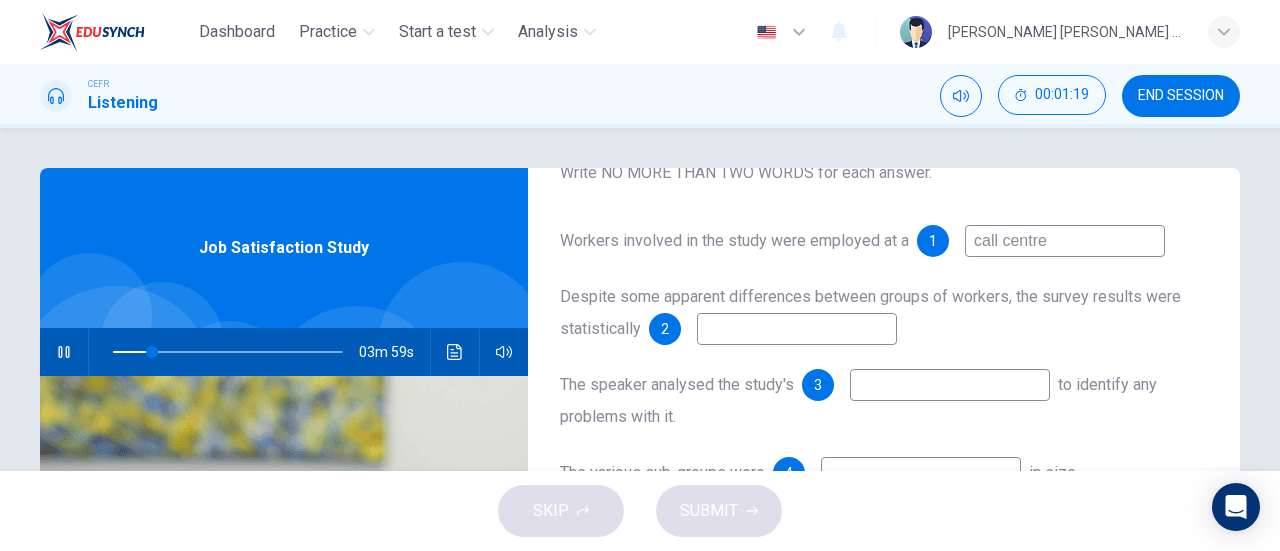 type on "17" 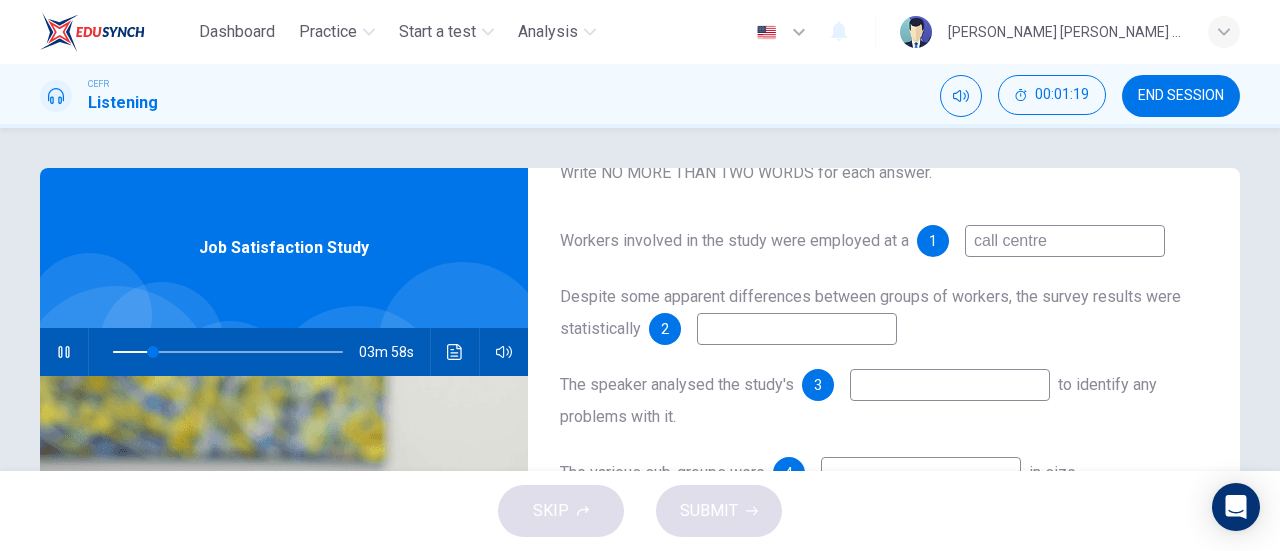 type on "call centre" 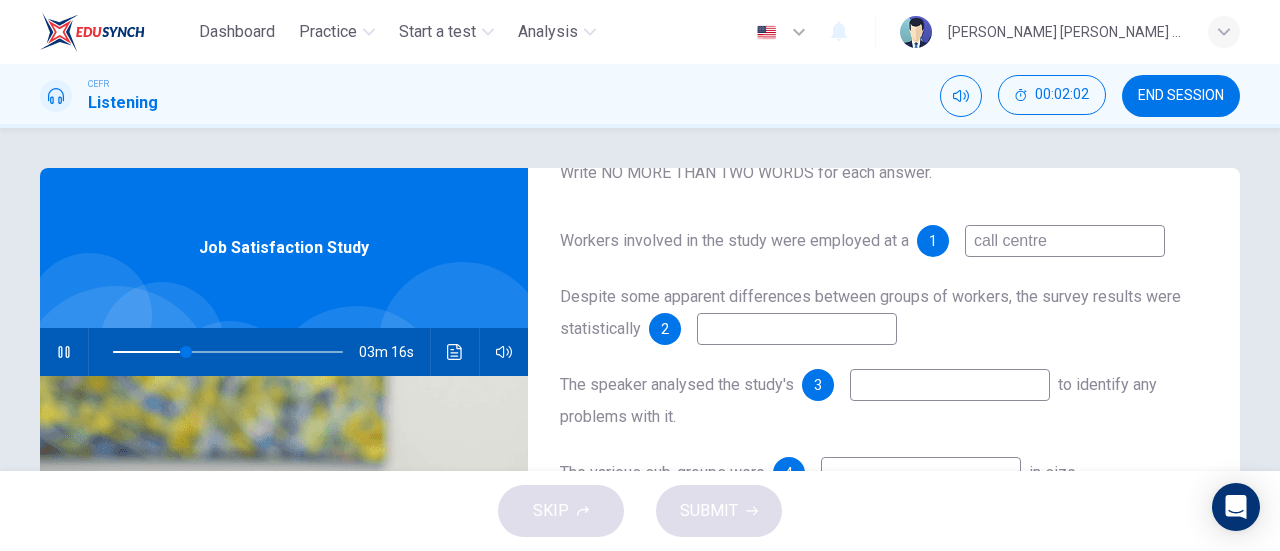 type on "32" 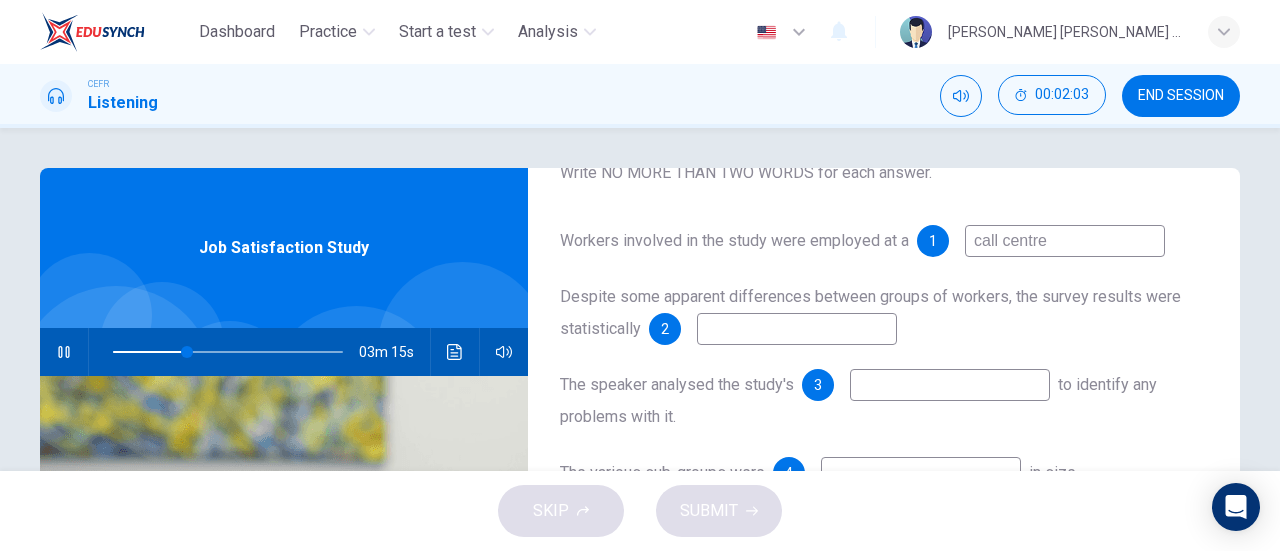 type on "i" 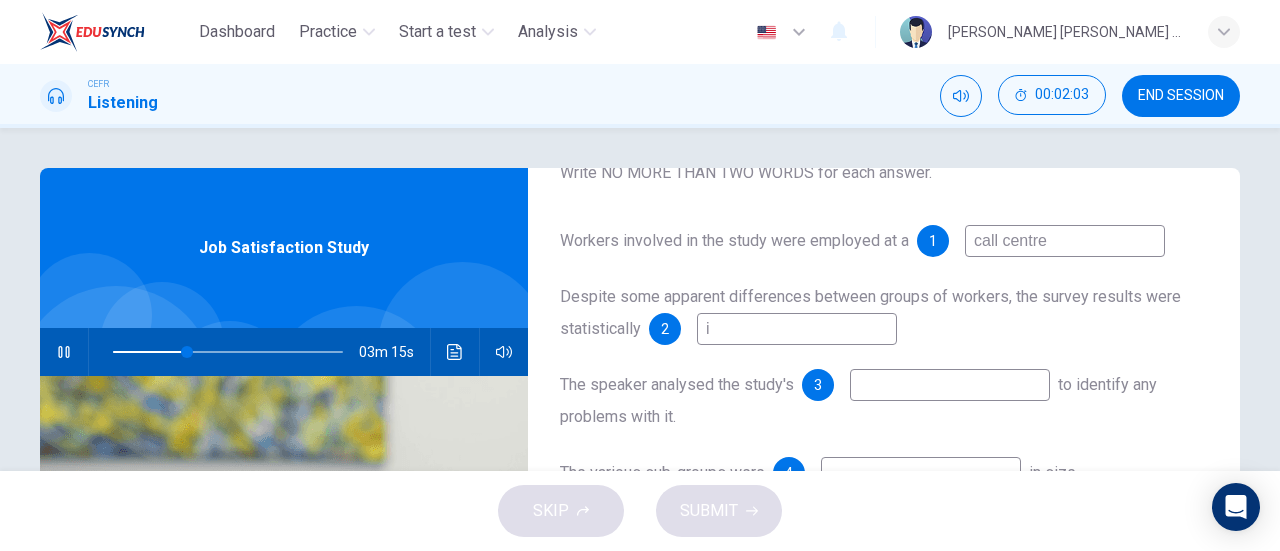 type on "33" 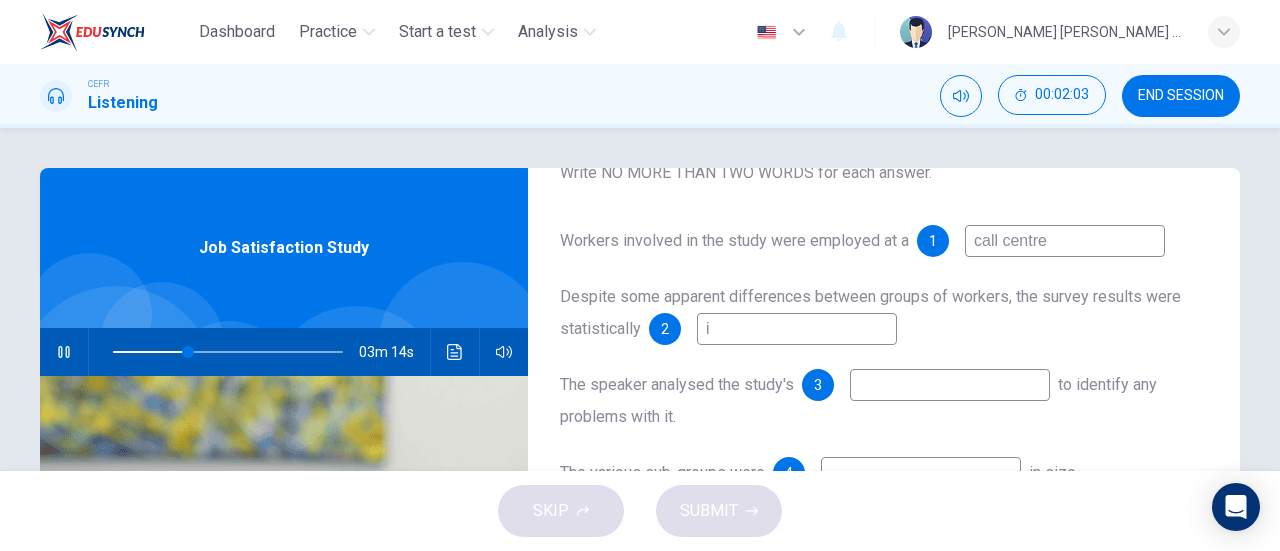 type on "in" 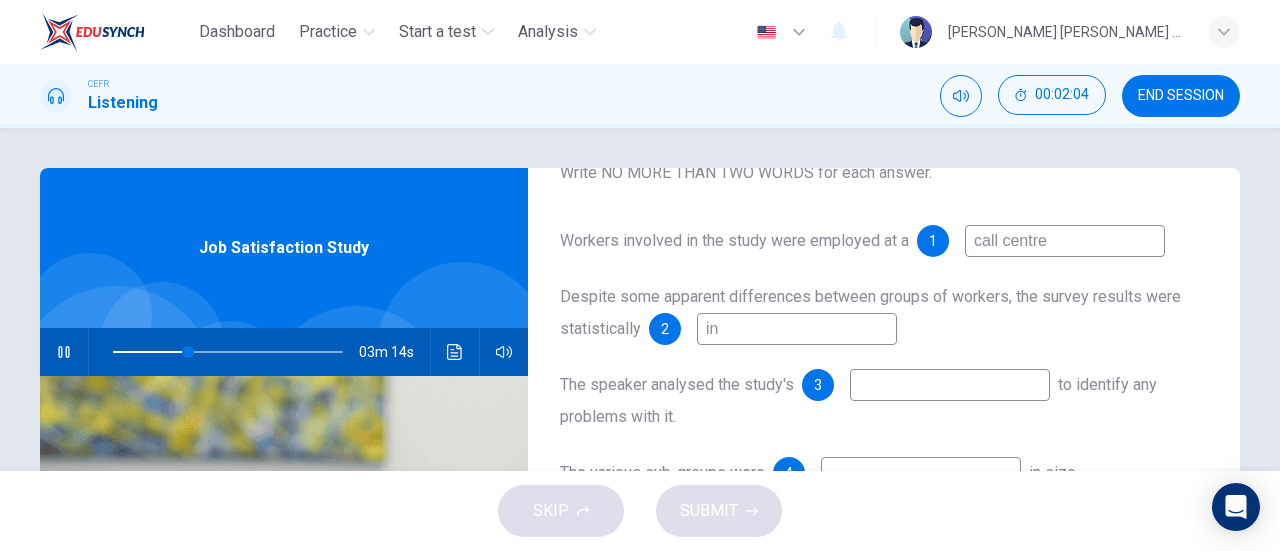 type on "33" 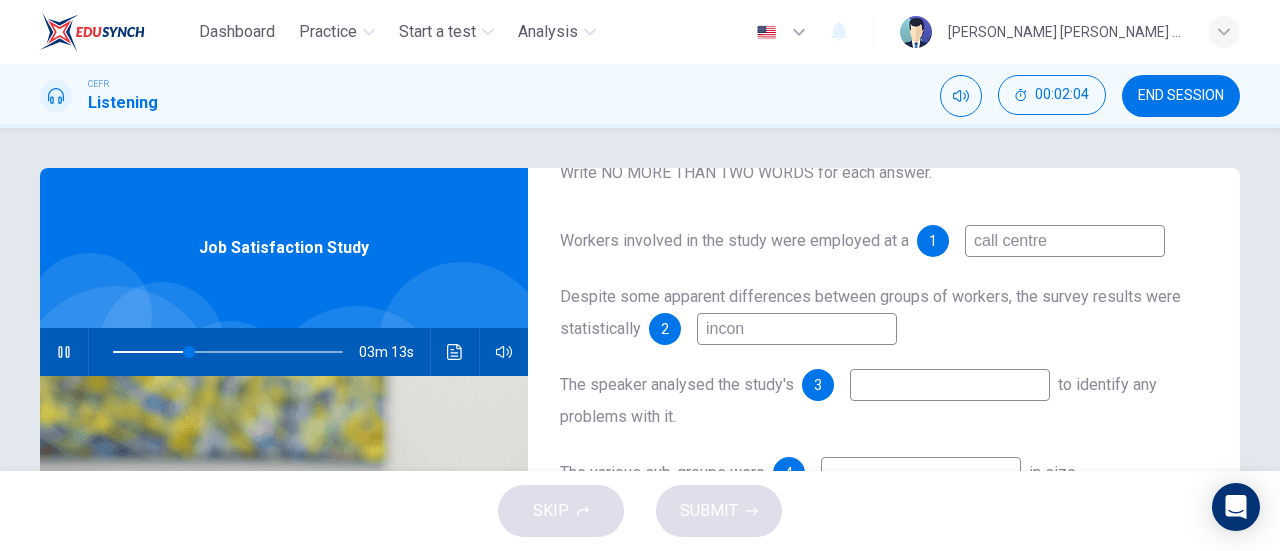 type on "inconc" 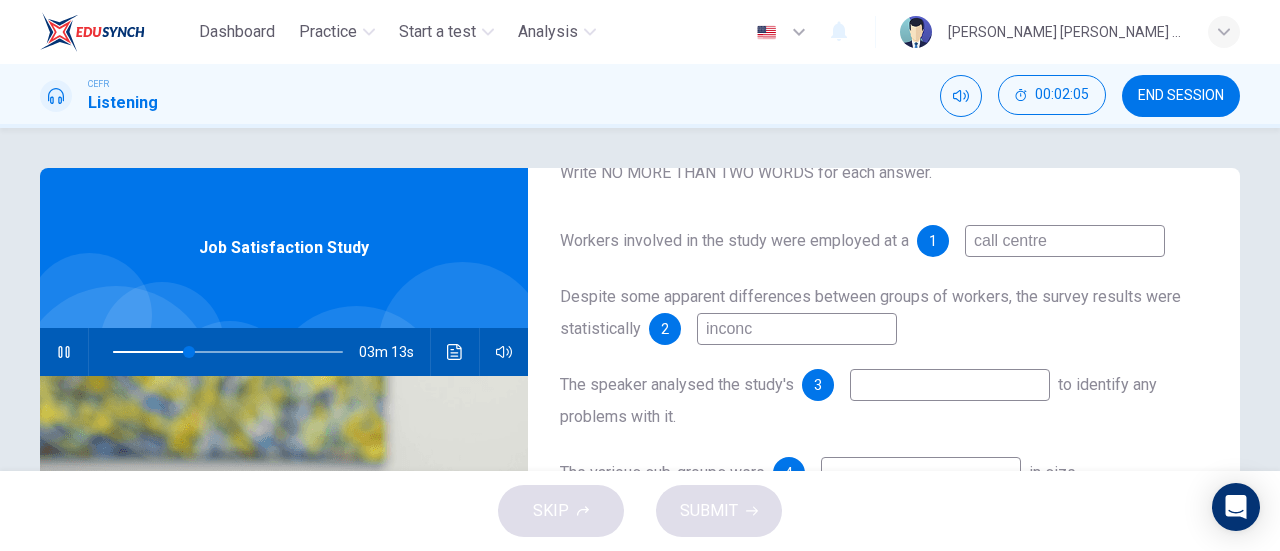 type on "33" 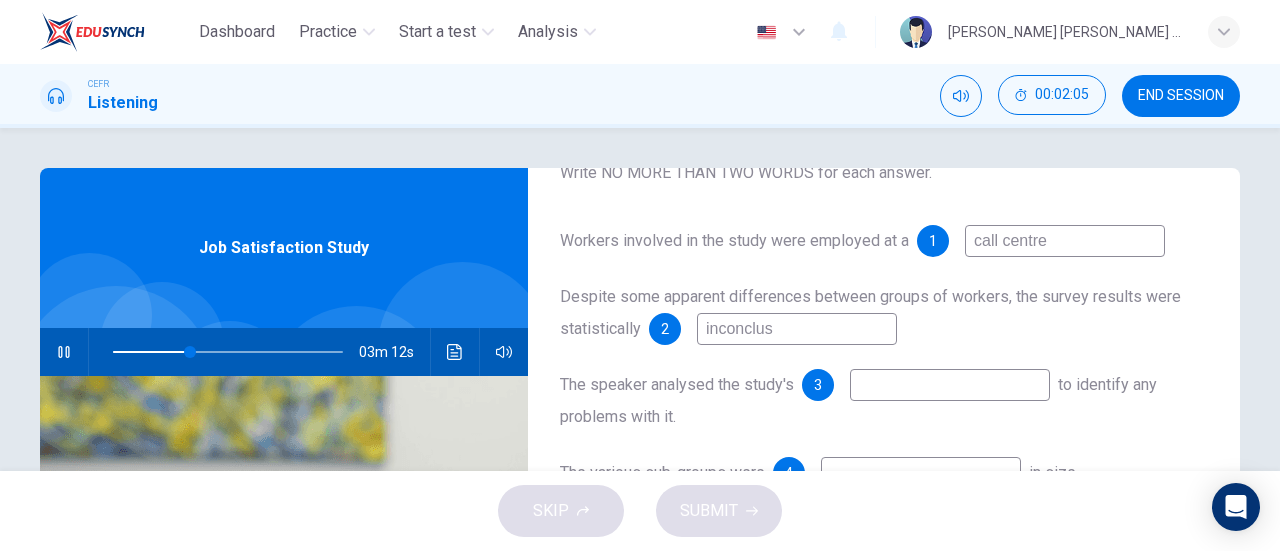 type on "inconclusi" 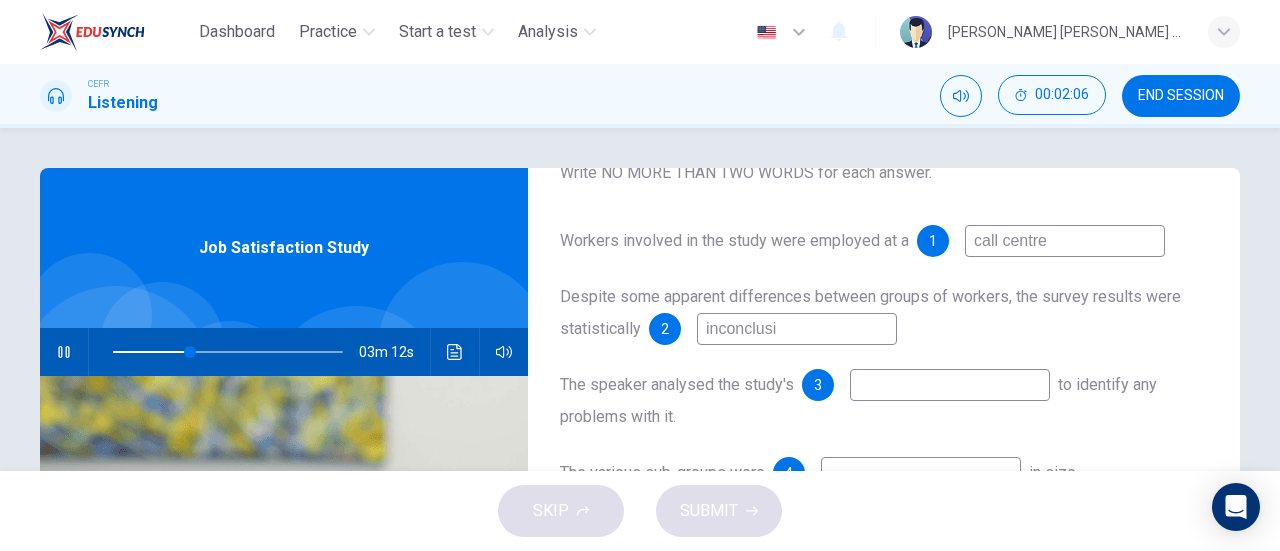 type on "34" 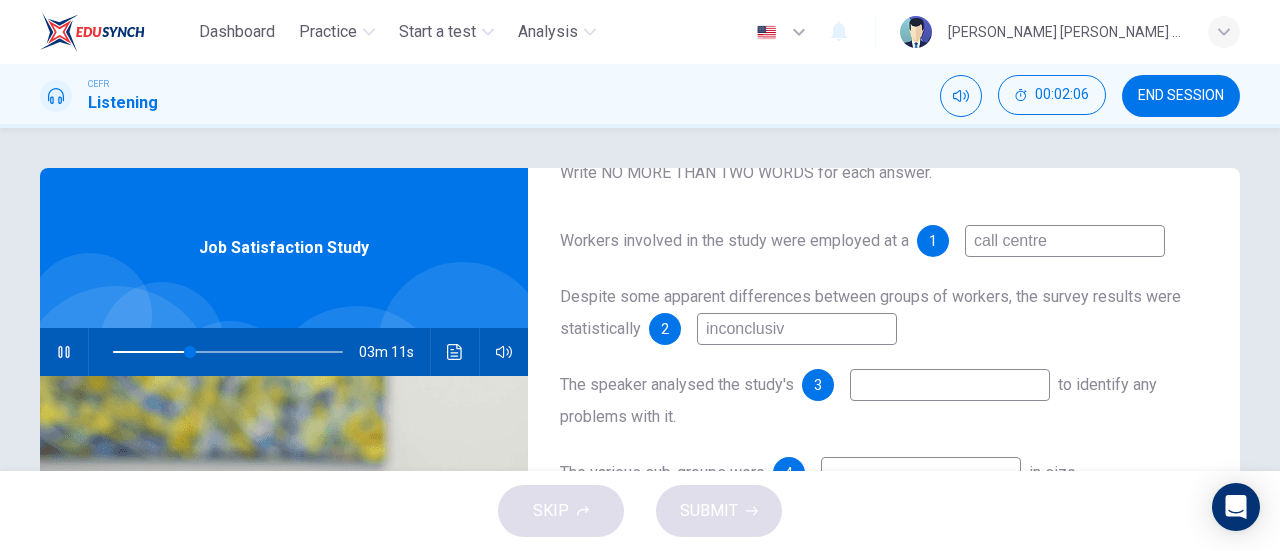 type on "inconclusive" 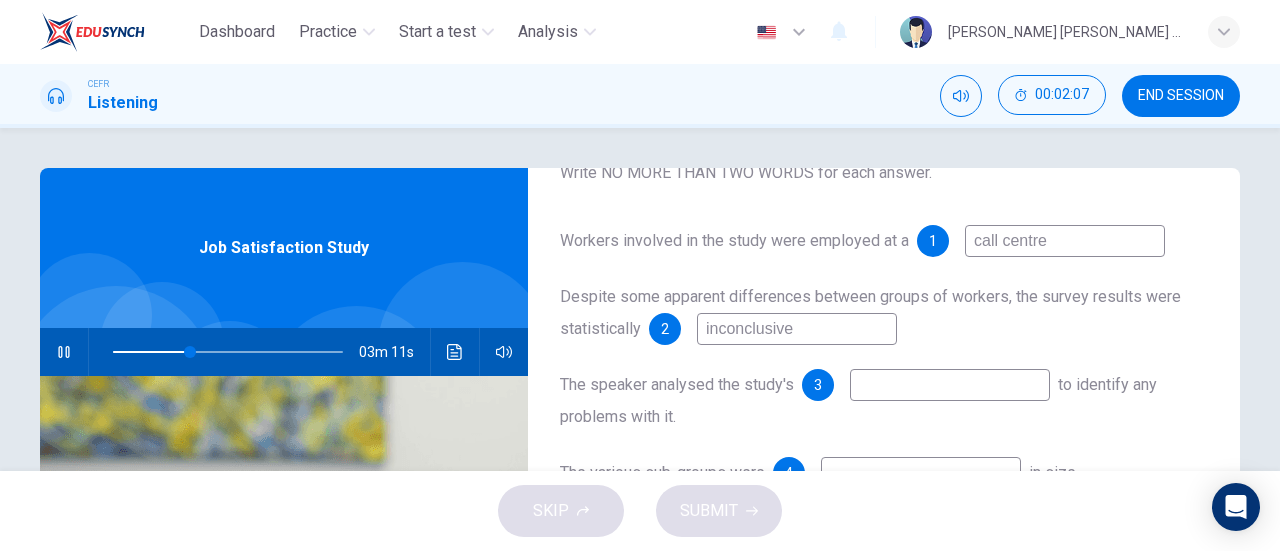 type on "34" 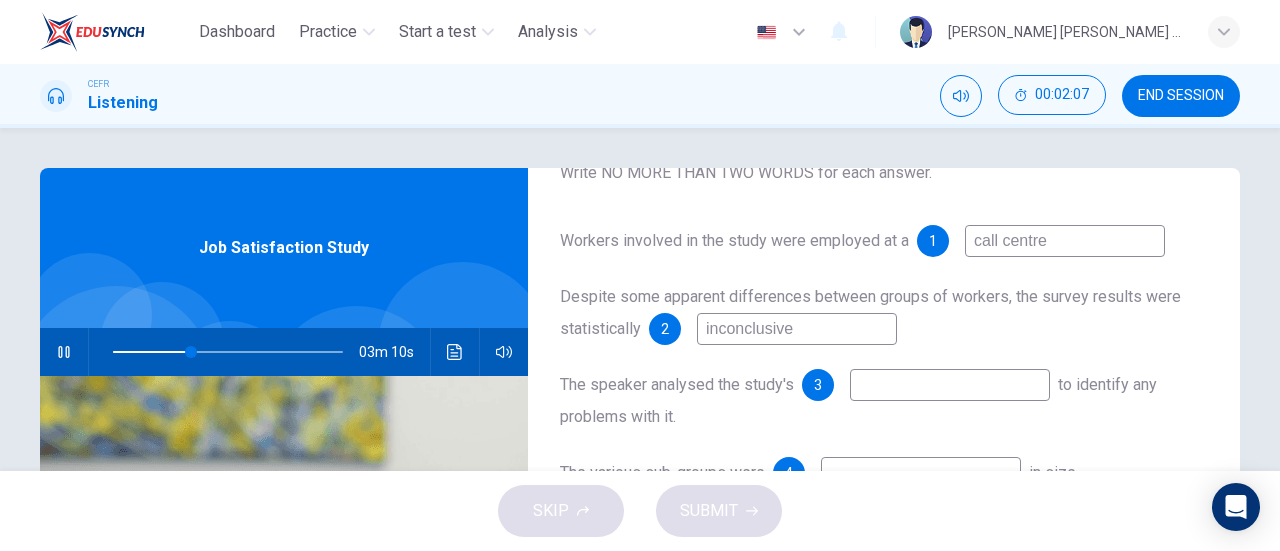 type on "inconclusive" 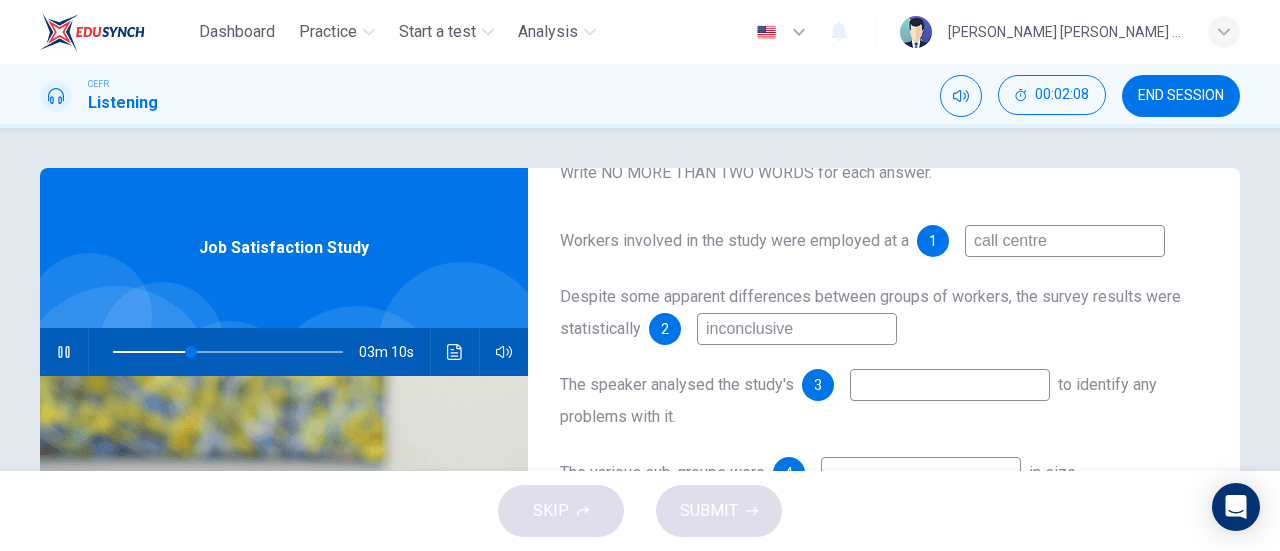click at bounding box center (950, 385) 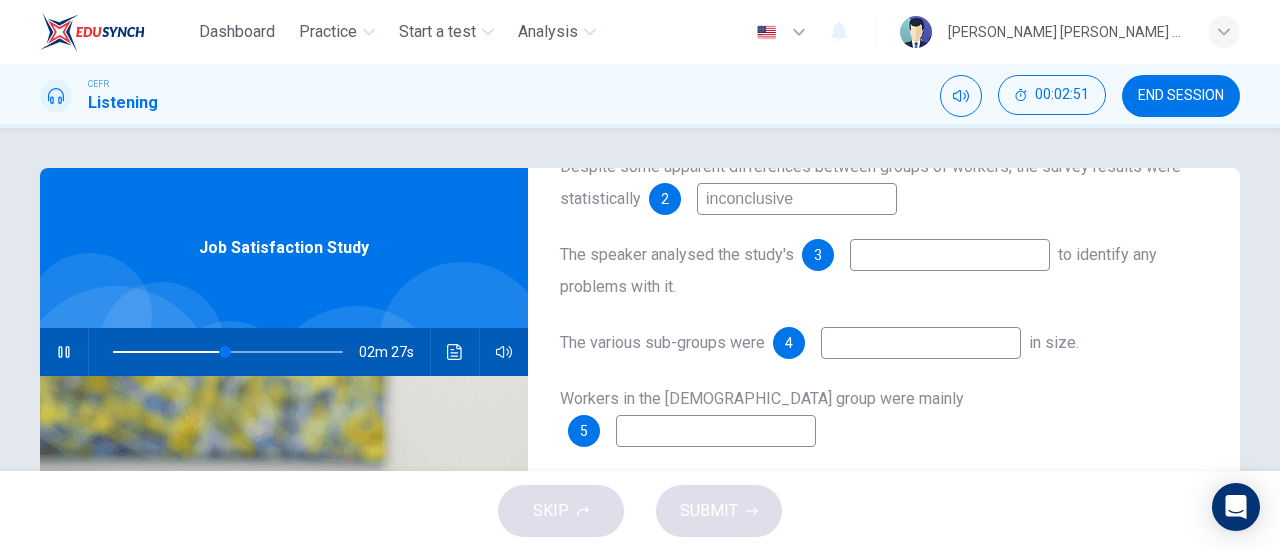 scroll, scrollTop: 284, scrollLeft: 0, axis: vertical 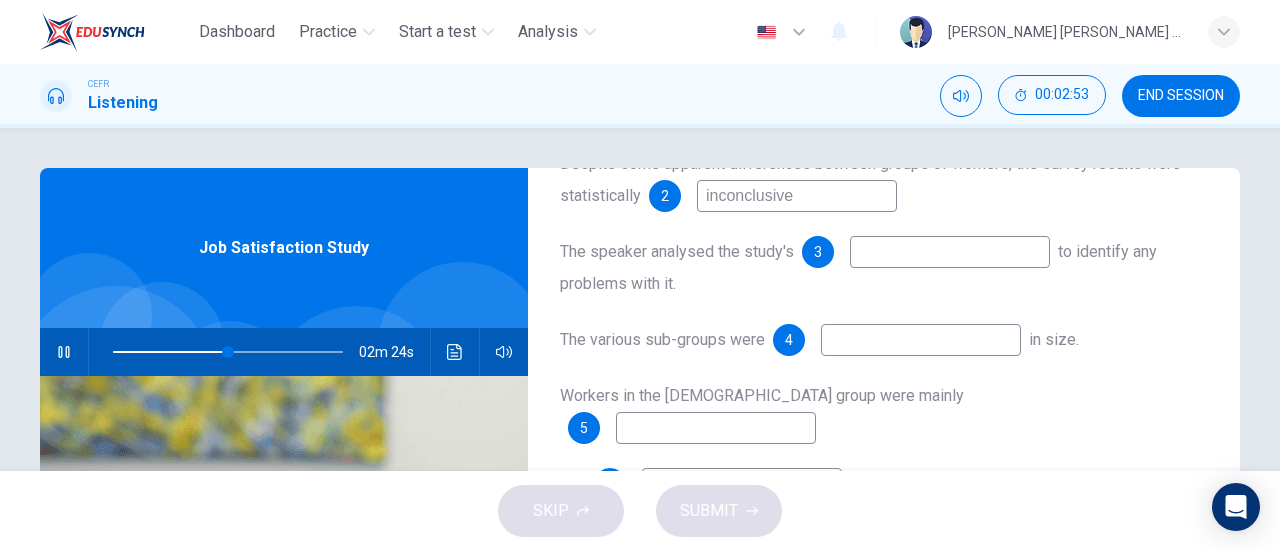 click at bounding box center (921, 340) 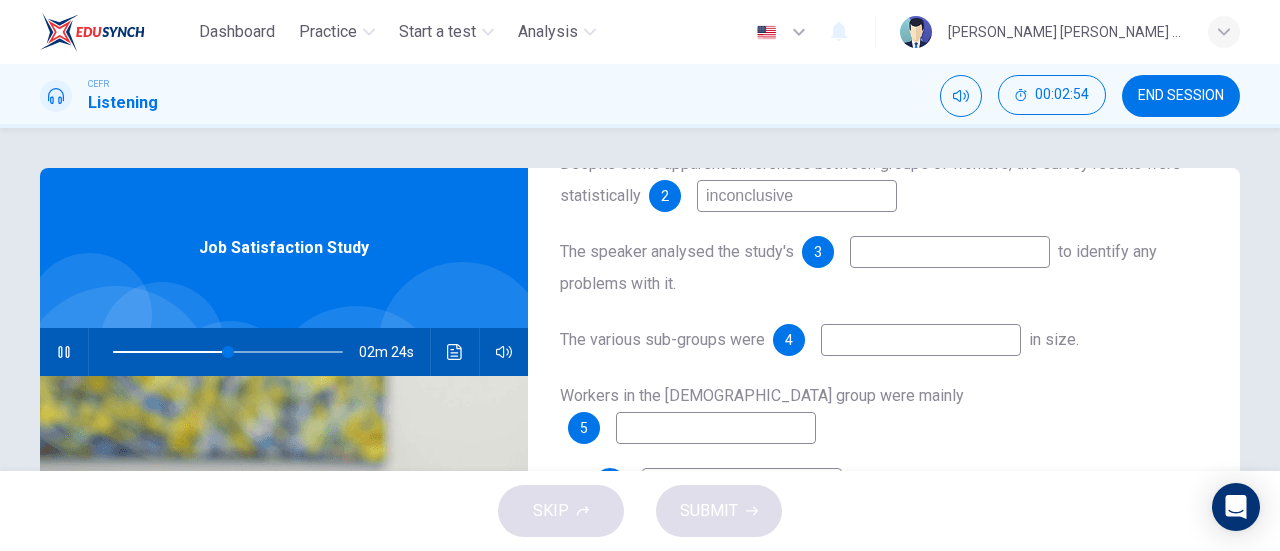 type on "50" 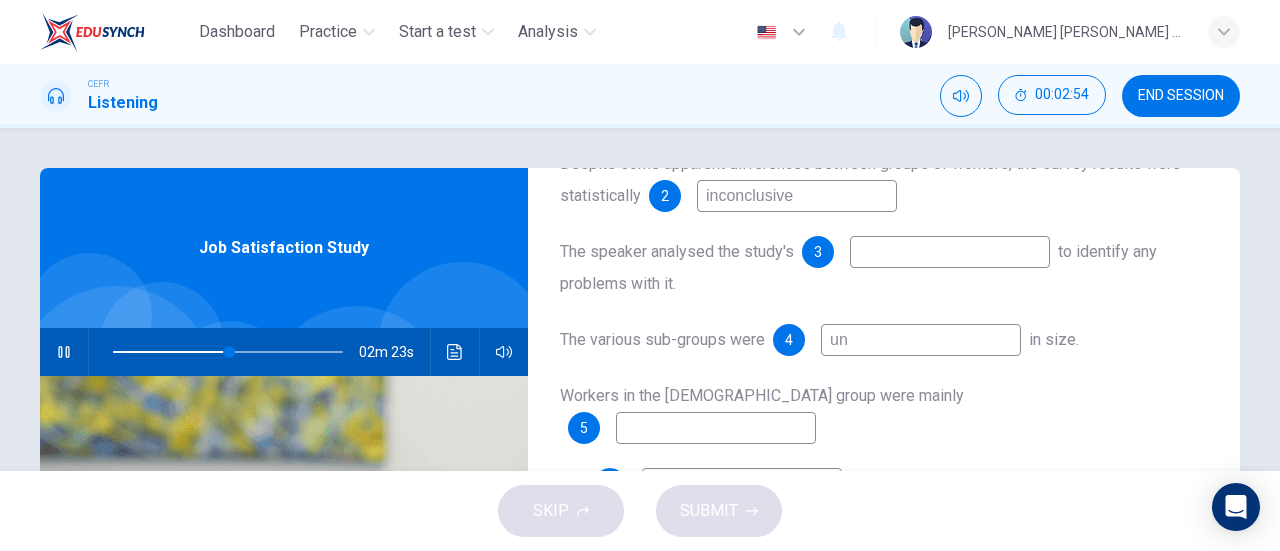 type on "une" 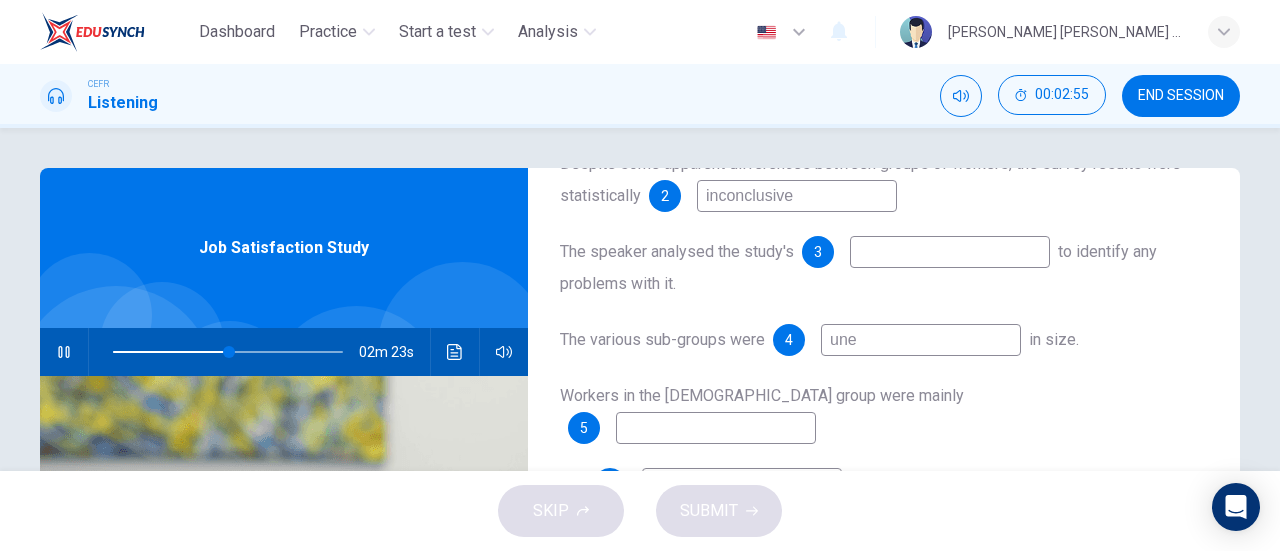 type on "51" 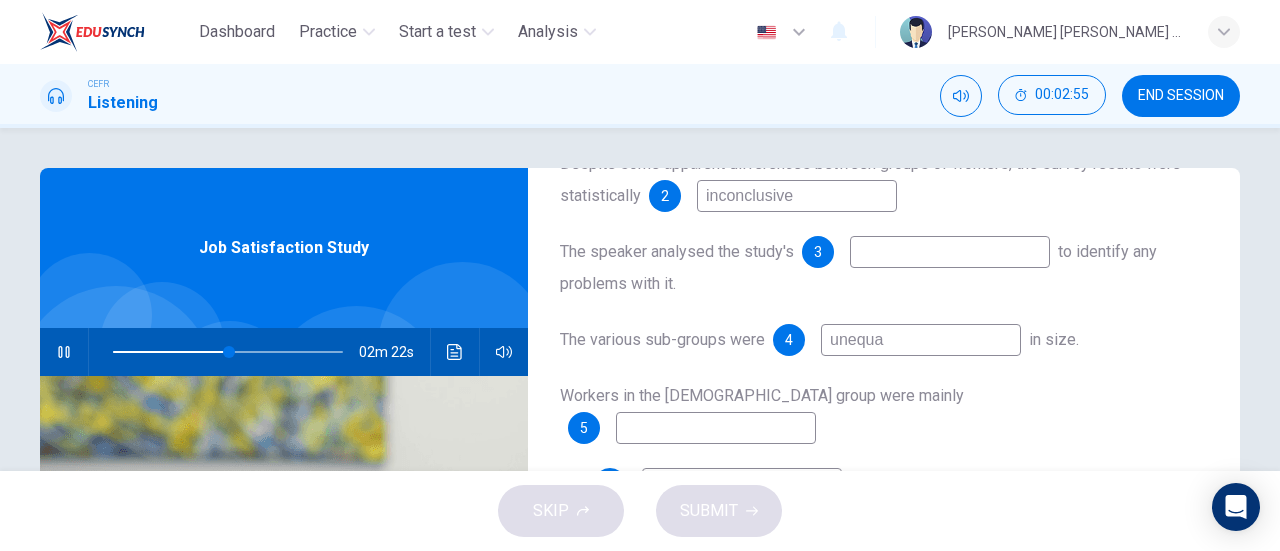type on "unequal" 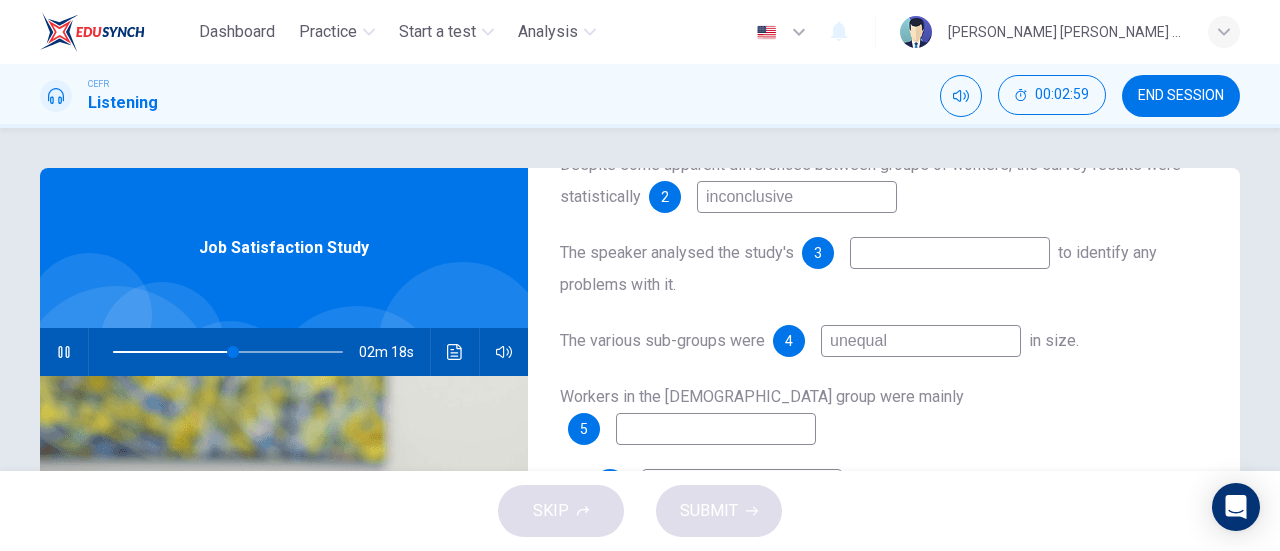 scroll, scrollTop: 284, scrollLeft: 0, axis: vertical 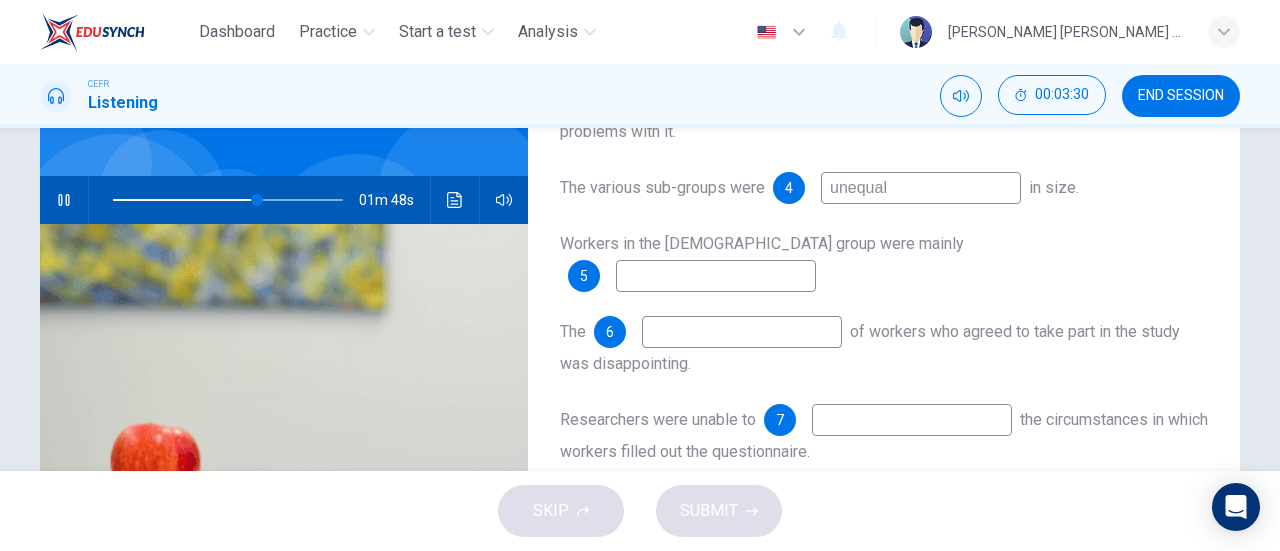 type on "63" 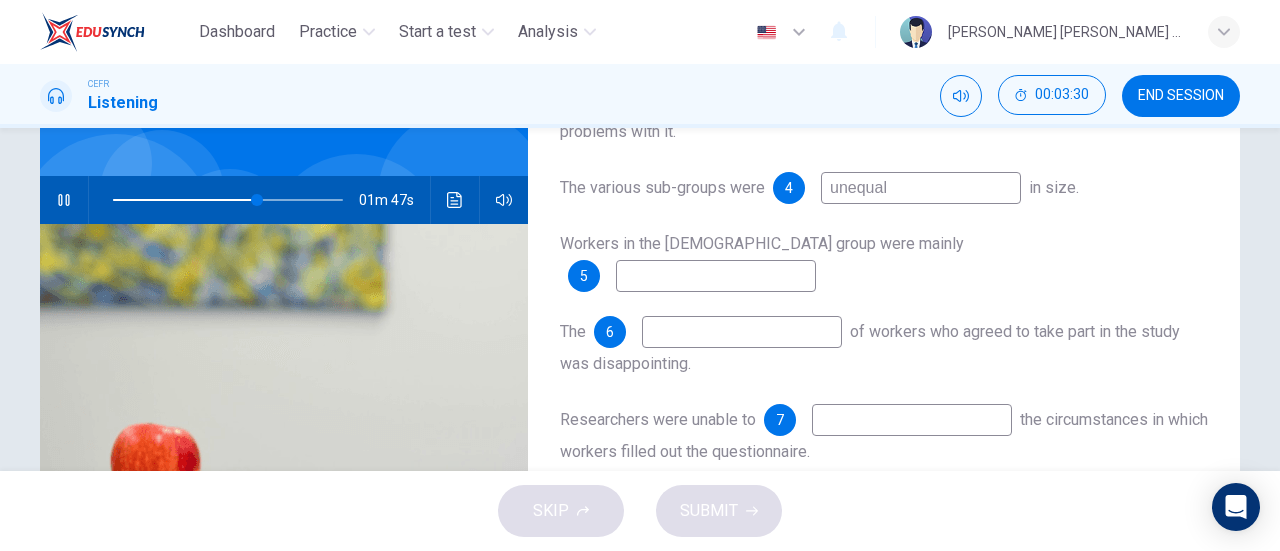 type on "unequal" 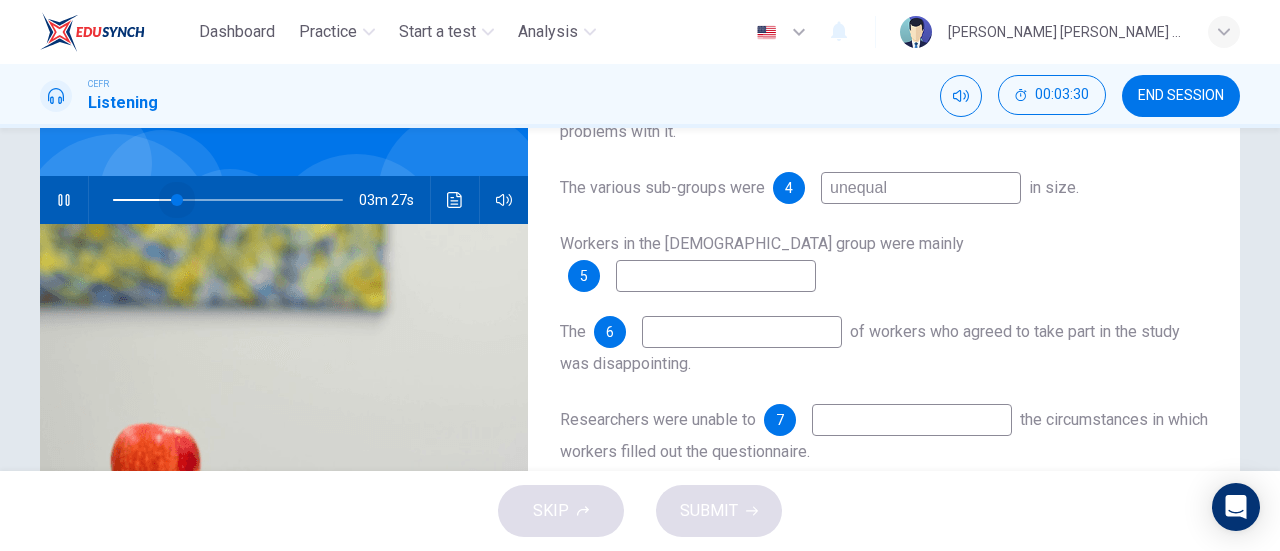 click at bounding box center (228, 200) 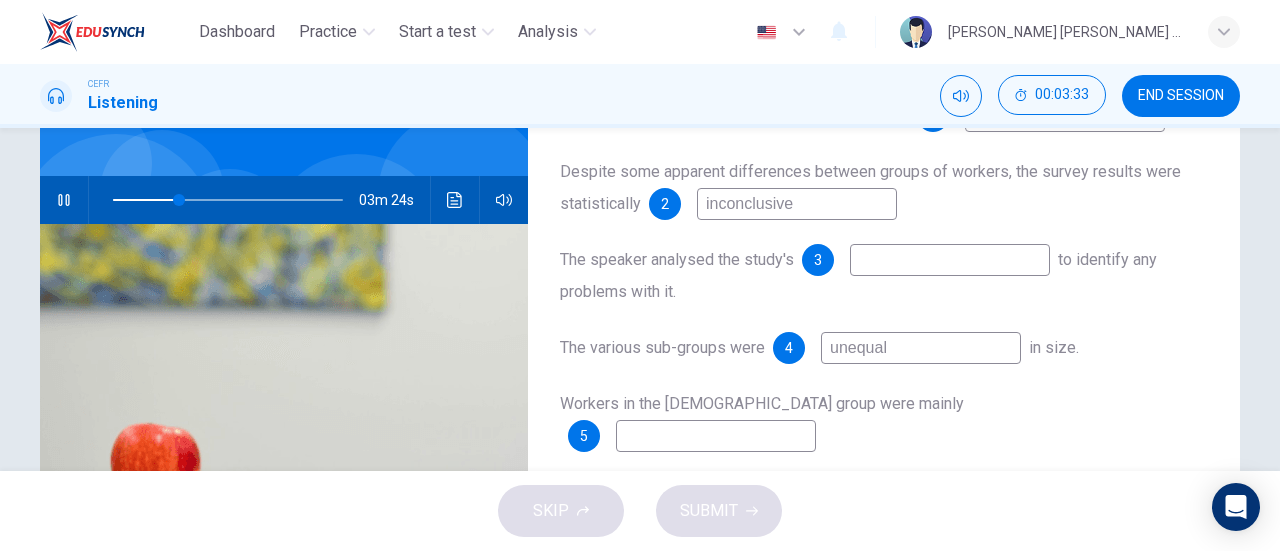 scroll, scrollTop: 108, scrollLeft: 0, axis: vertical 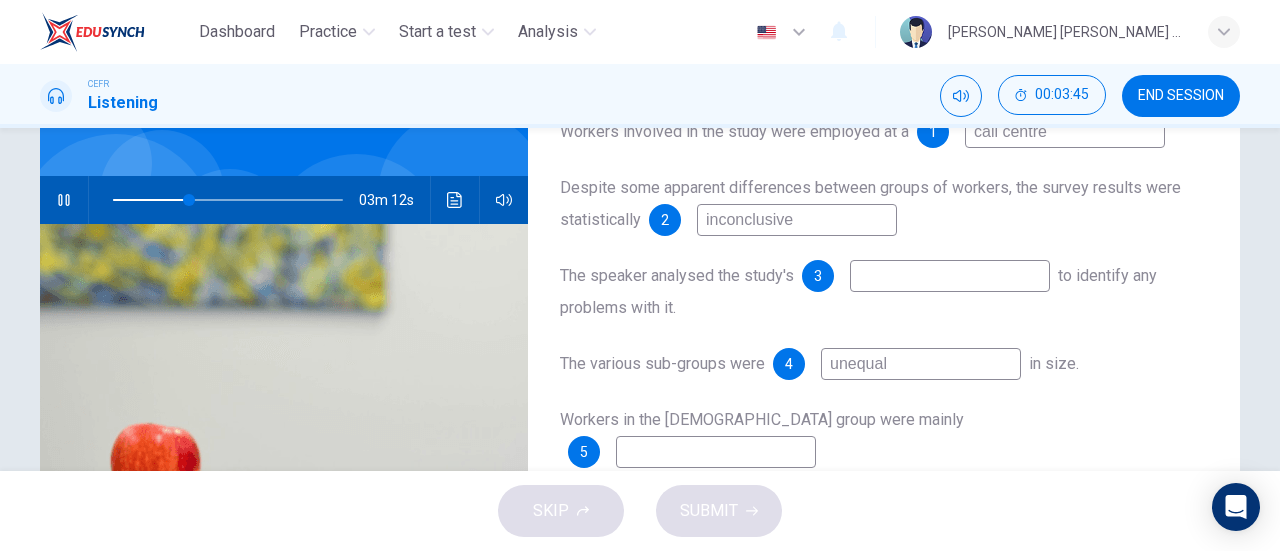 click at bounding box center (950, 276) 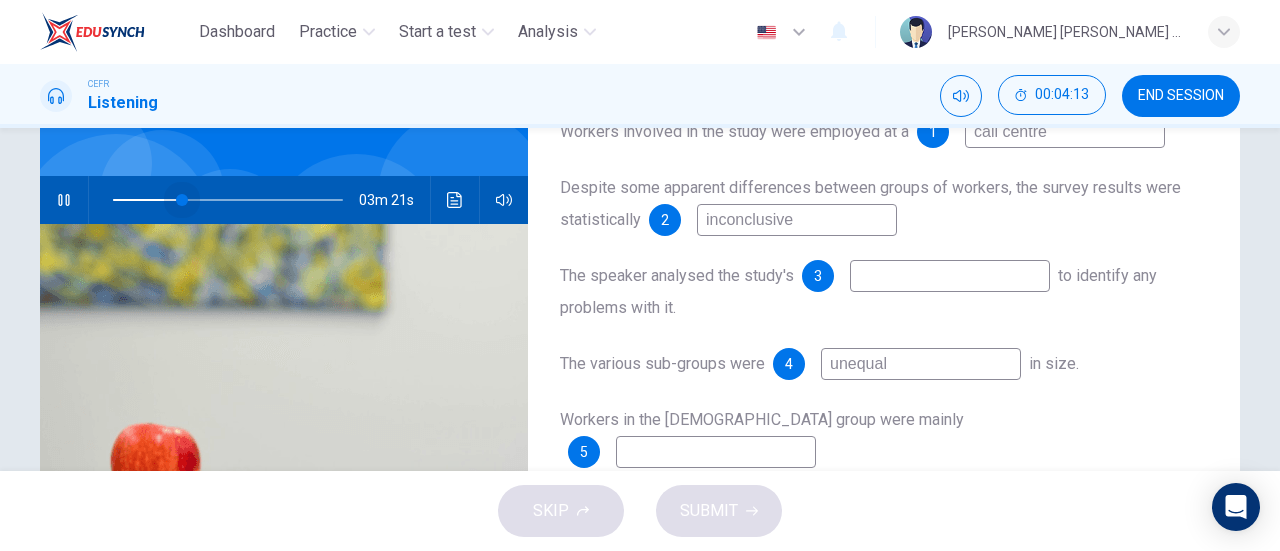 click at bounding box center [228, 200] 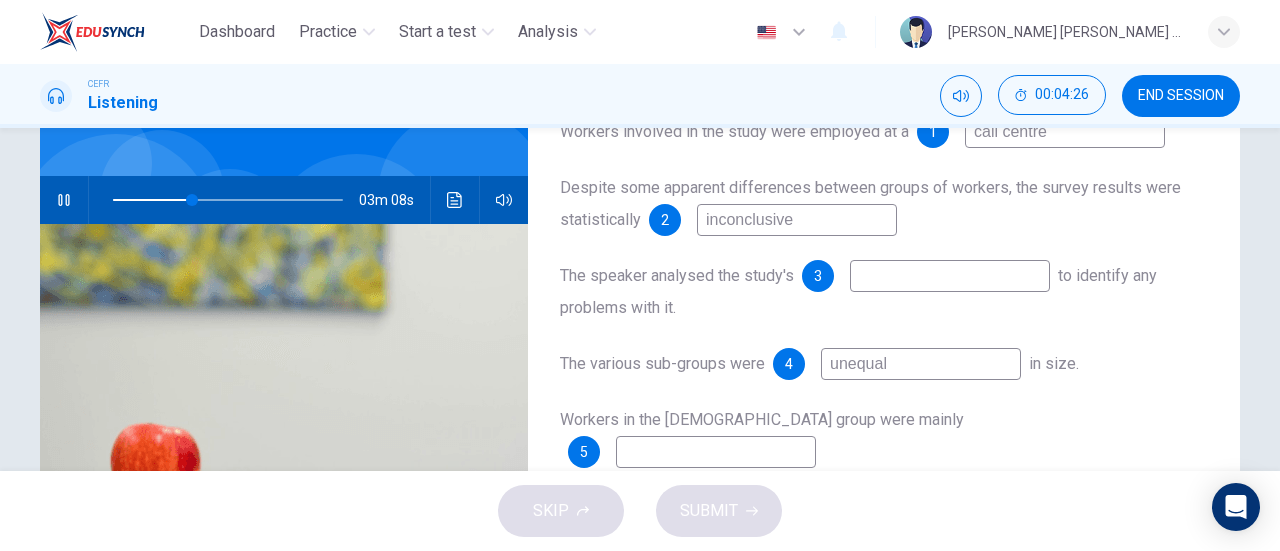 click at bounding box center [950, 276] 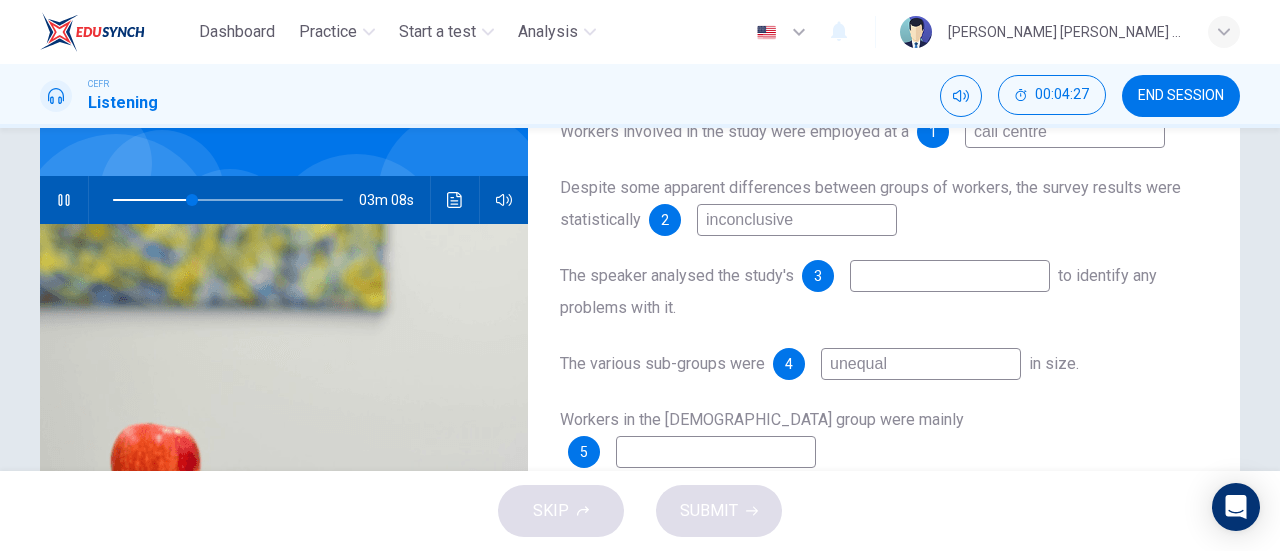 type on "35" 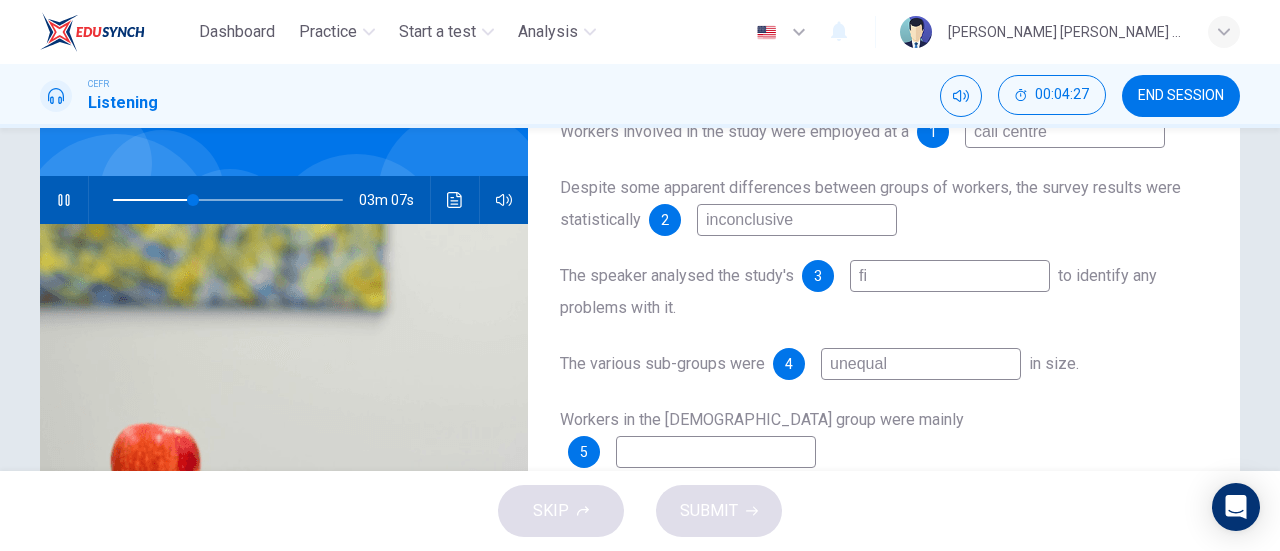 type on "fin" 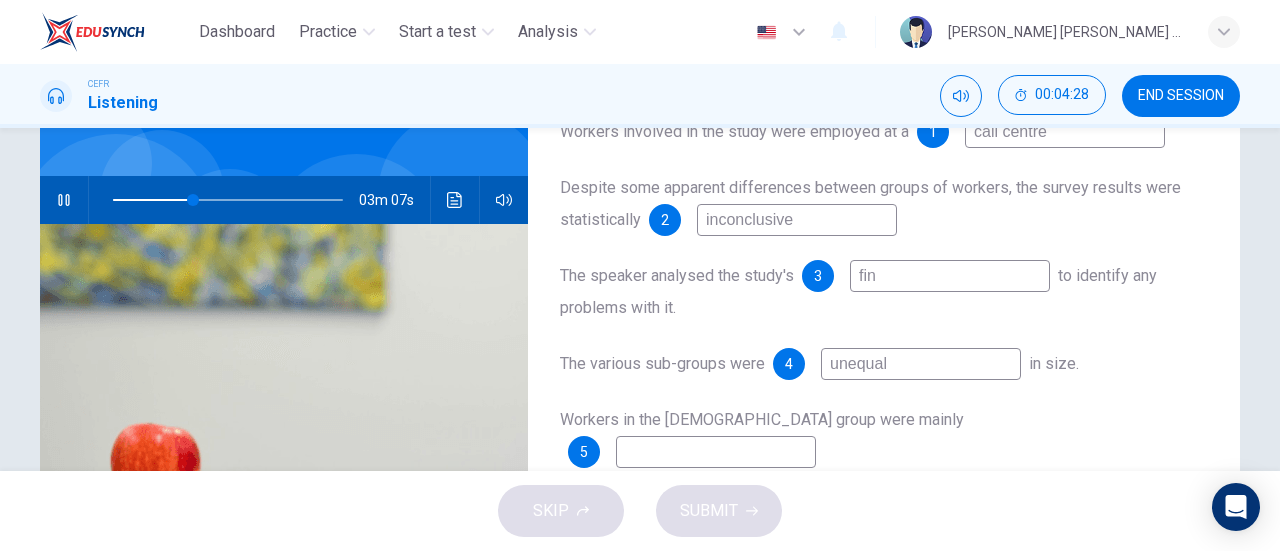 type on "35" 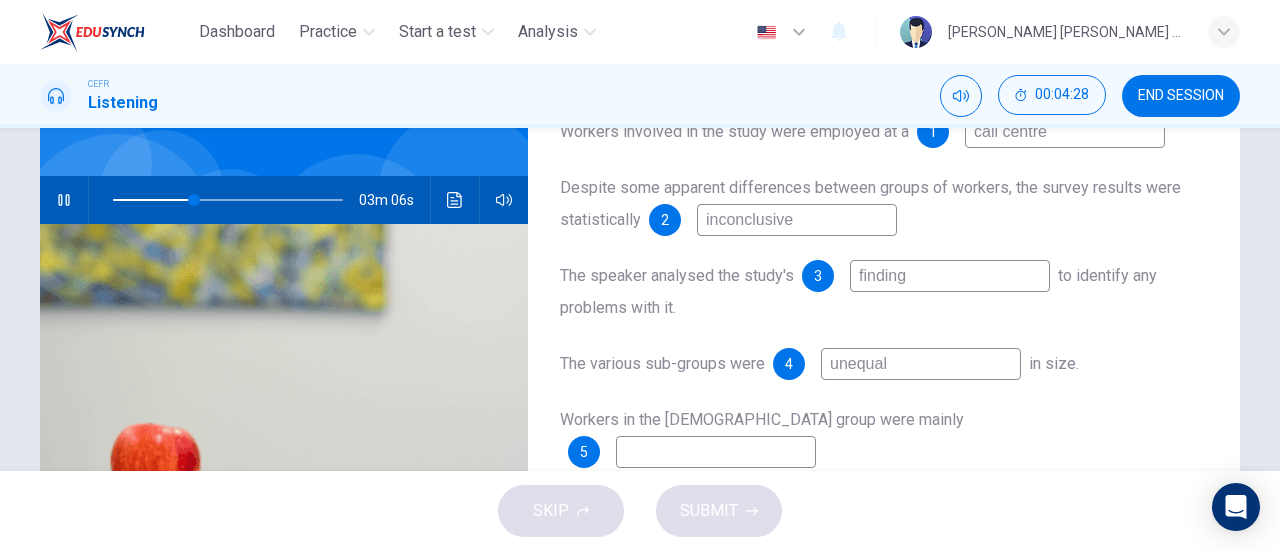 type on "findings" 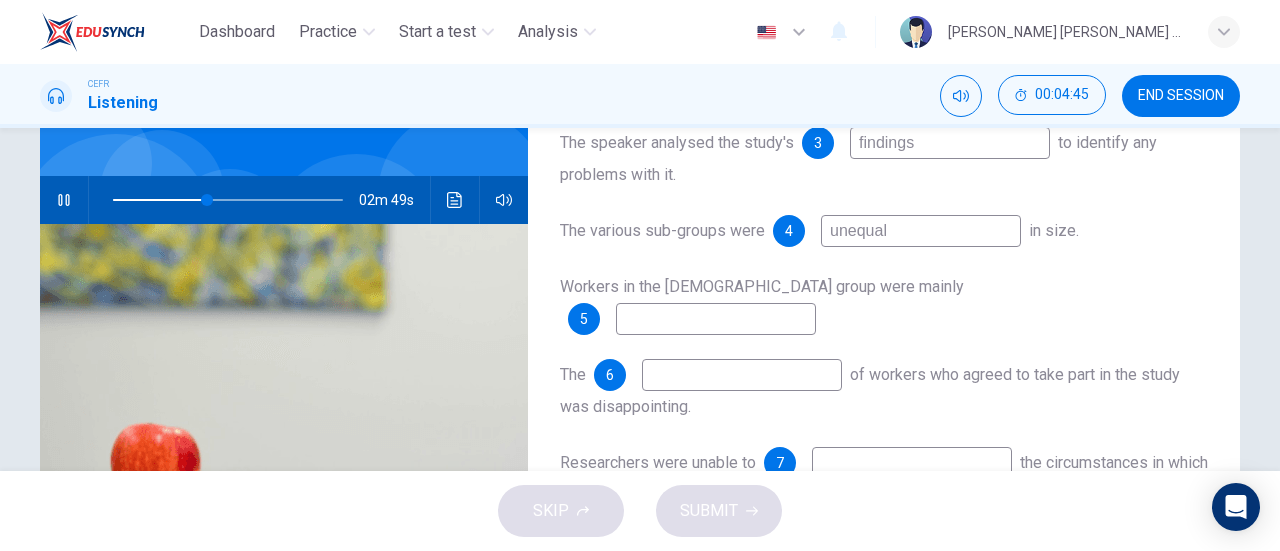 scroll, scrollTop: 242, scrollLeft: 0, axis: vertical 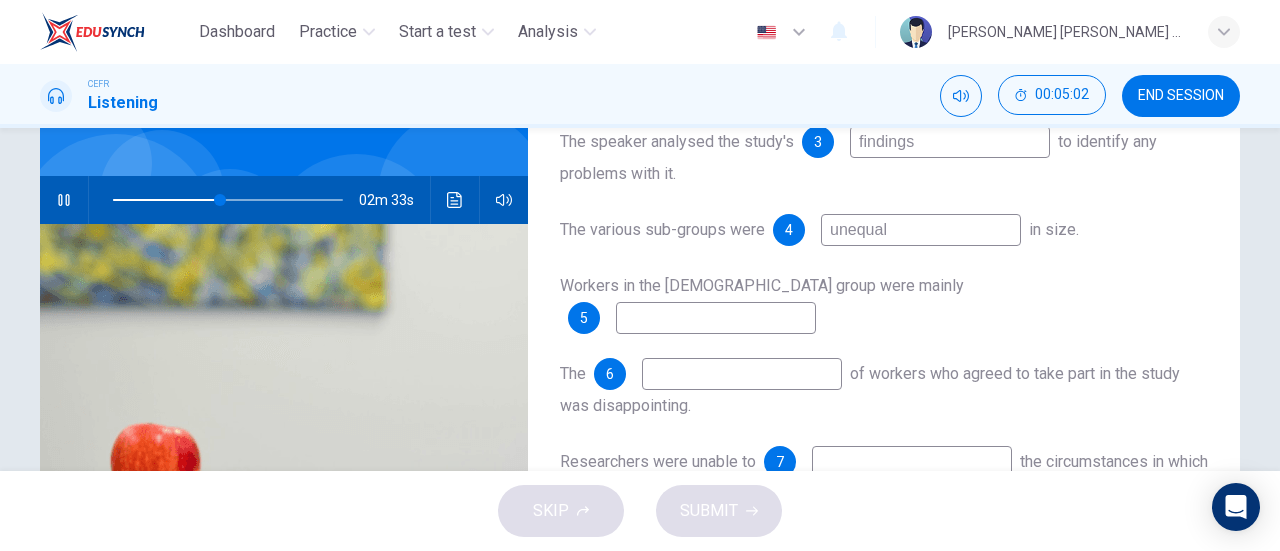 type on "47" 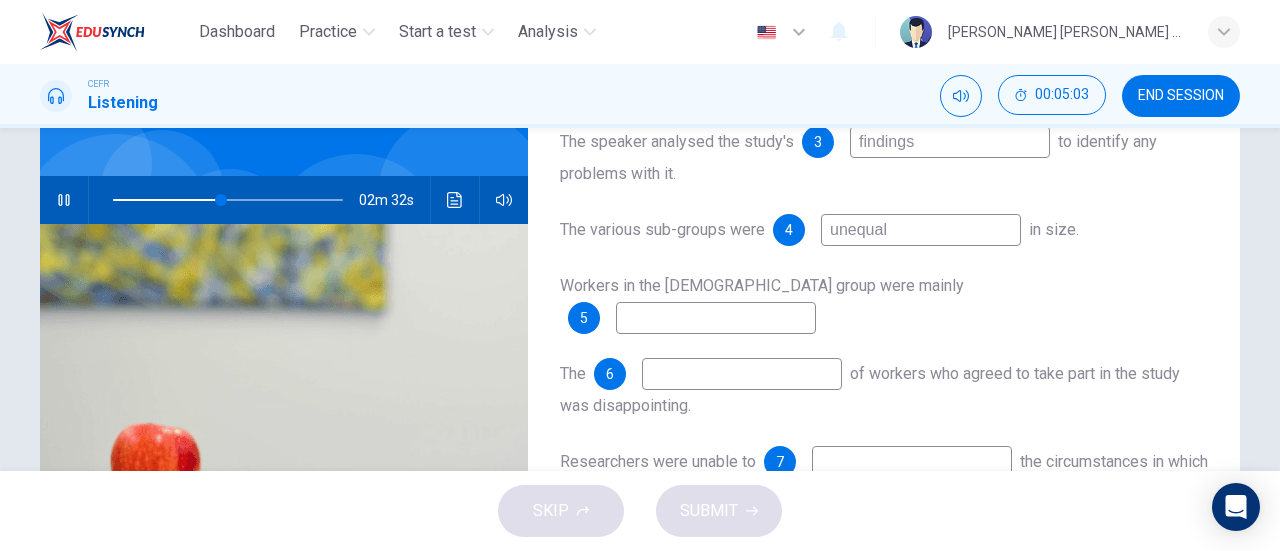 type on "findings" 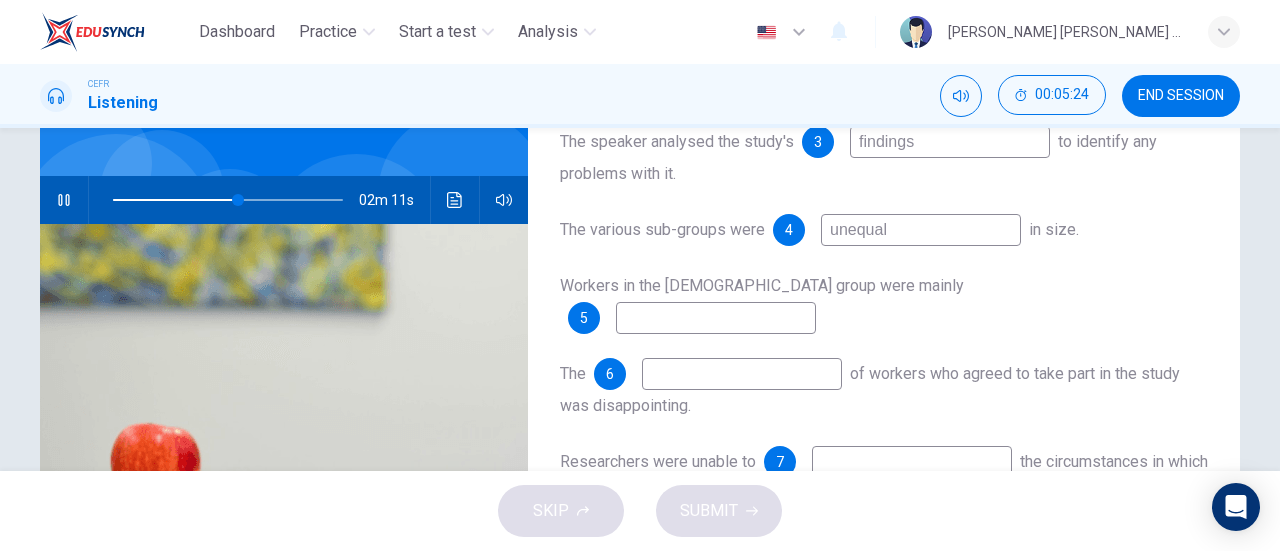type on "55" 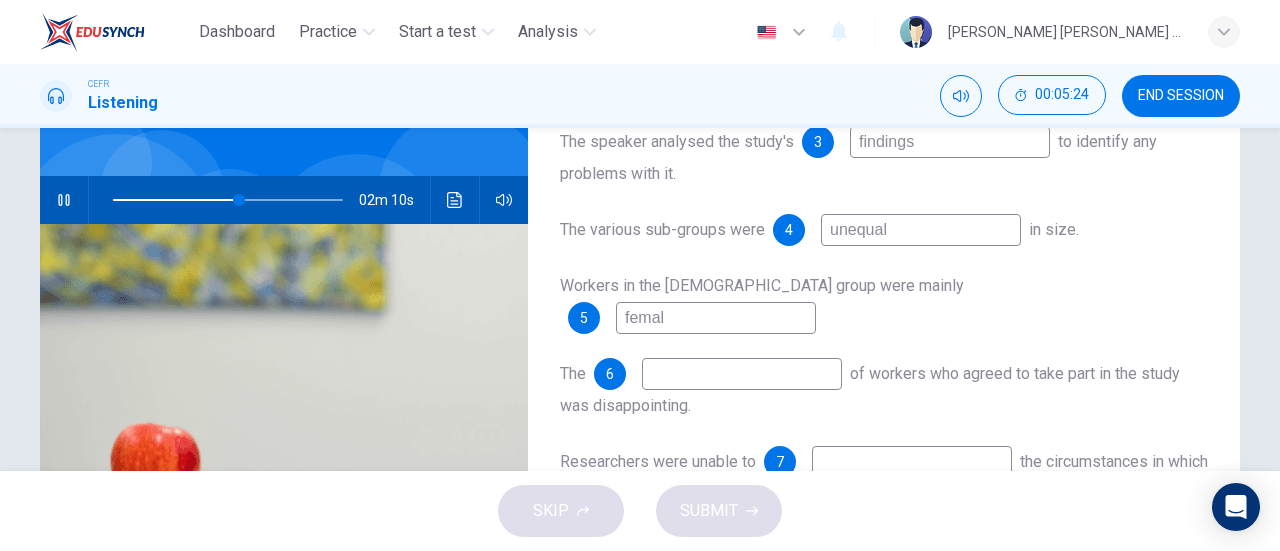 type on "female" 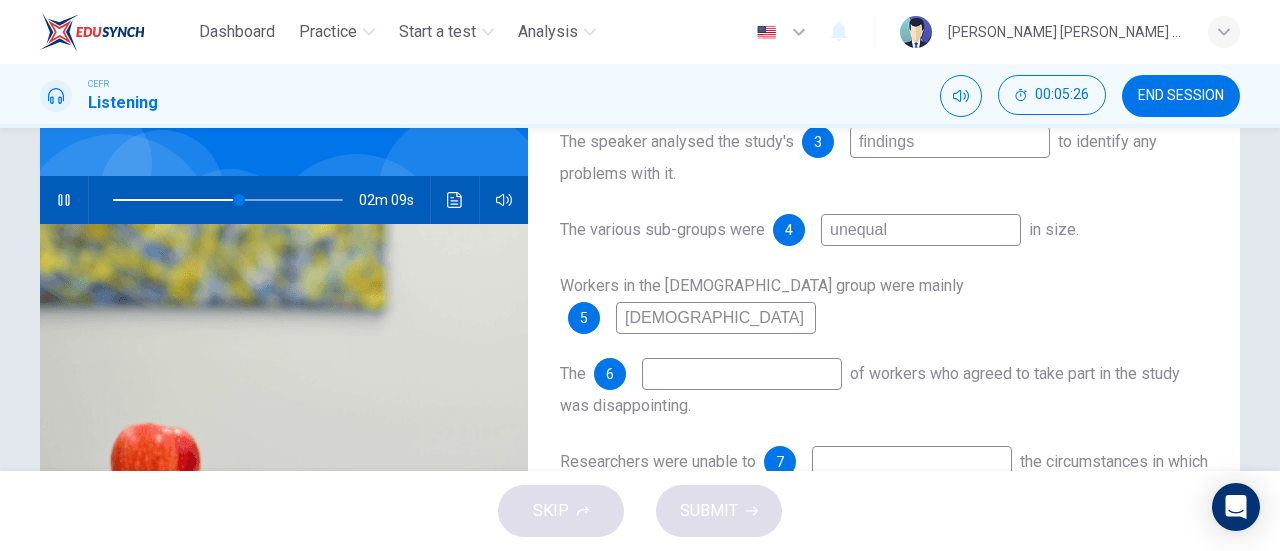 type on "55" 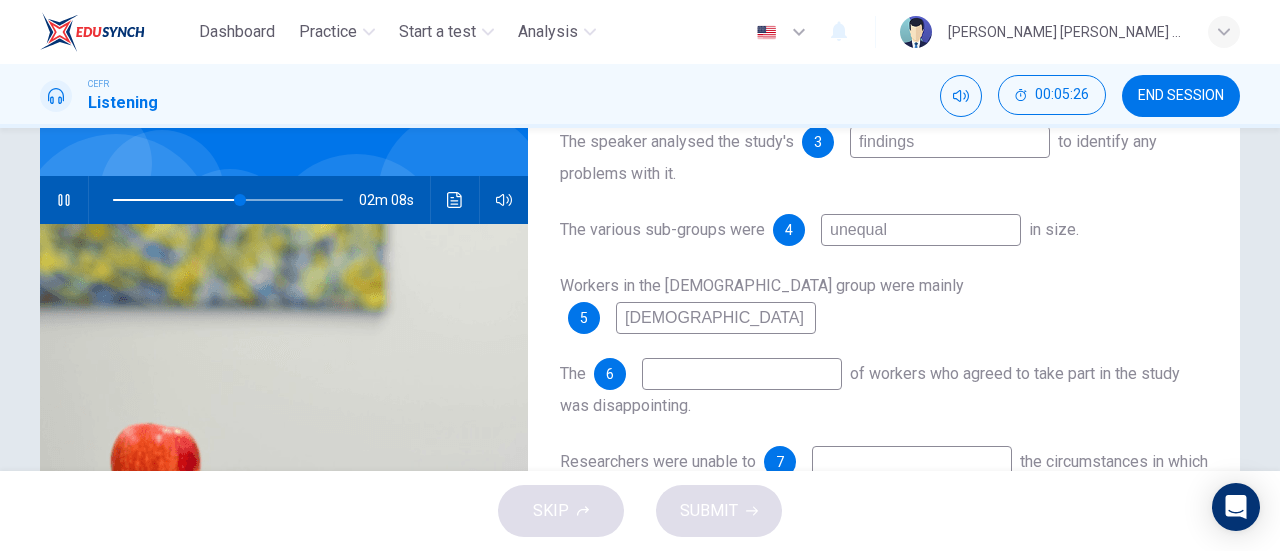 type on "female" 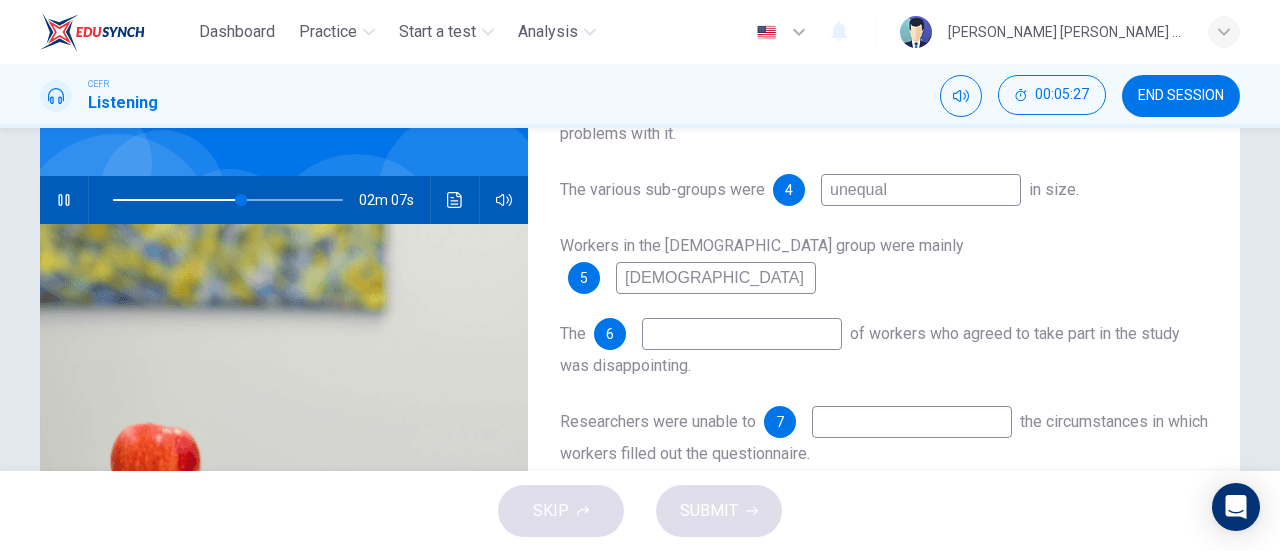 scroll, scrollTop: 284, scrollLeft: 0, axis: vertical 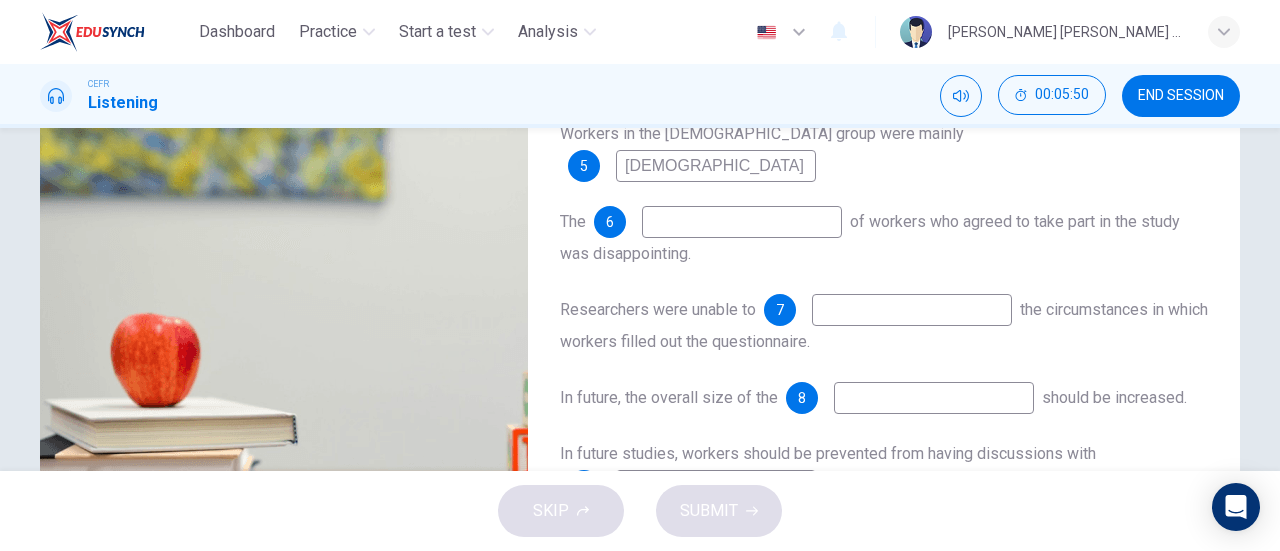type on "64" 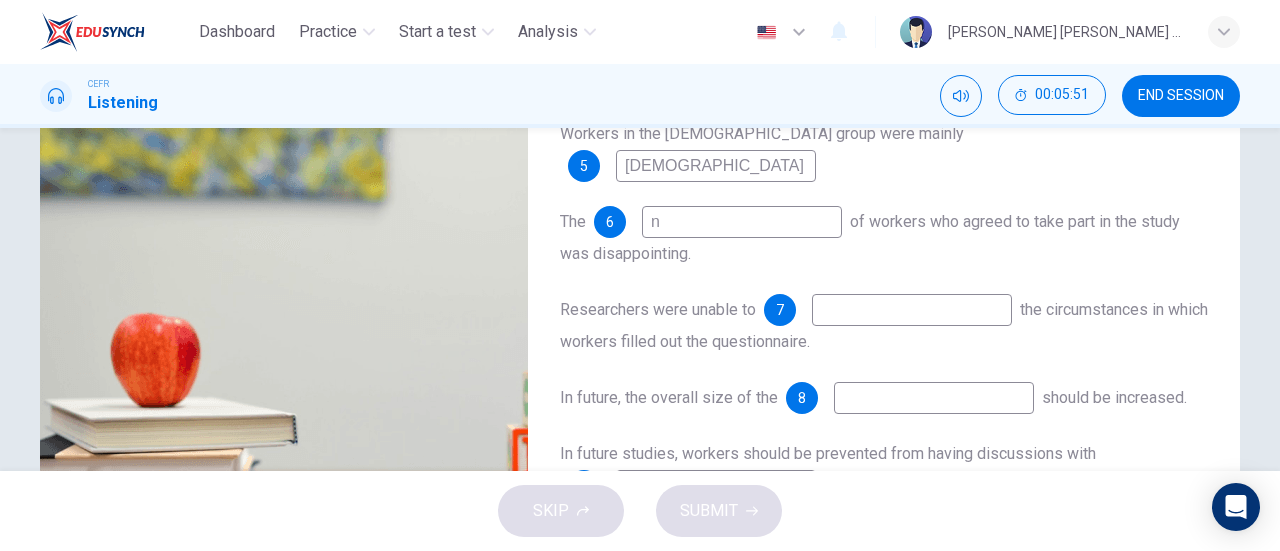 type on "nu" 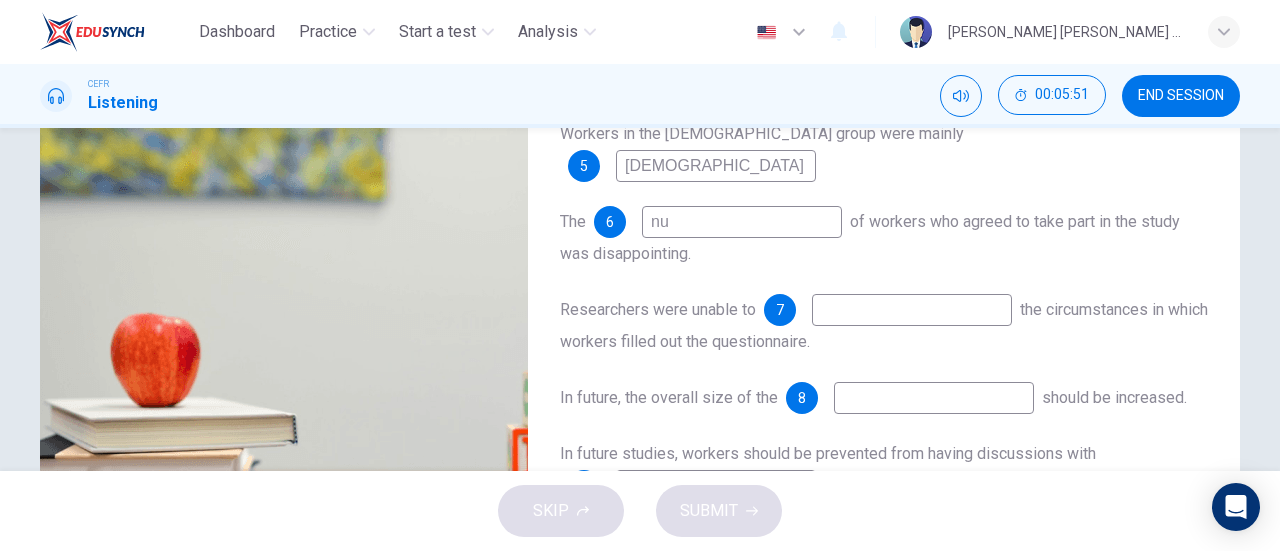 type on "64" 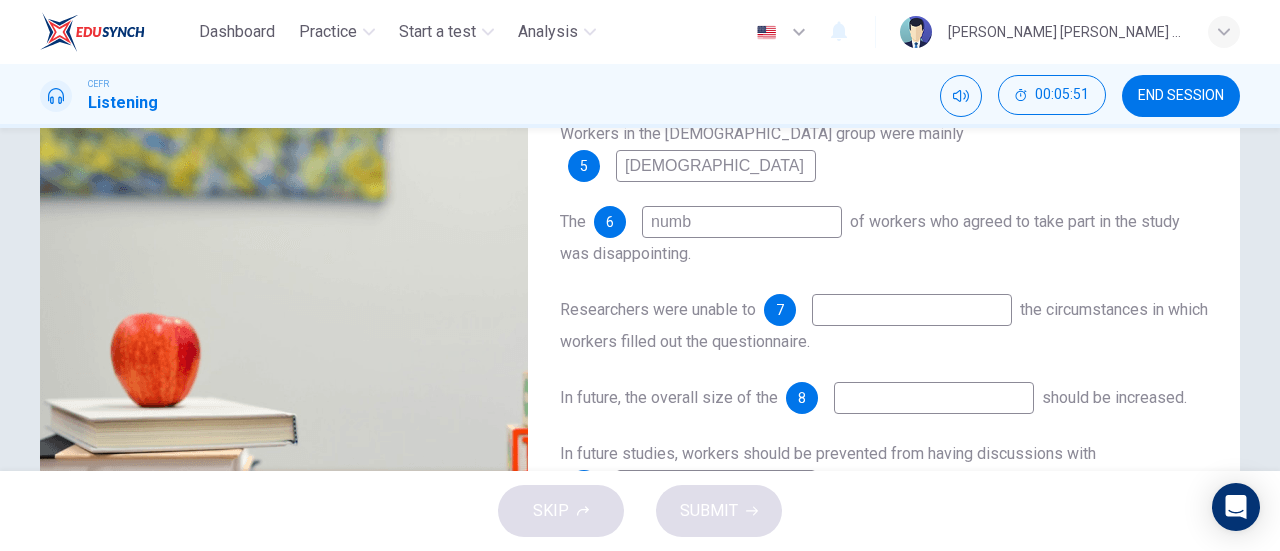 type on "numbe" 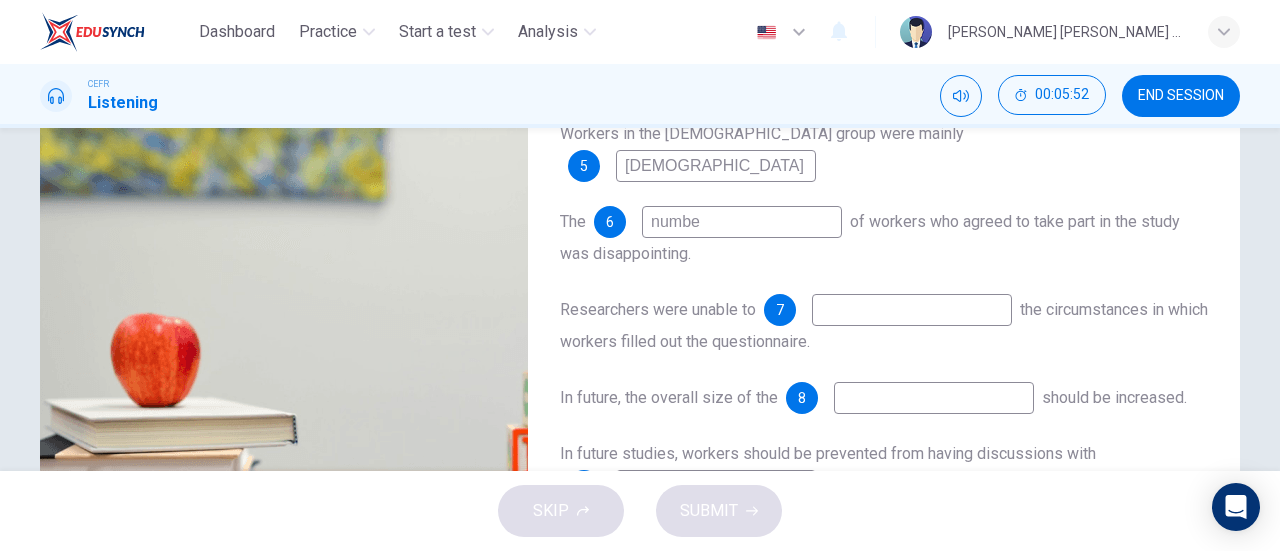 type on "64" 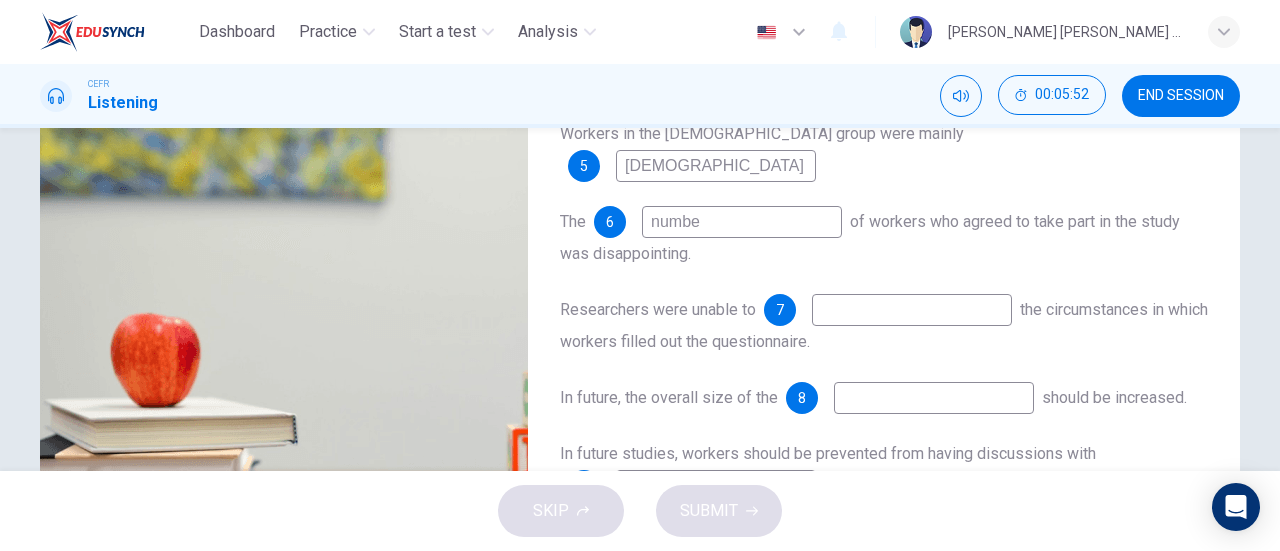 type on "number" 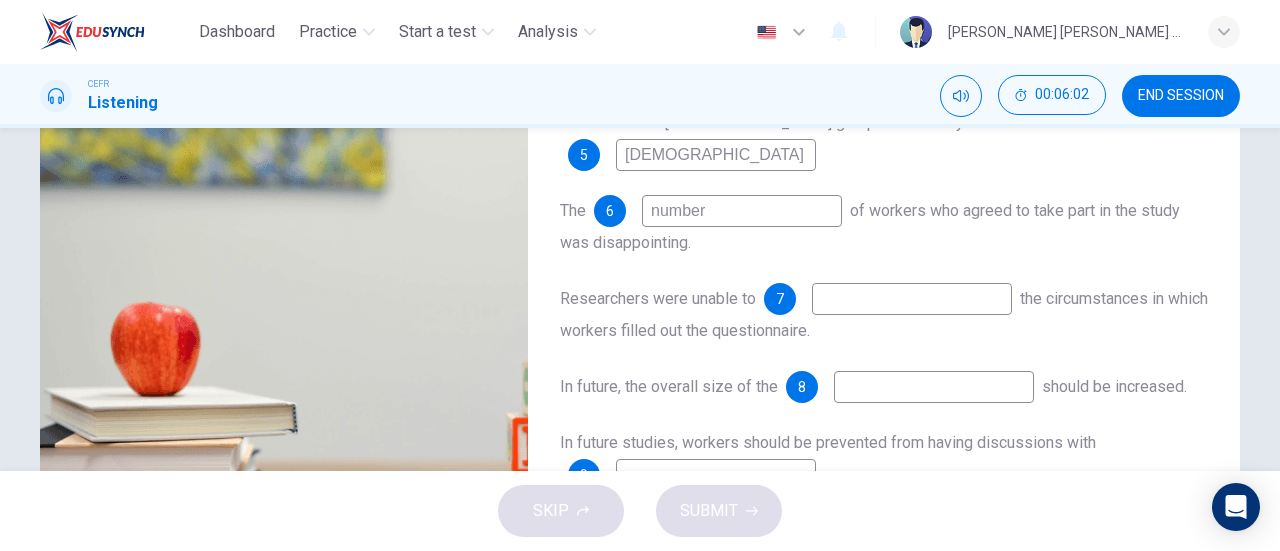 scroll, scrollTop: 278, scrollLeft: 0, axis: vertical 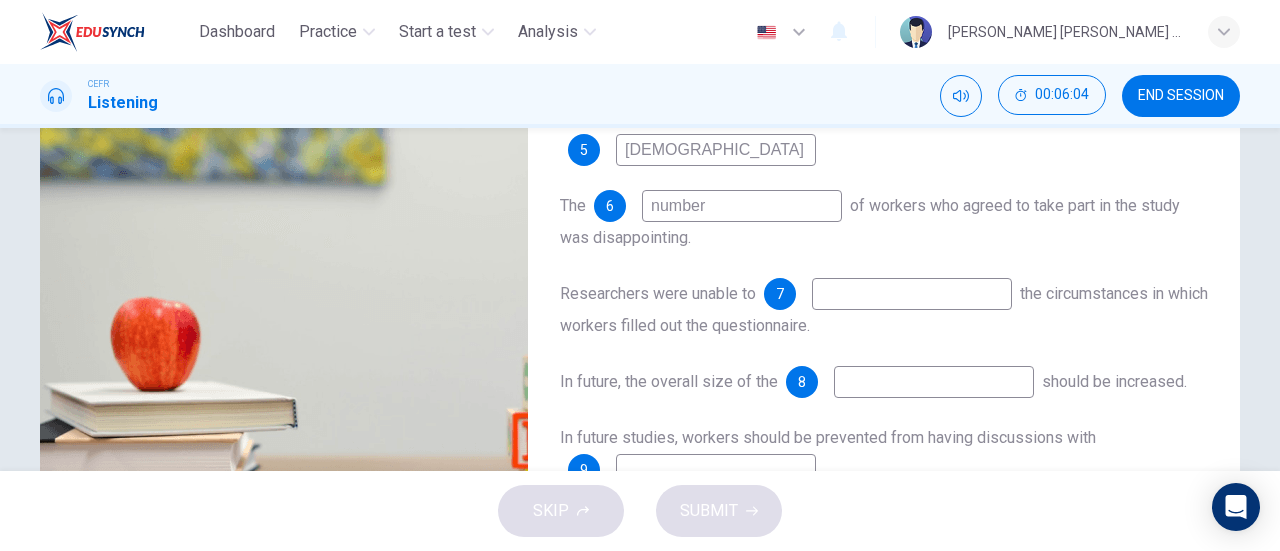 type on "68" 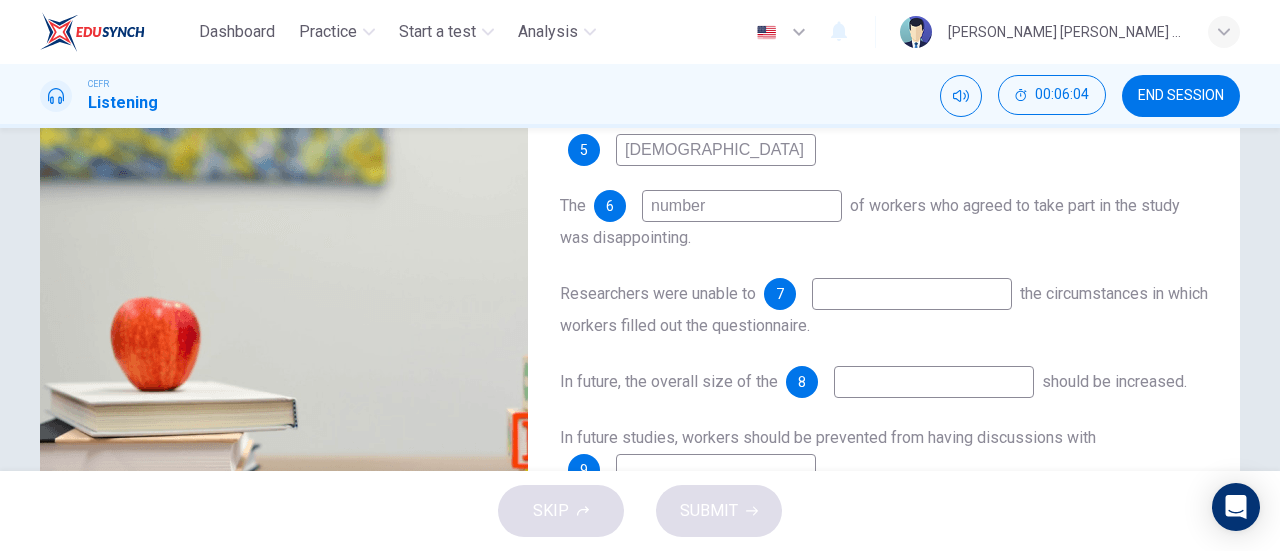 type on "number" 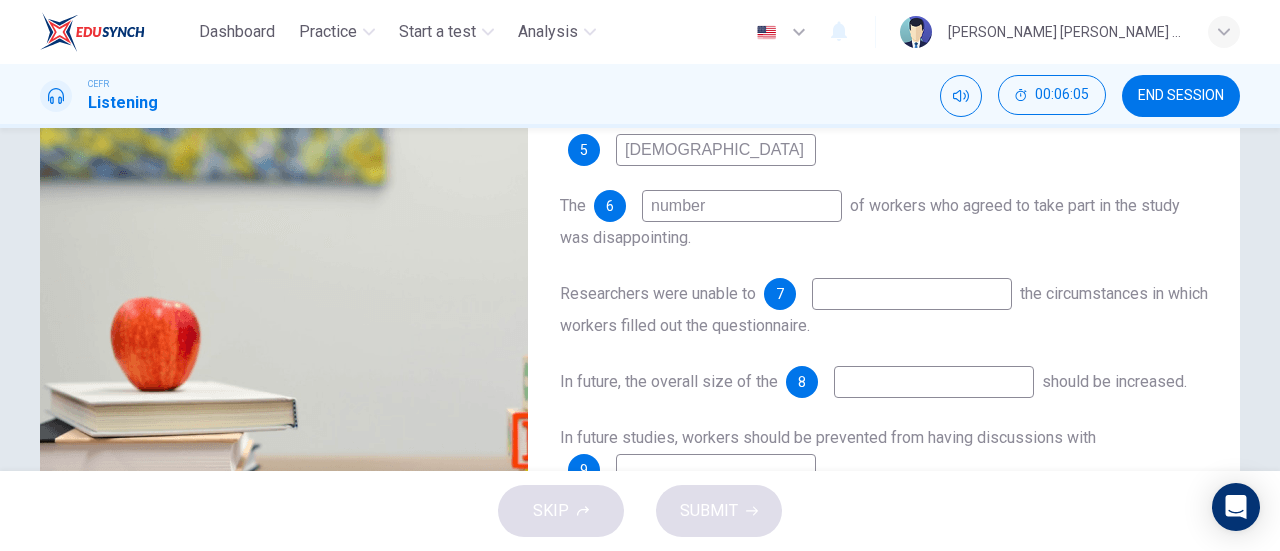 click at bounding box center [912, 294] 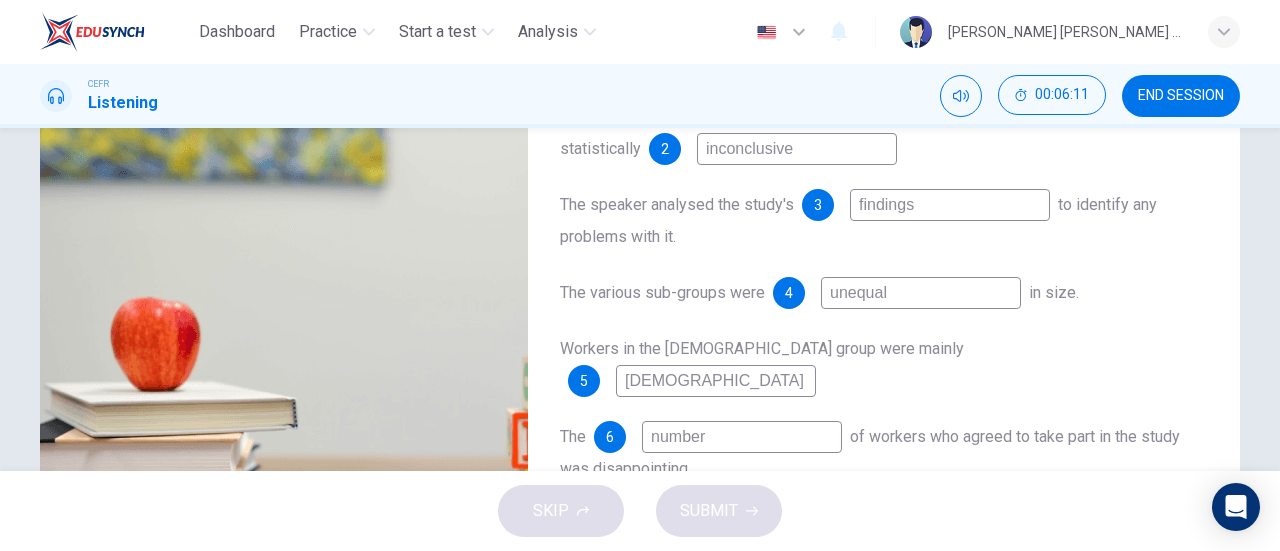 scroll, scrollTop: 52, scrollLeft: 0, axis: vertical 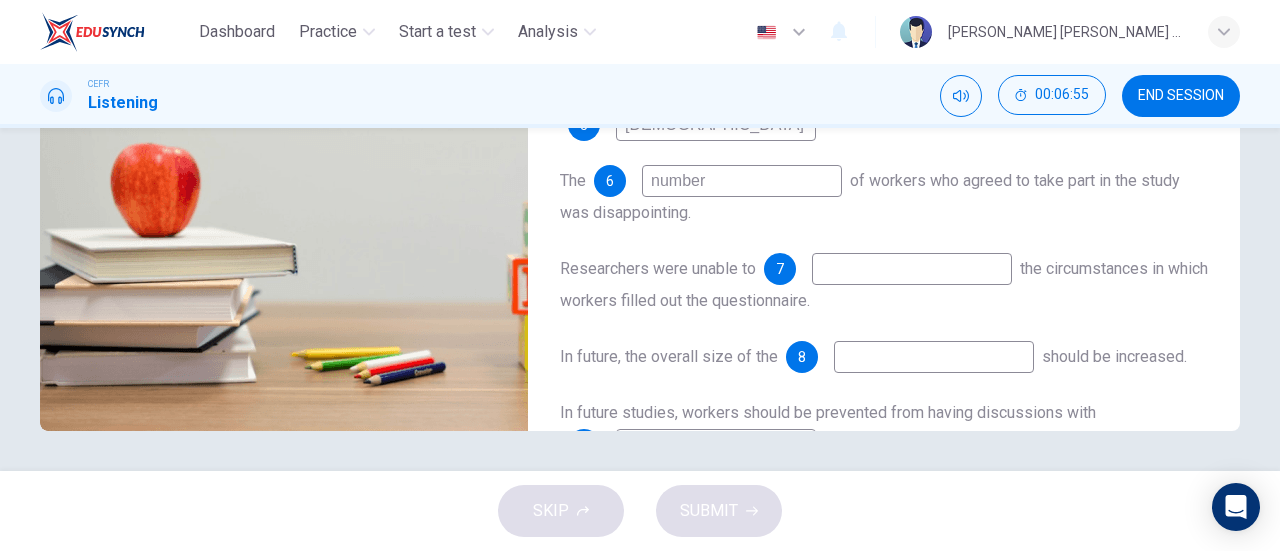 click at bounding box center (934, 357) 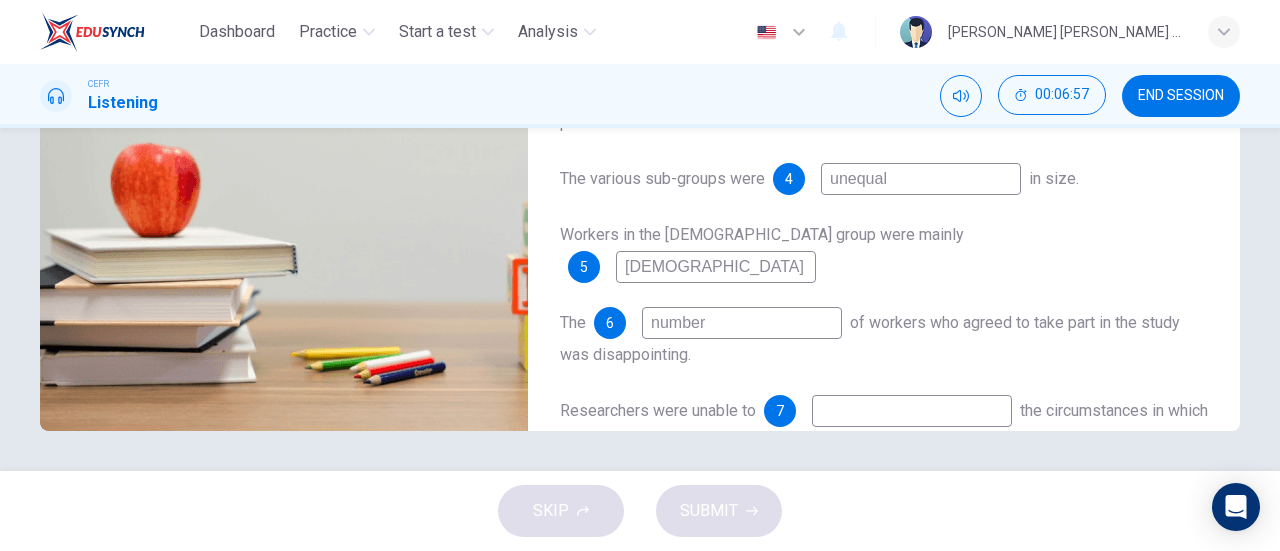 scroll, scrollTop: 0, scrollLeft: 0, axis: both 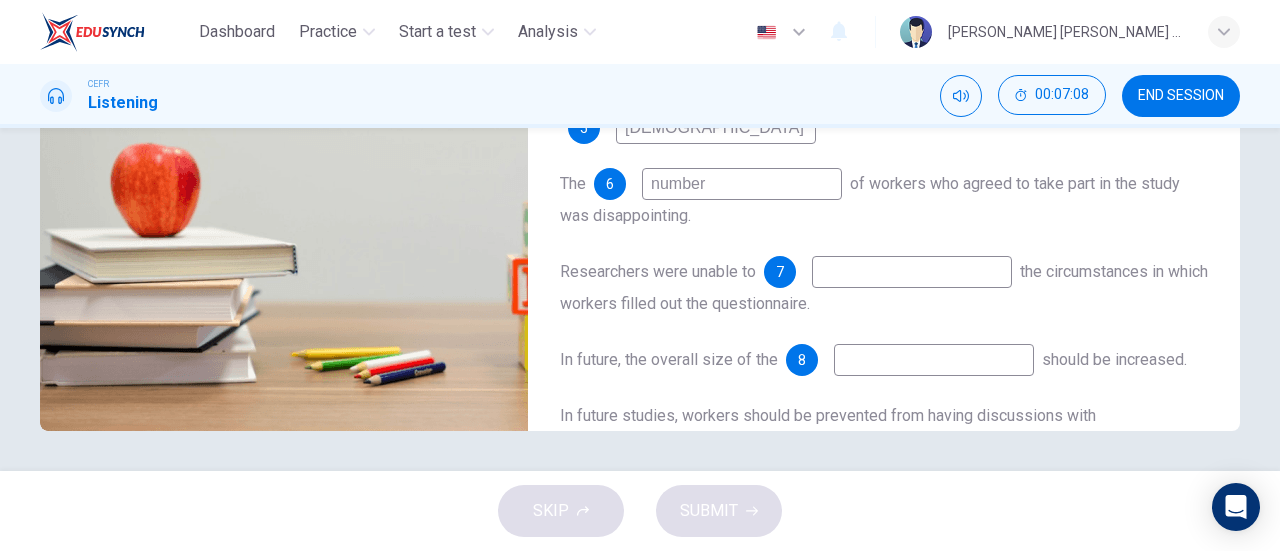click at bounding box center (912, 272) 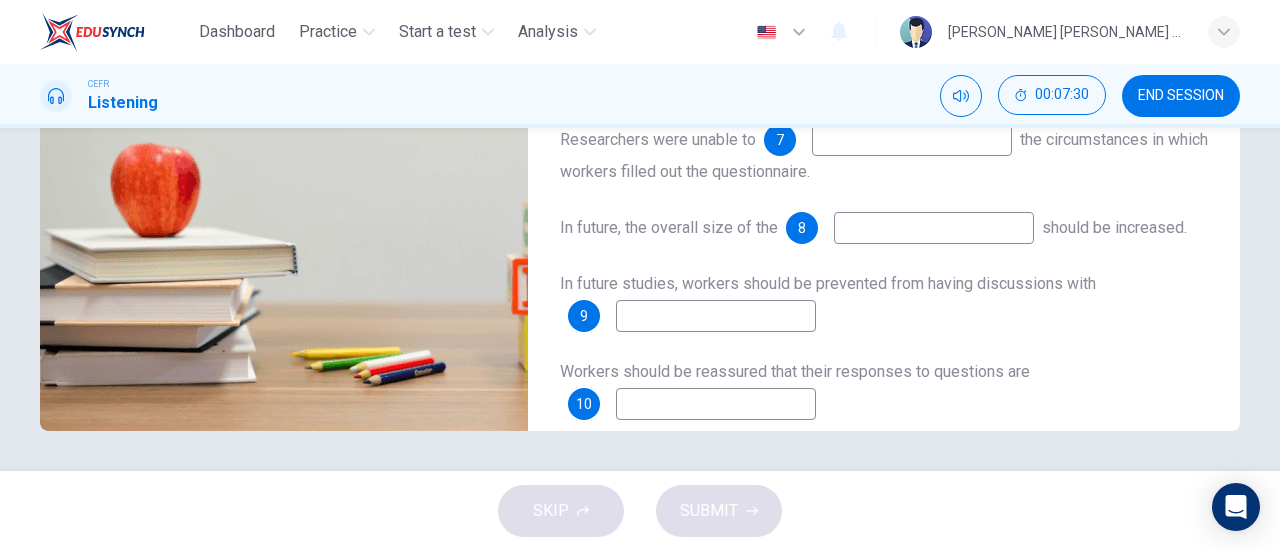 scroll, scrollTop: 284, scrollLeft: 0, axis: vertical 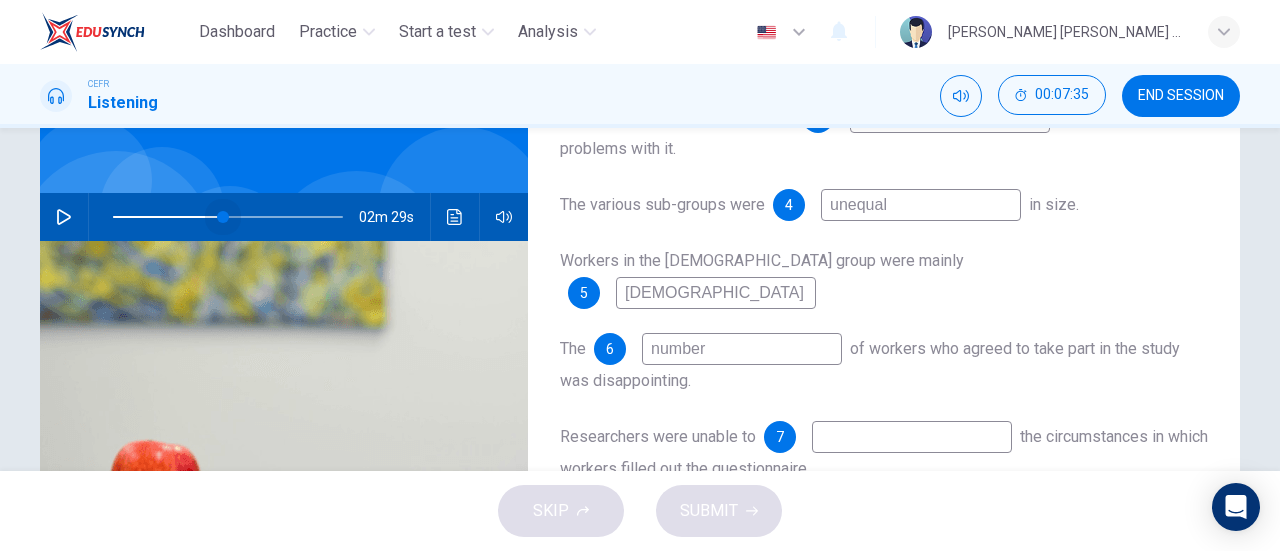 click at bounding box center (223, 217) 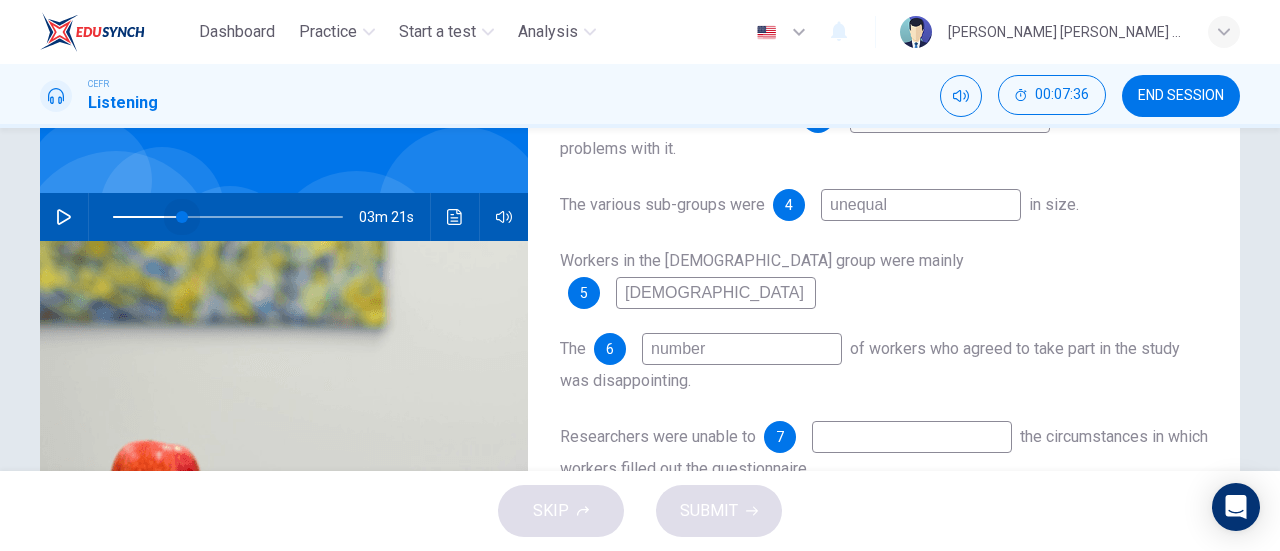 click at bounding box center [228, 217] 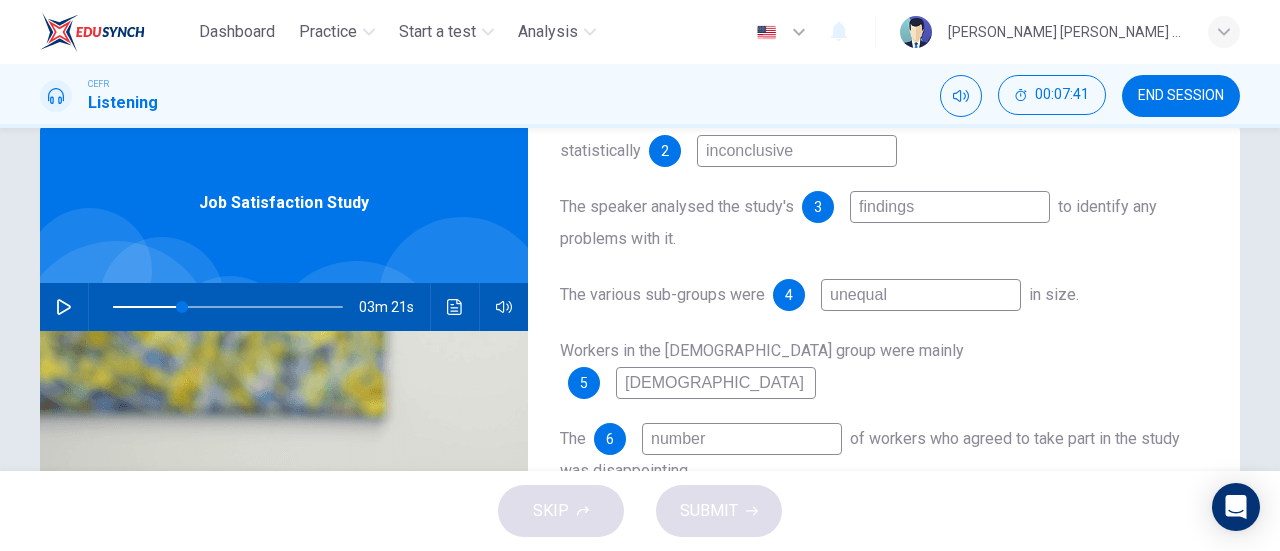 scroll, scrollTop: 0, scrollLeft: 0, axis: both 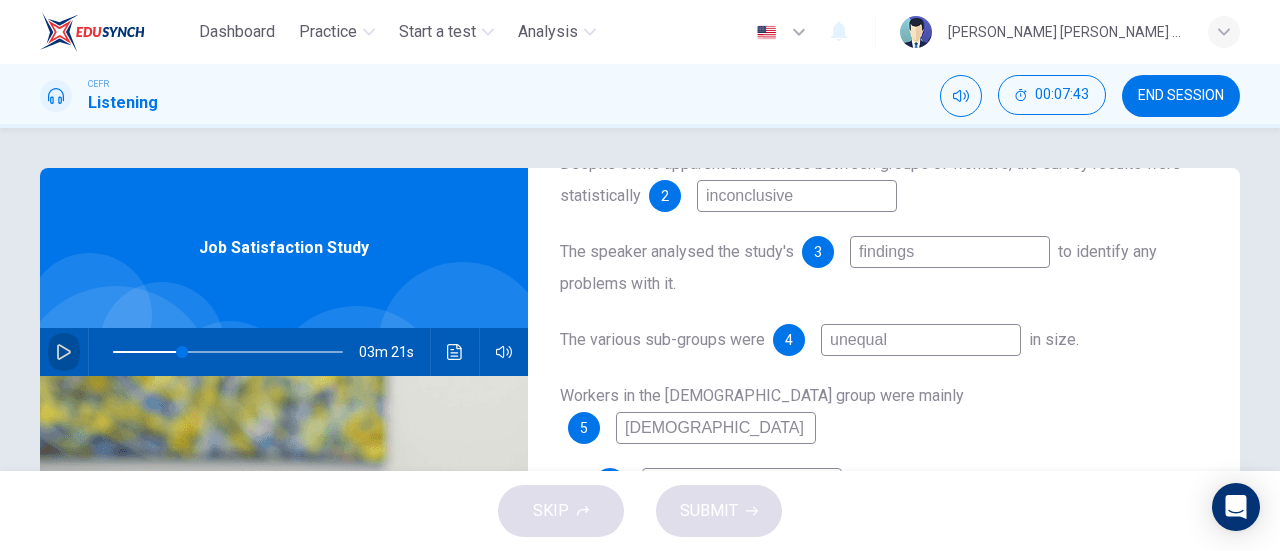click 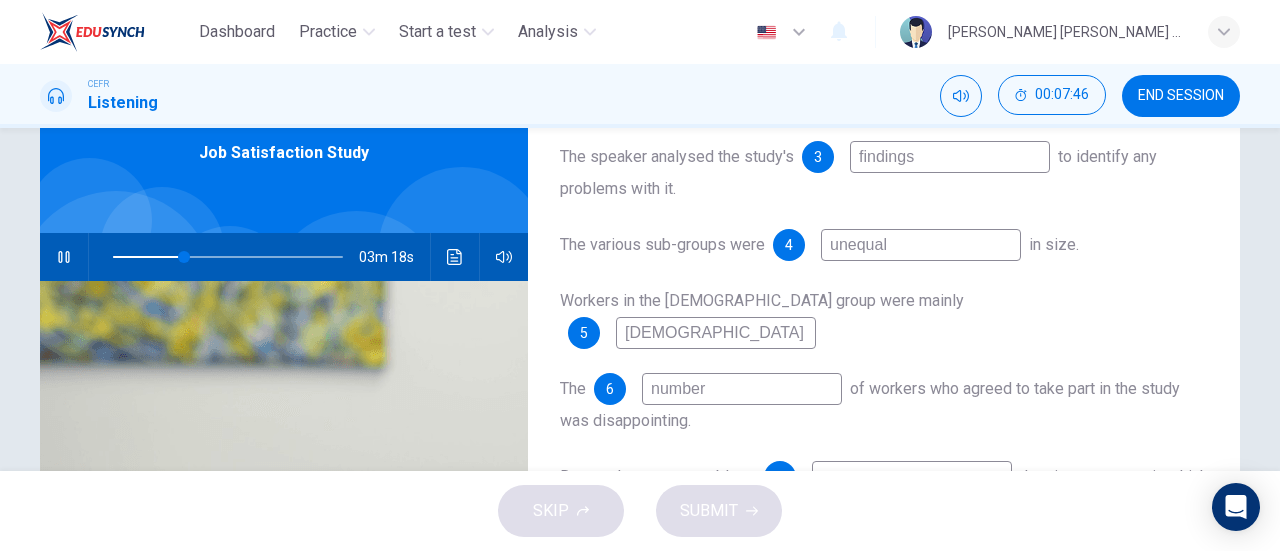 scroll, scrollTop: 94, scrollLeft: 0, axis: vertical 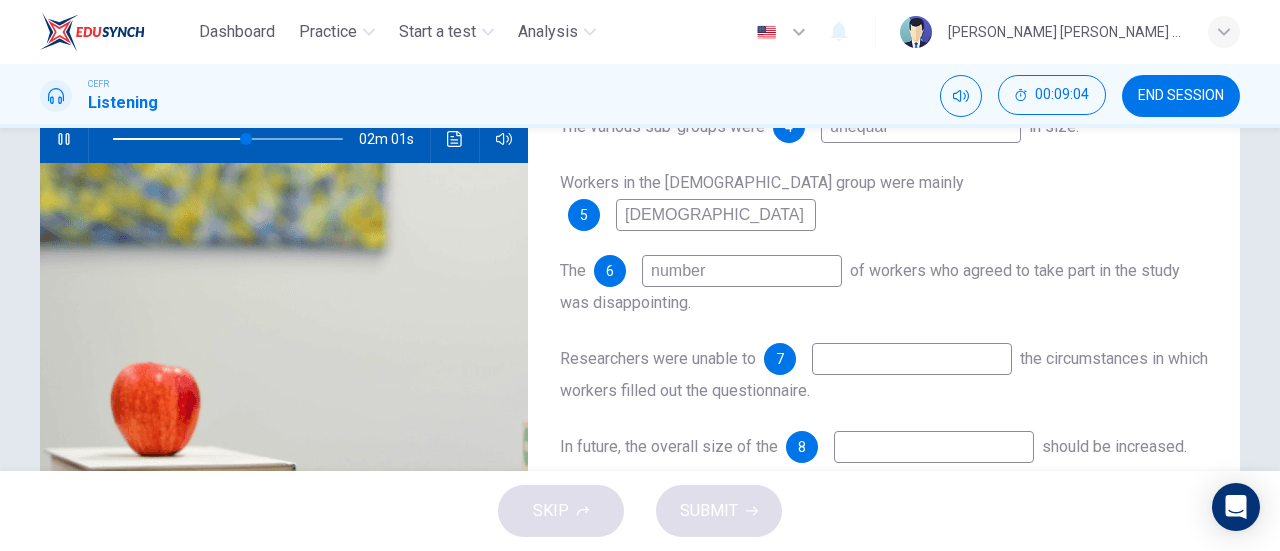click on "number" at bounding box center (742, 271) 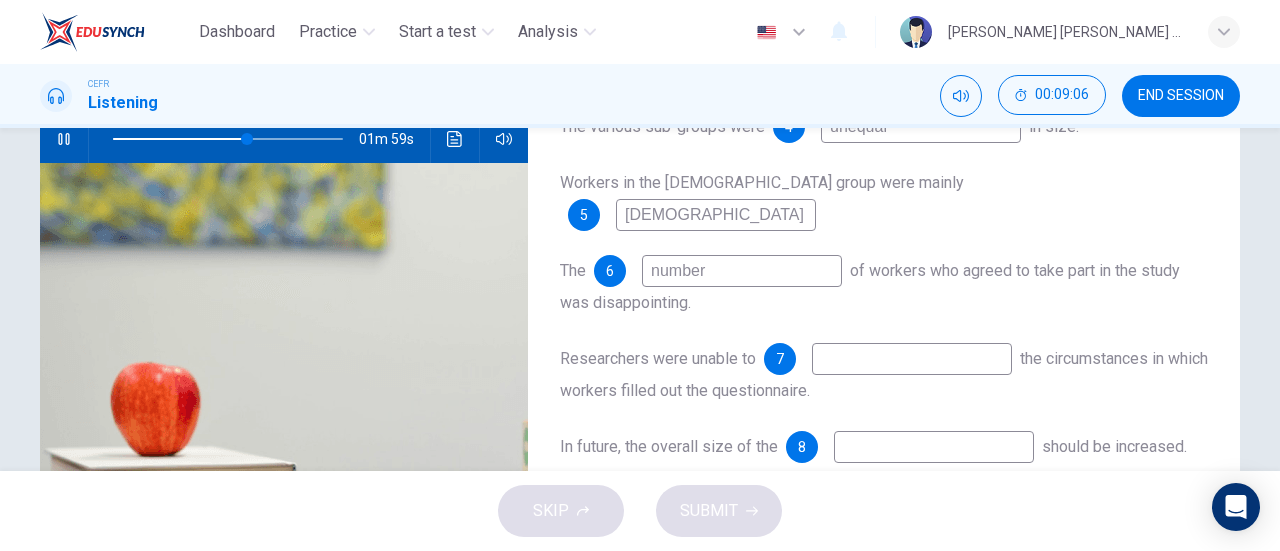 type on "59" 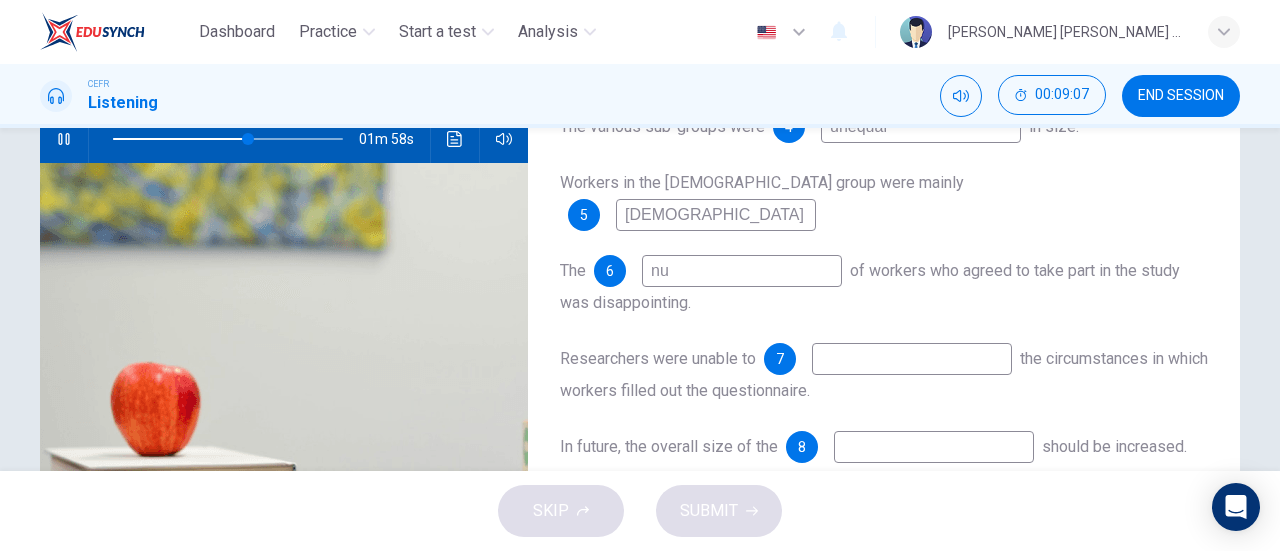 type on "n" 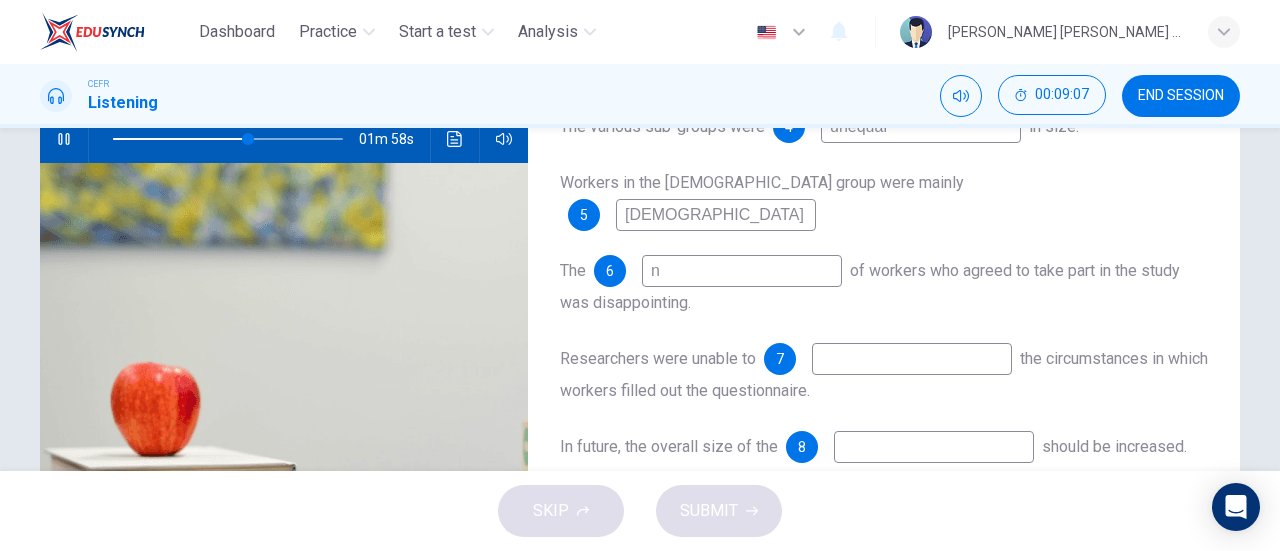 type 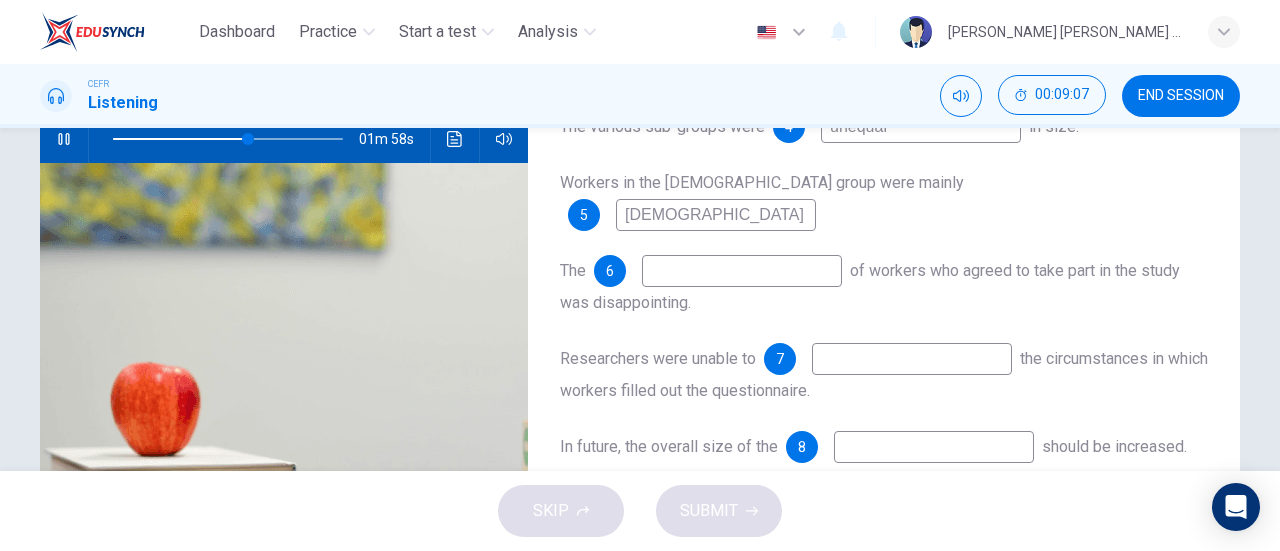 type on "59" 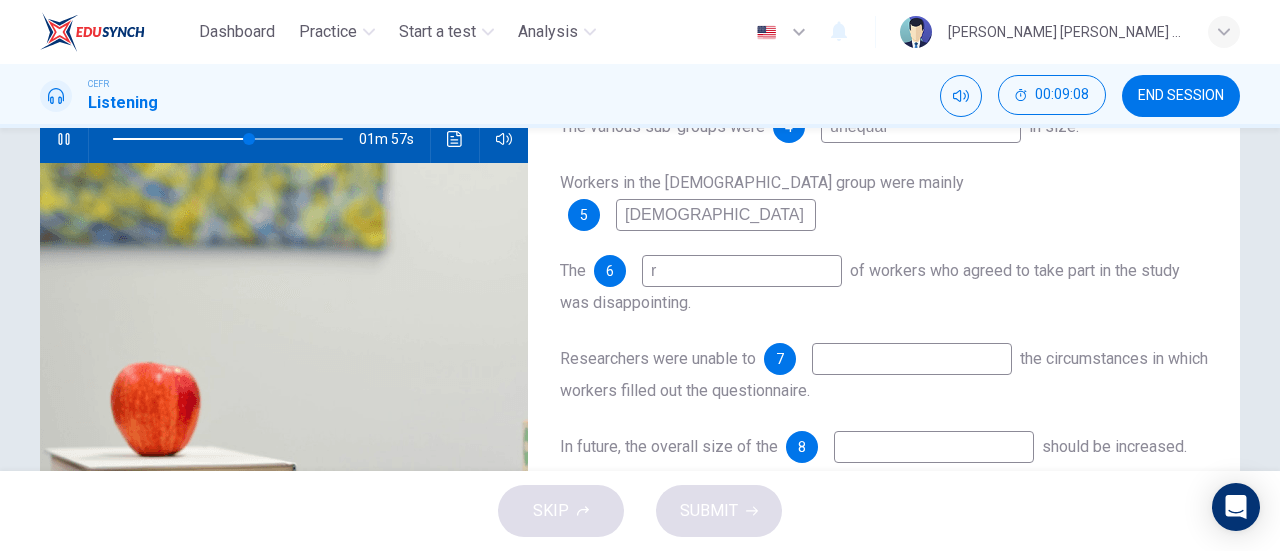 type on "re" 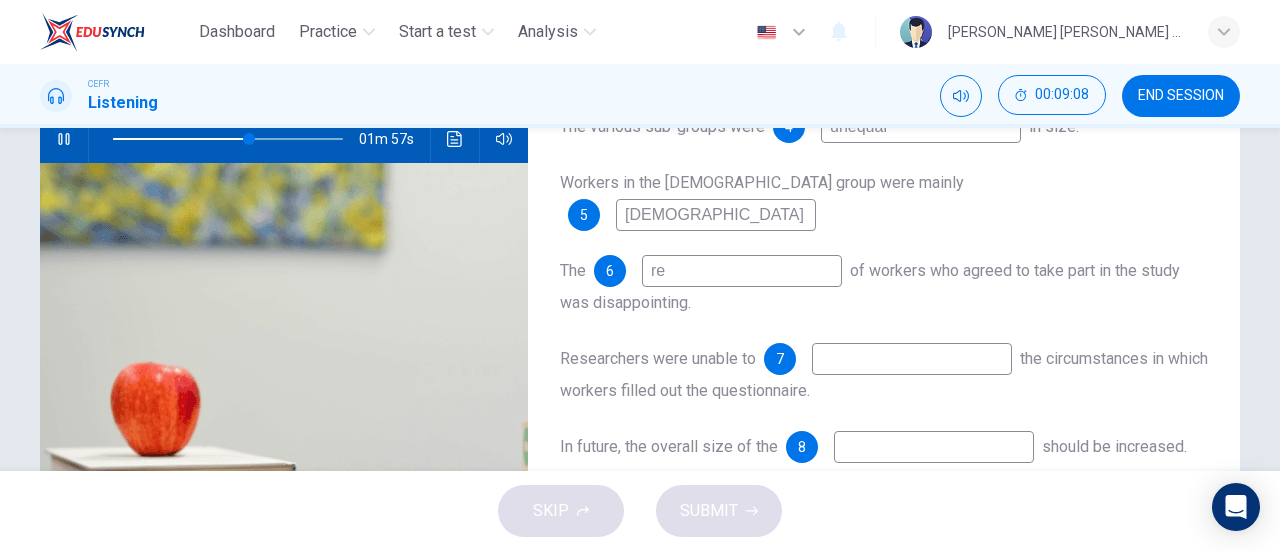 type on "59" 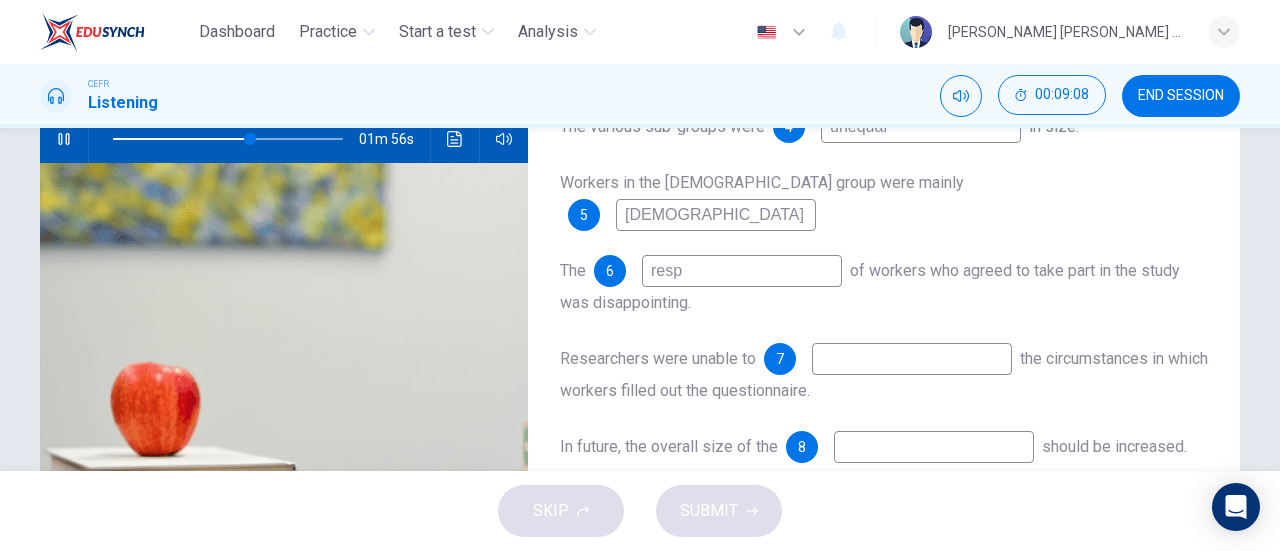 type on "respo" 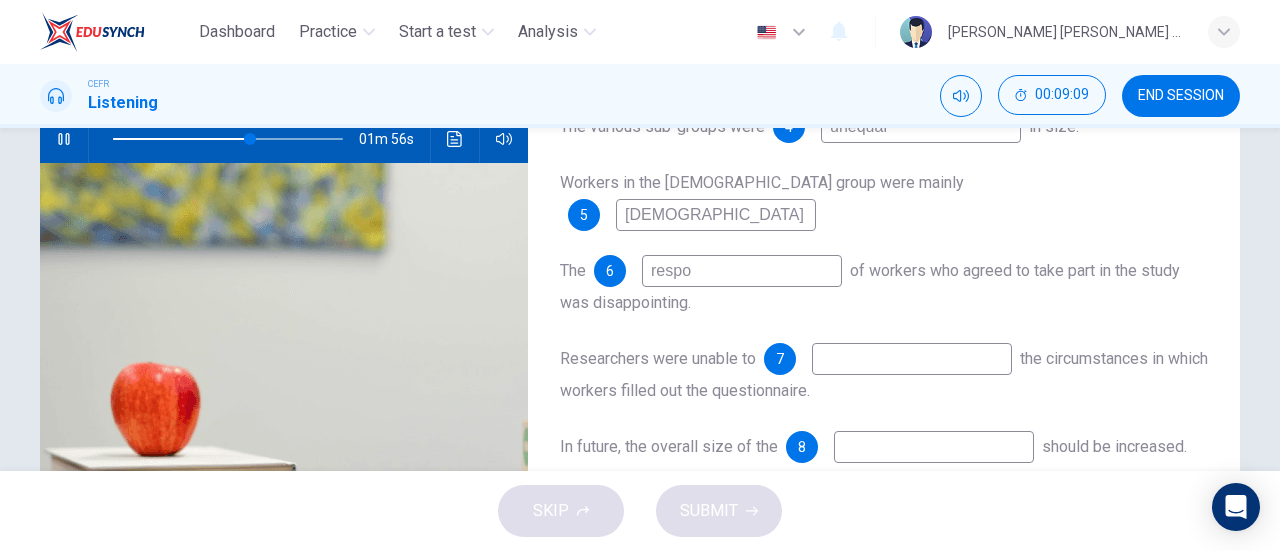 type on "60" 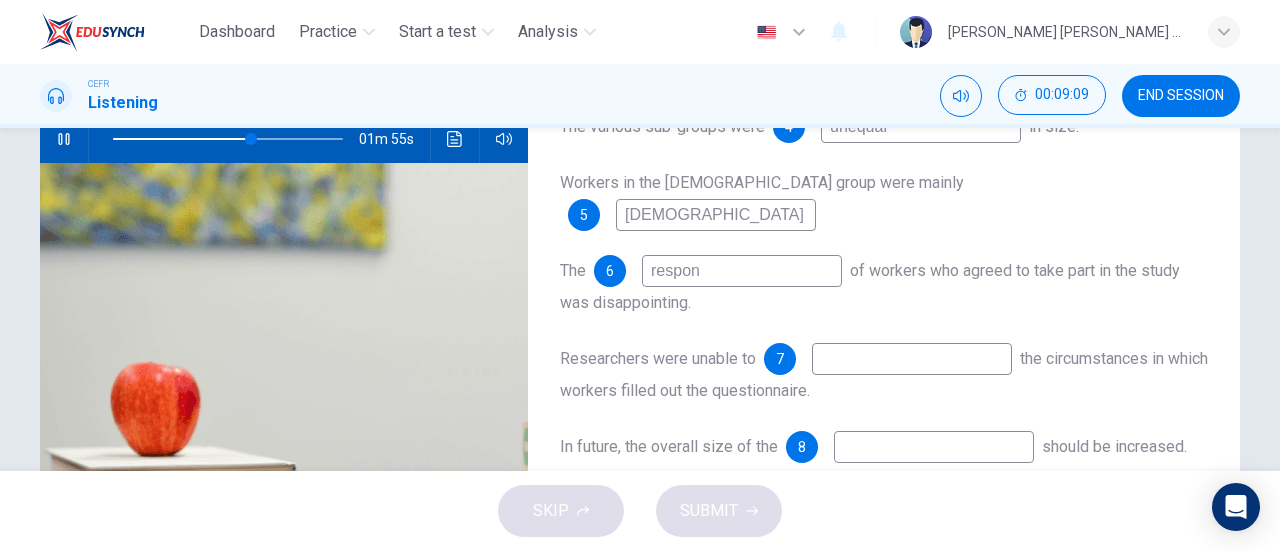 type on "respond" 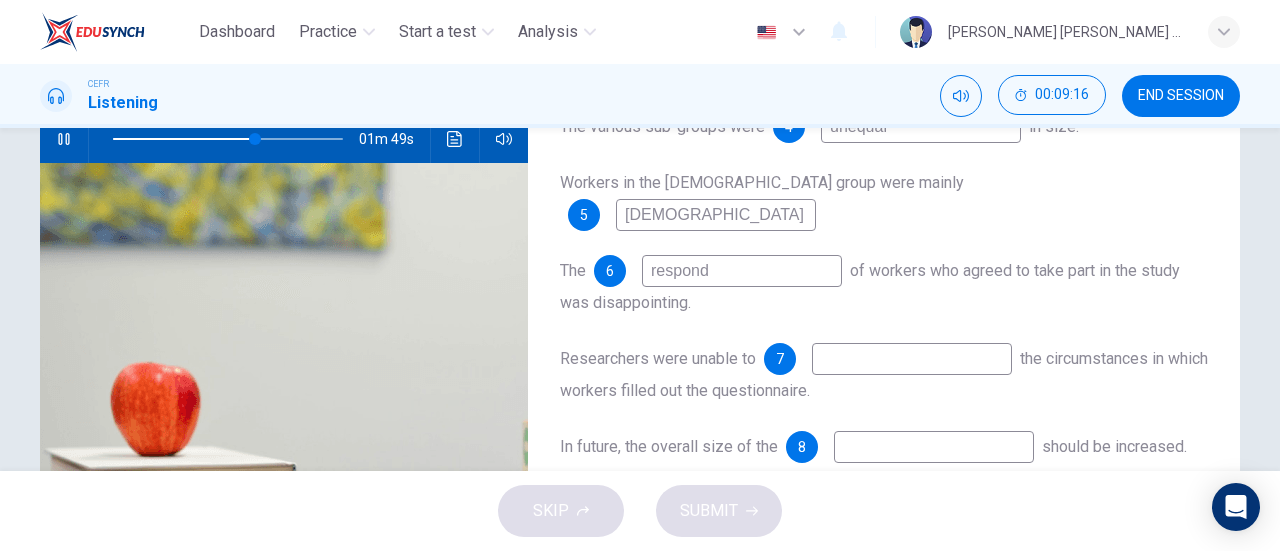 type on "62" 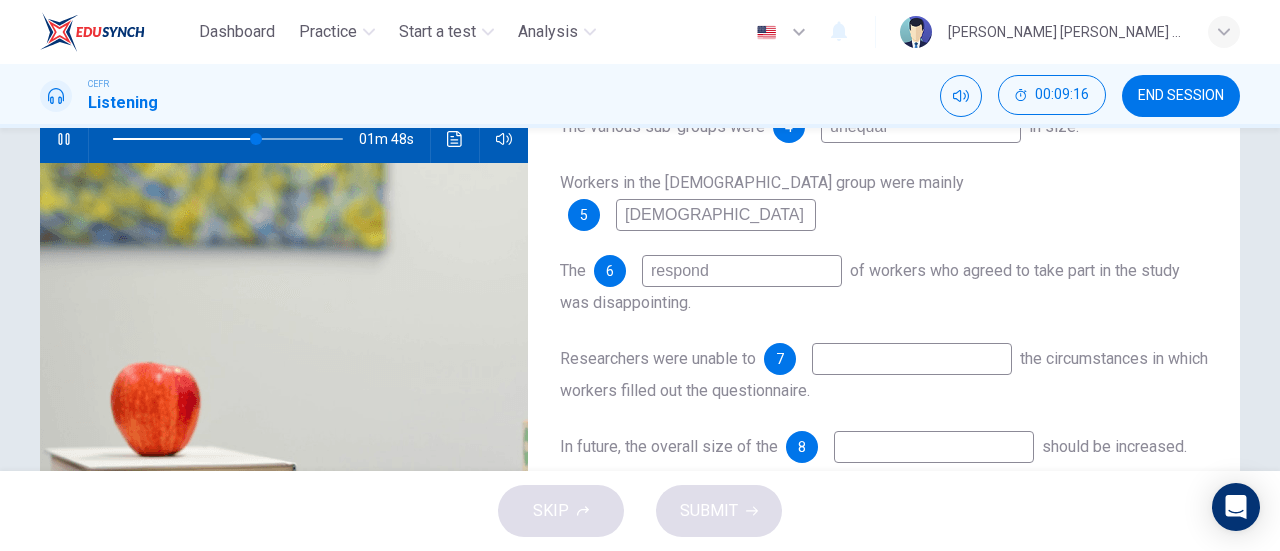 type on "respond" 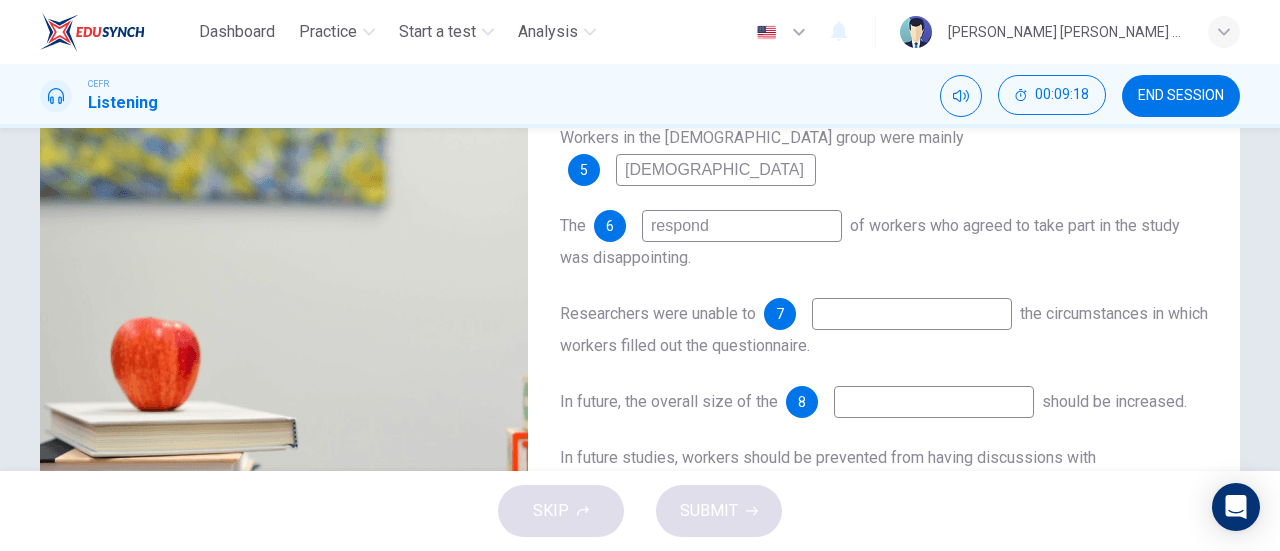 scroll, scrollTop: 269, scrollLeft: 0, axis: vertical 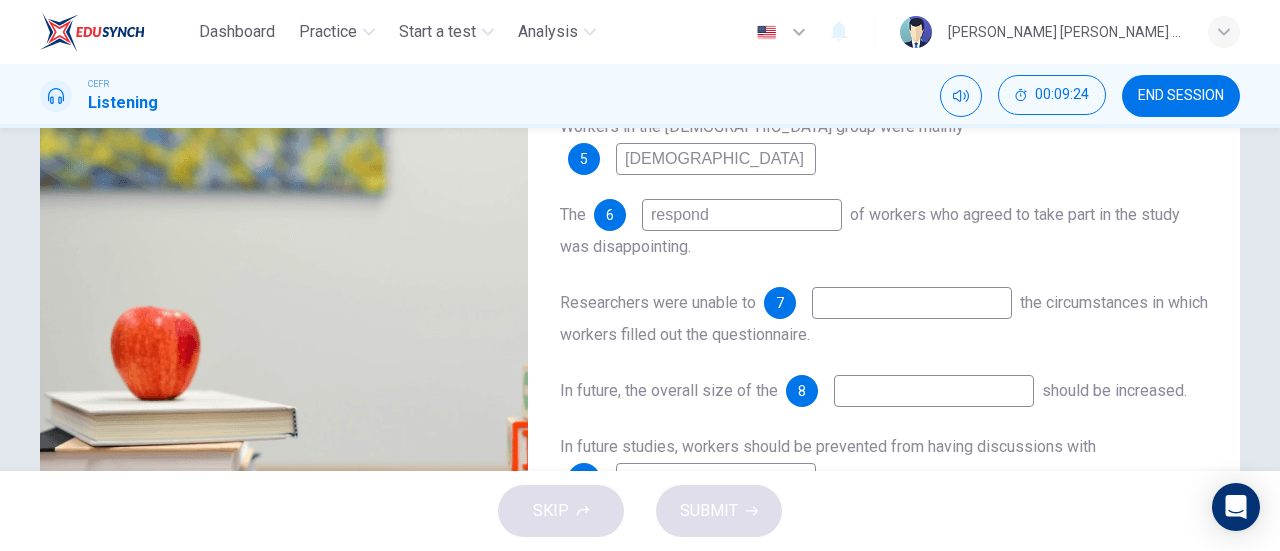 type on "65" 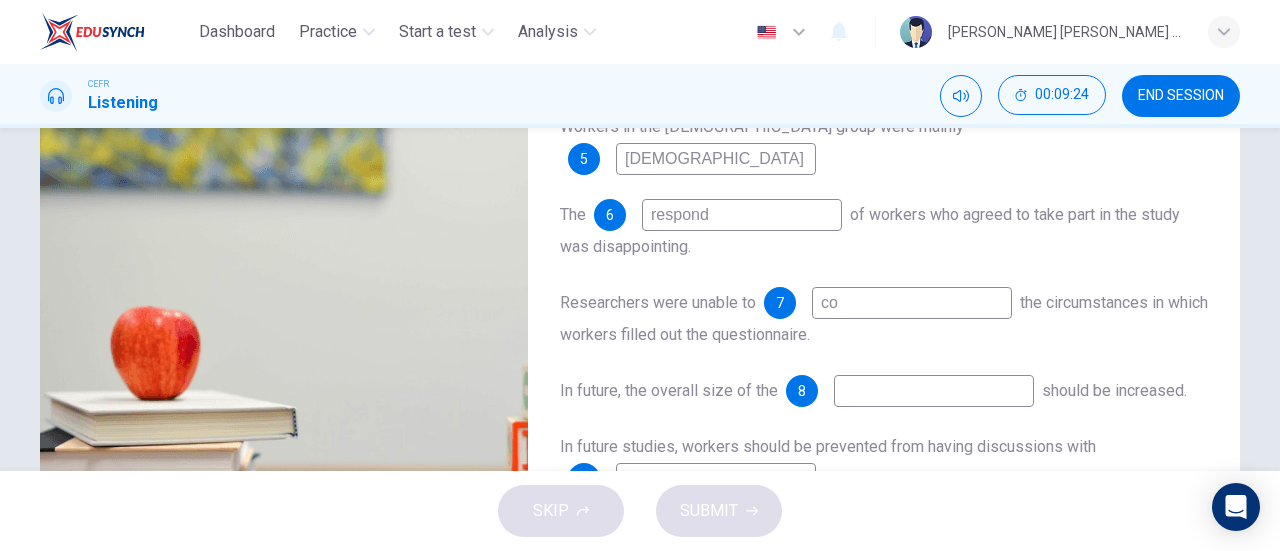 type on "con" 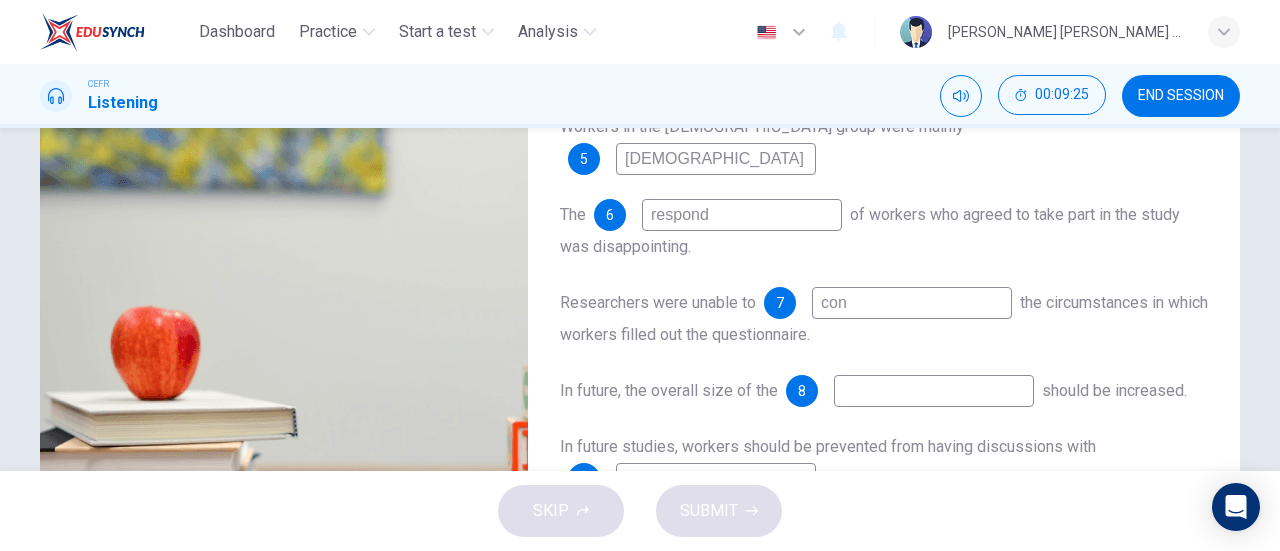 type on "65" 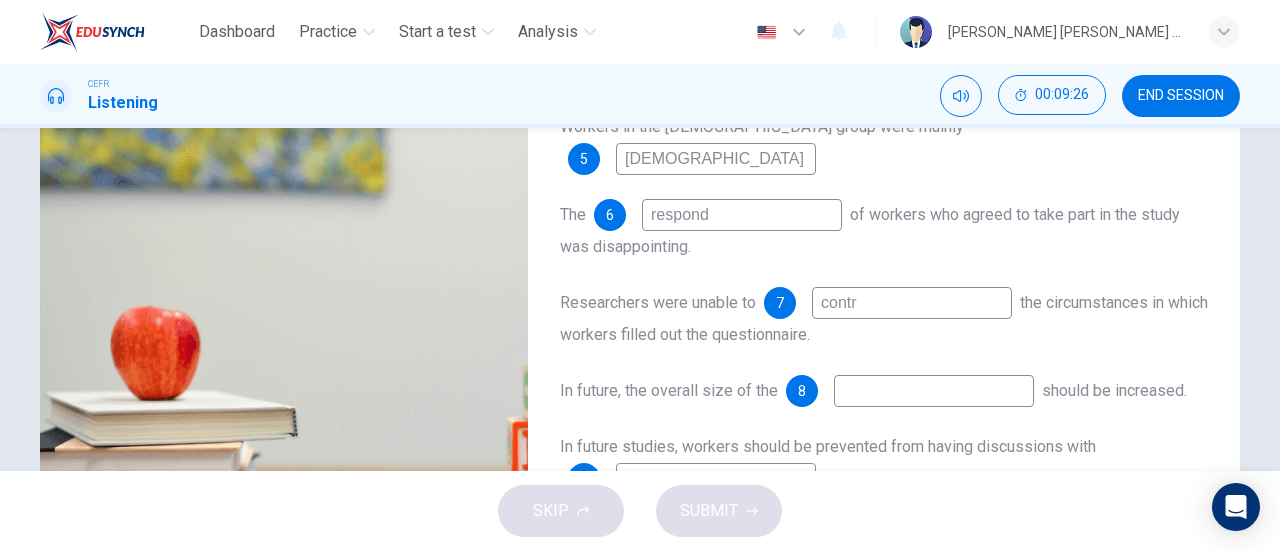 type on "contro" 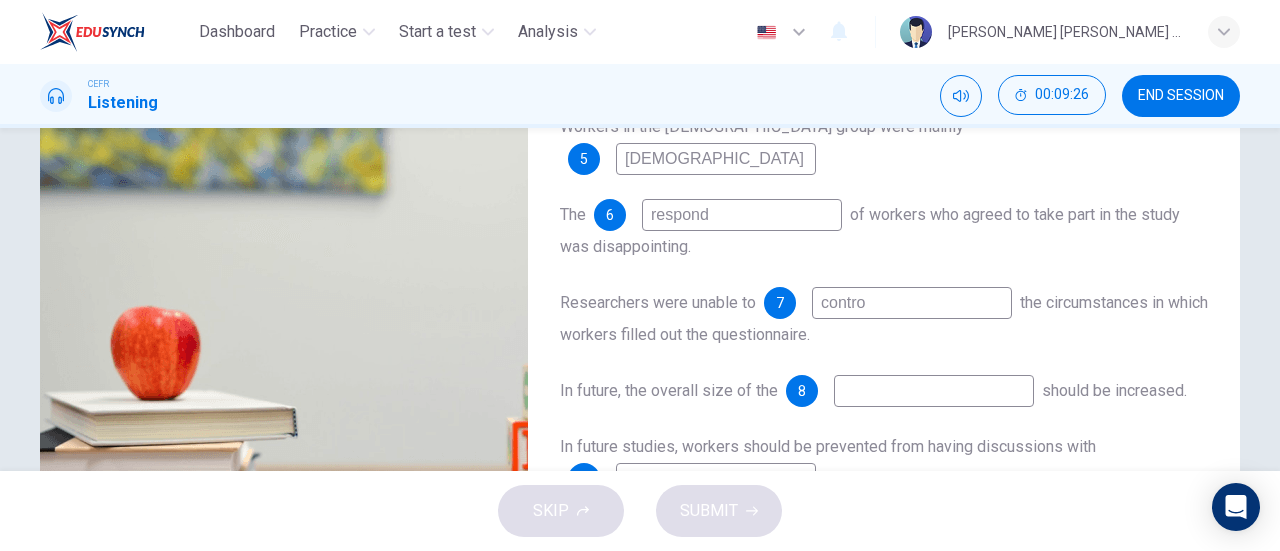 type on "66" 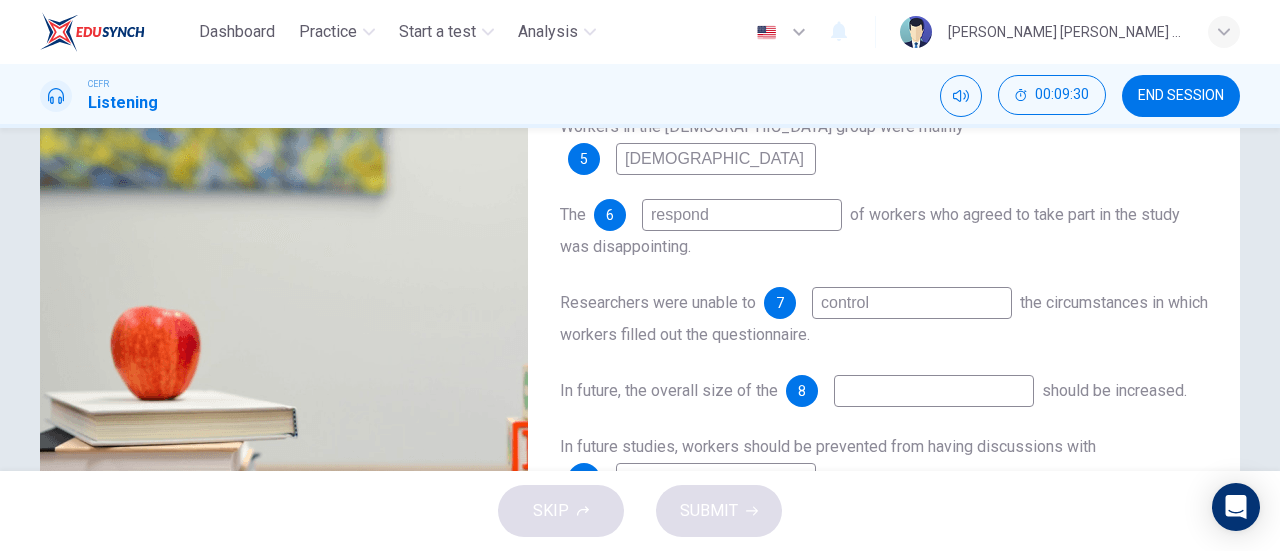 type on "67" 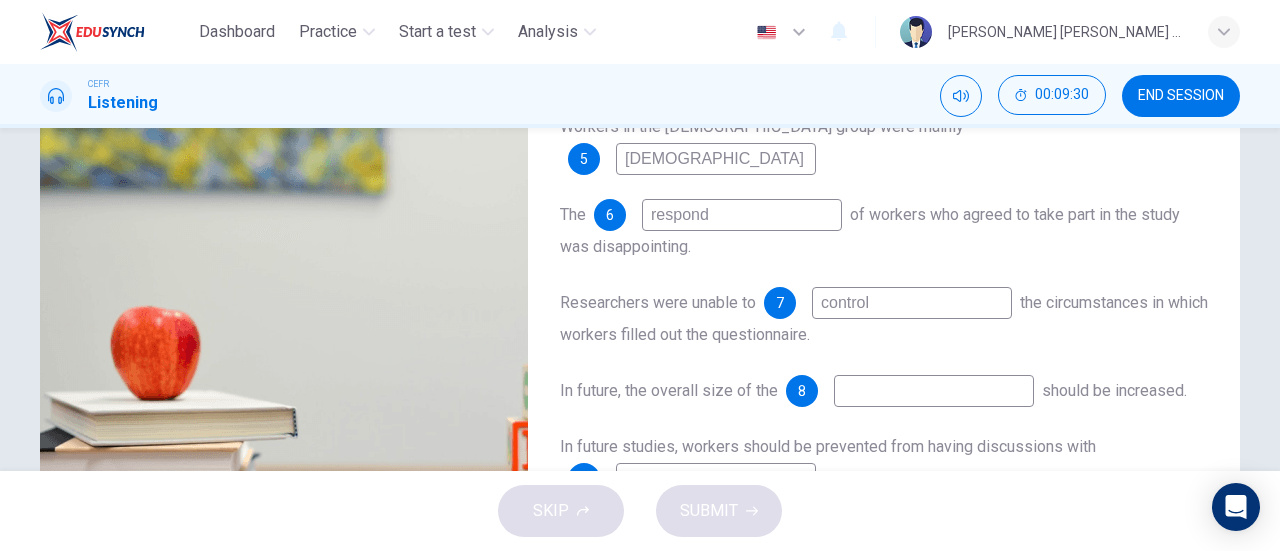 type on "control" 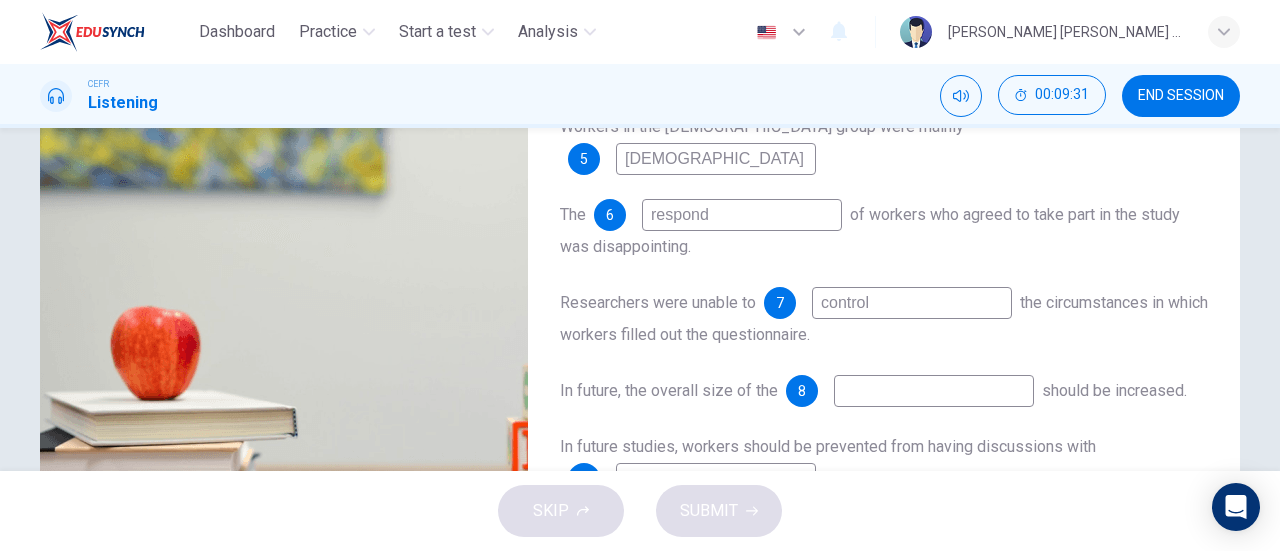 click on "respond" at bounding box center [742, 215] 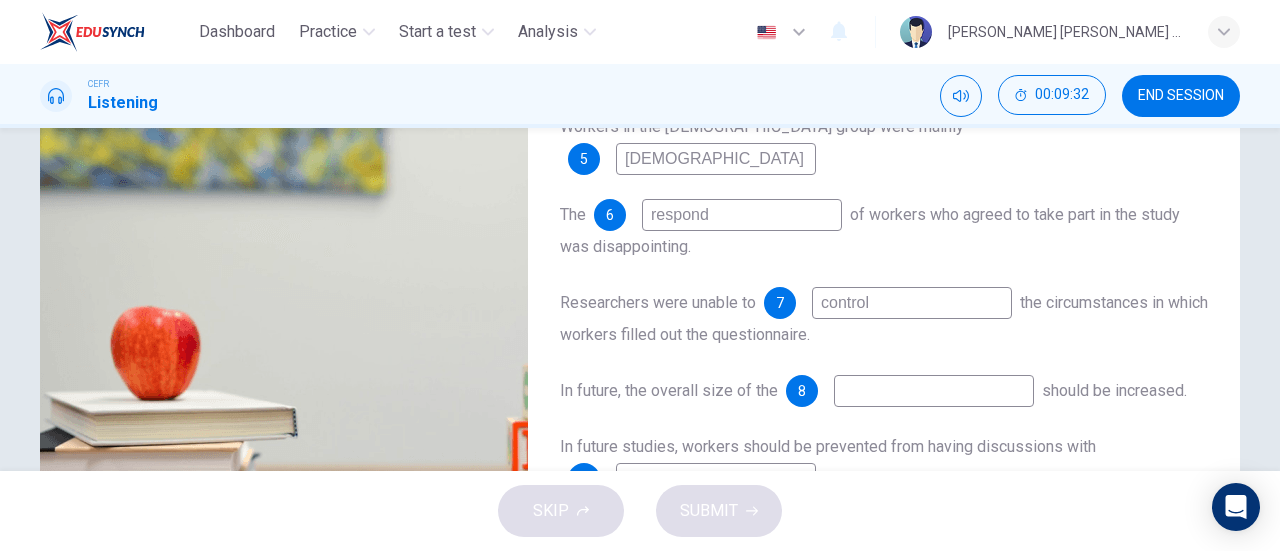 type on "68" 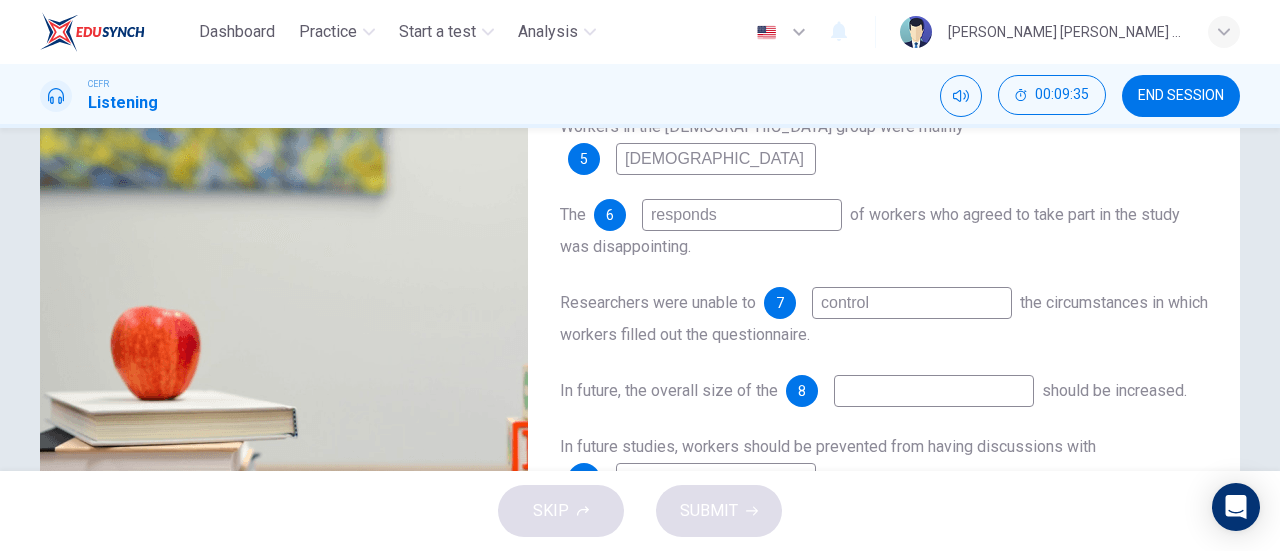 type on "69" 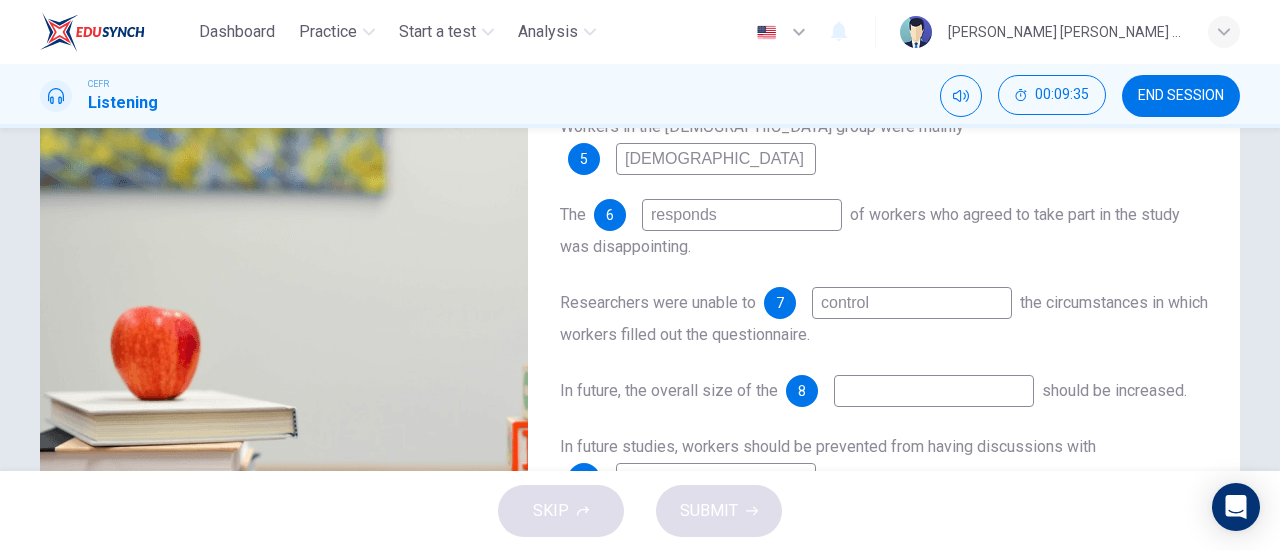 type on "responds" 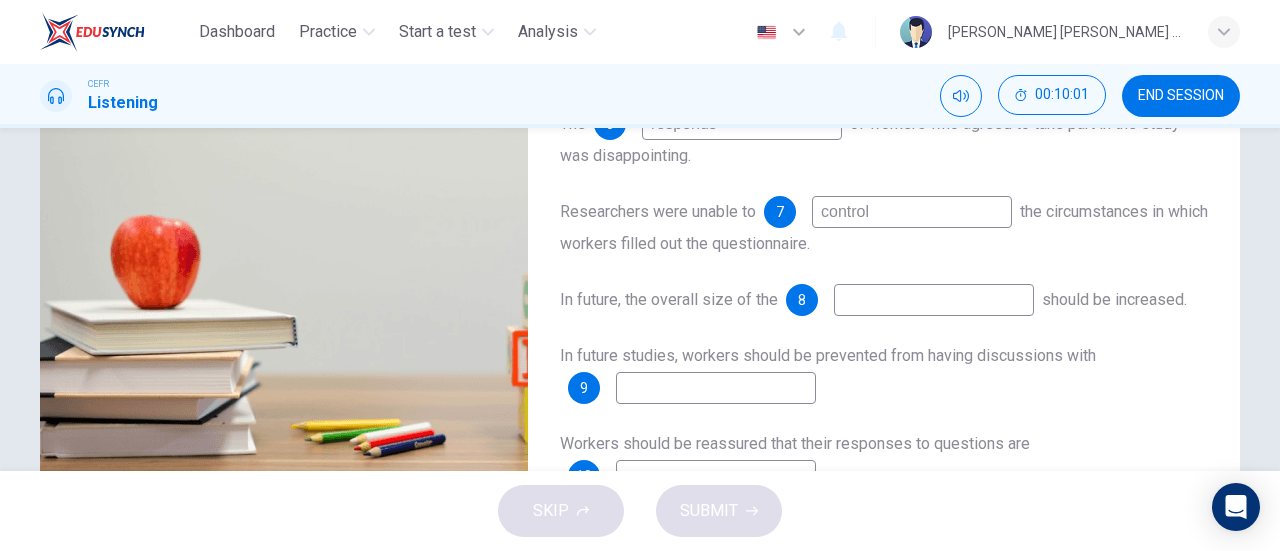 scroll, scrollTop: 362, scrollLeft: 0, axis: vertical 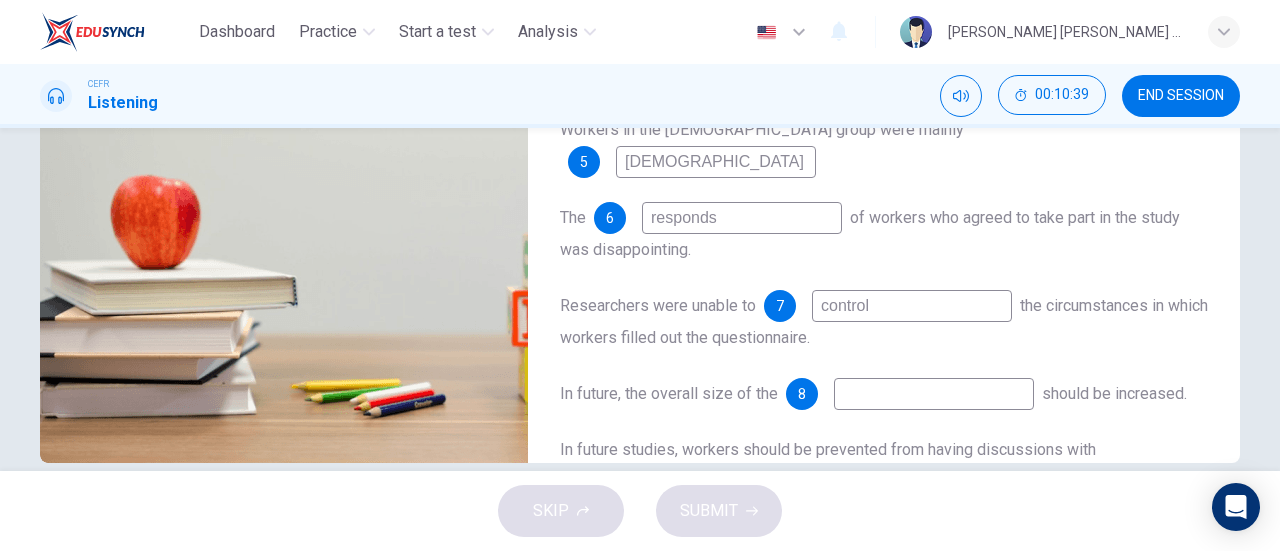click on "responds" at bounding box center [742, 218] 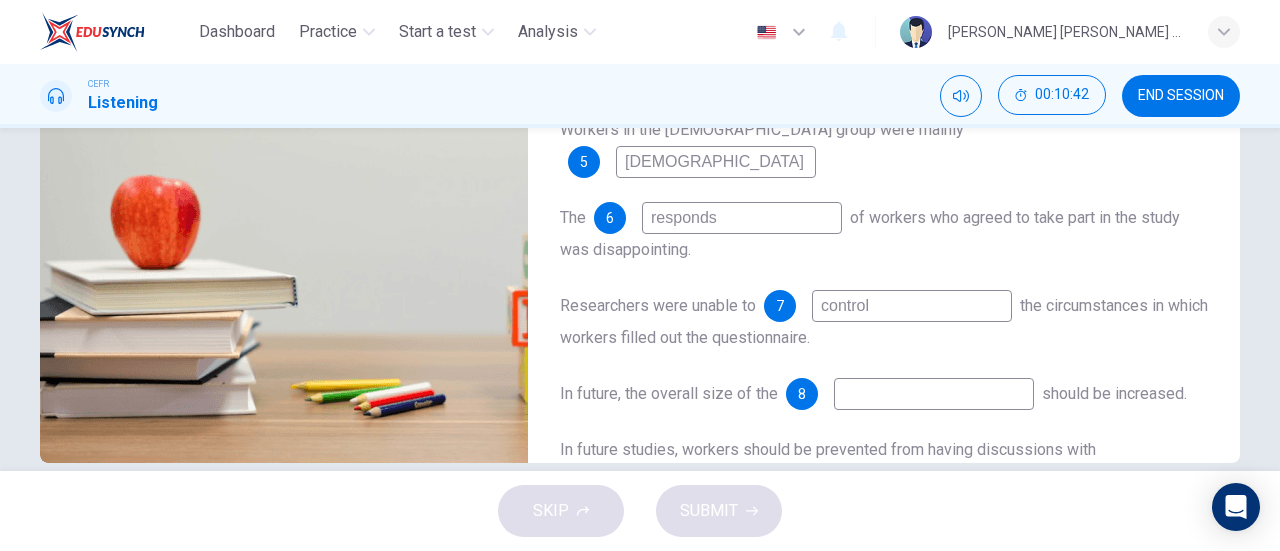 type on "92" 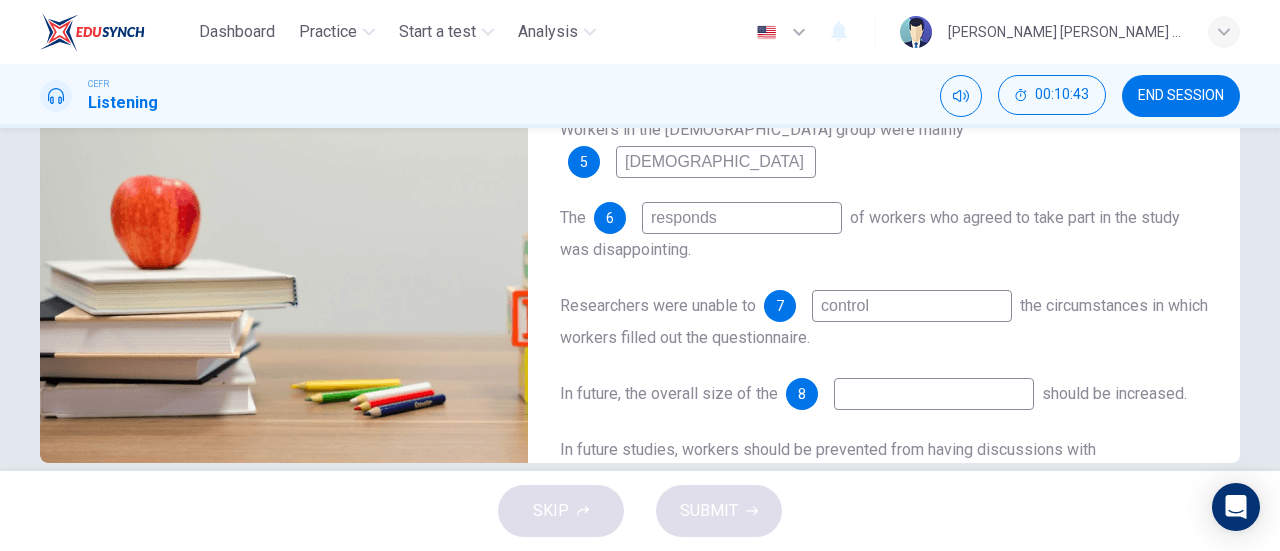 type on "respond" 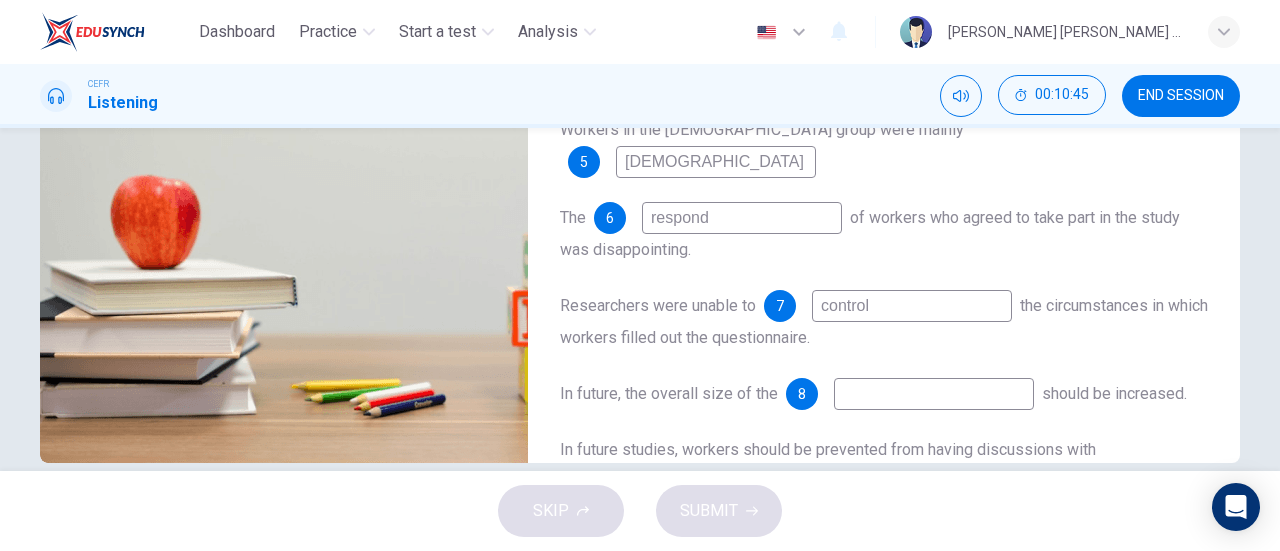 type on "93" 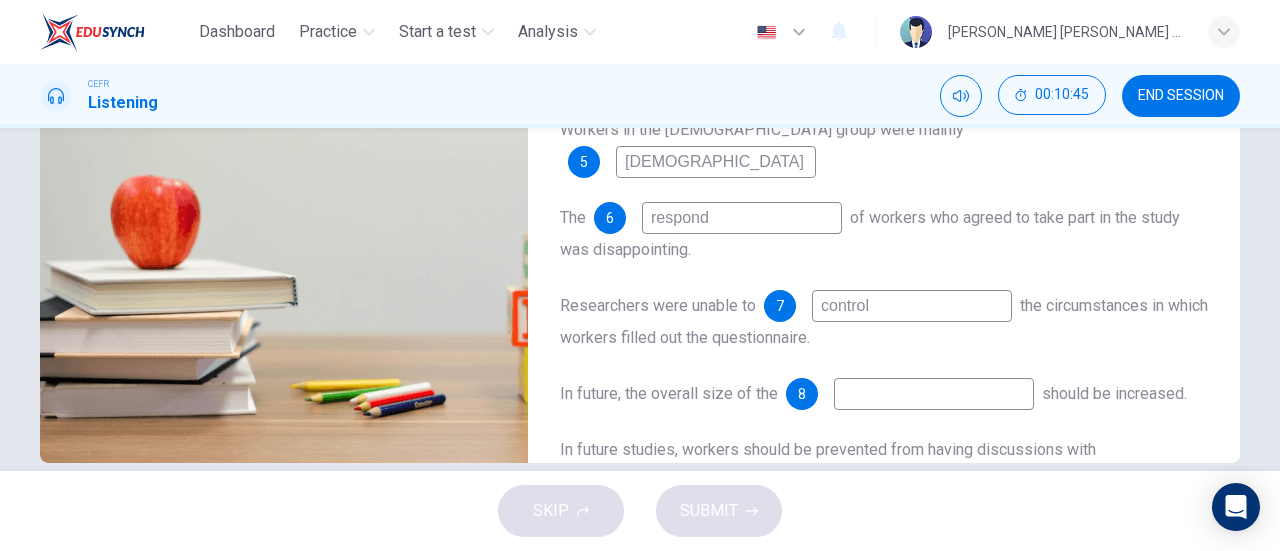 type on "respon" 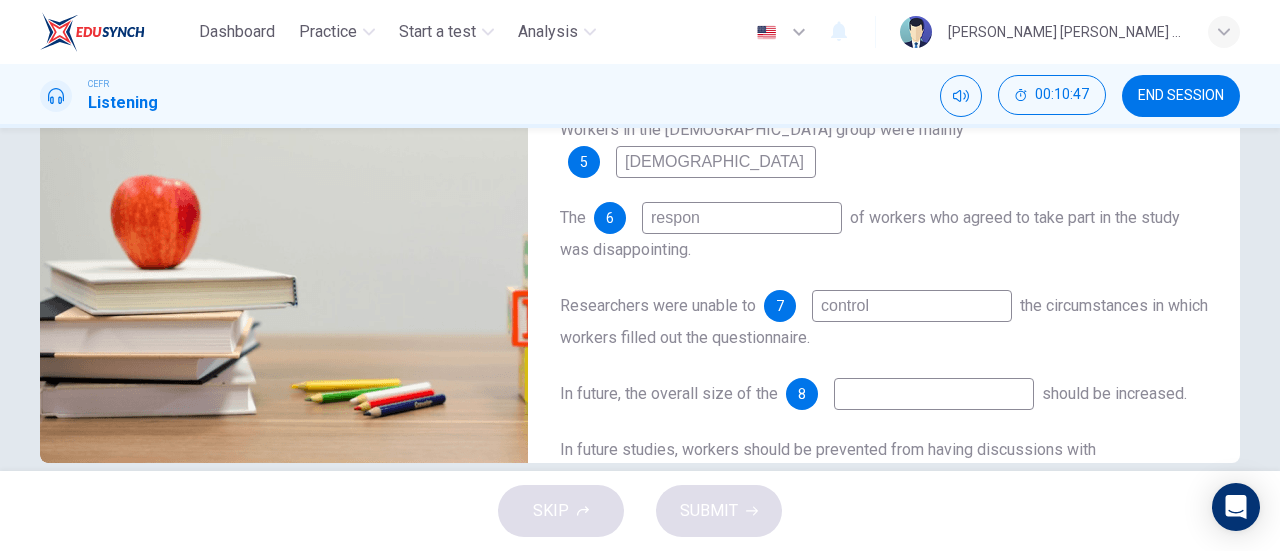 type on "94" 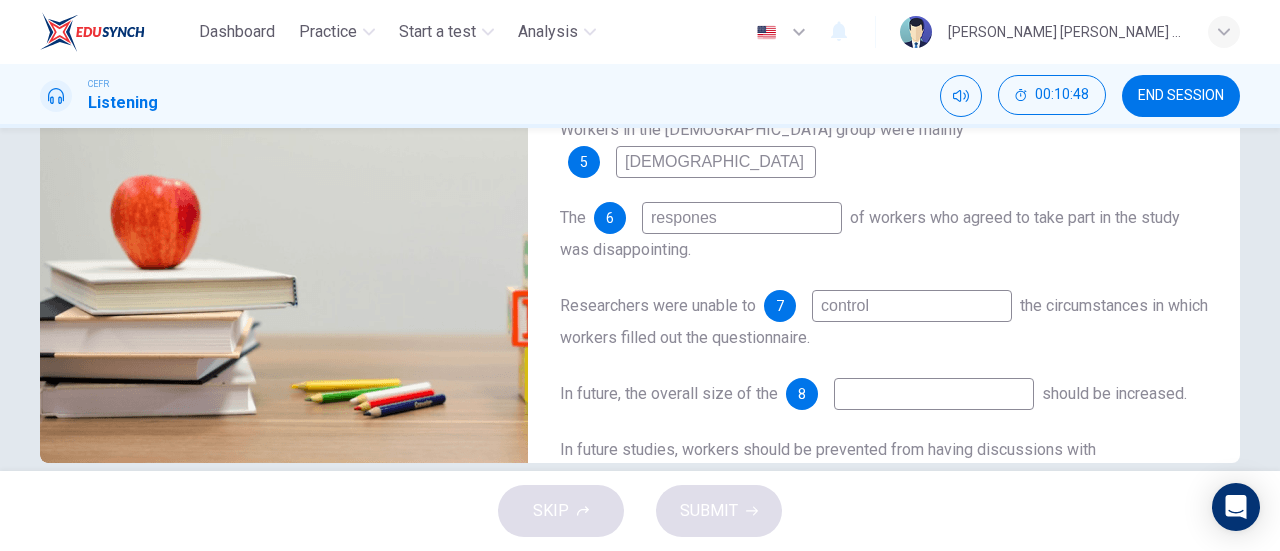 type on "respone" 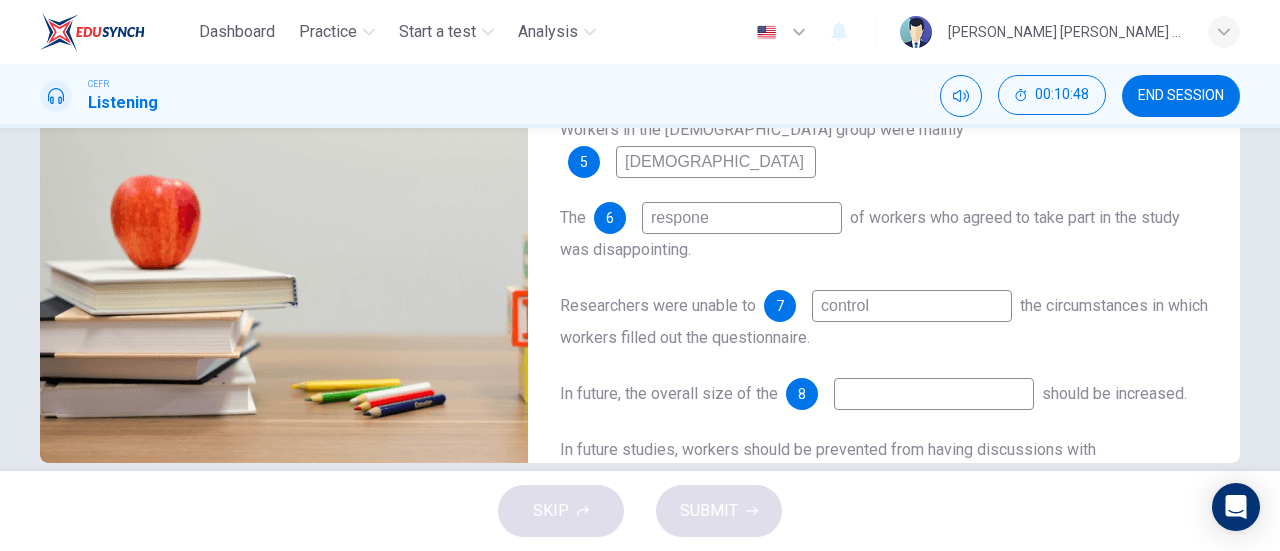 type on "94" 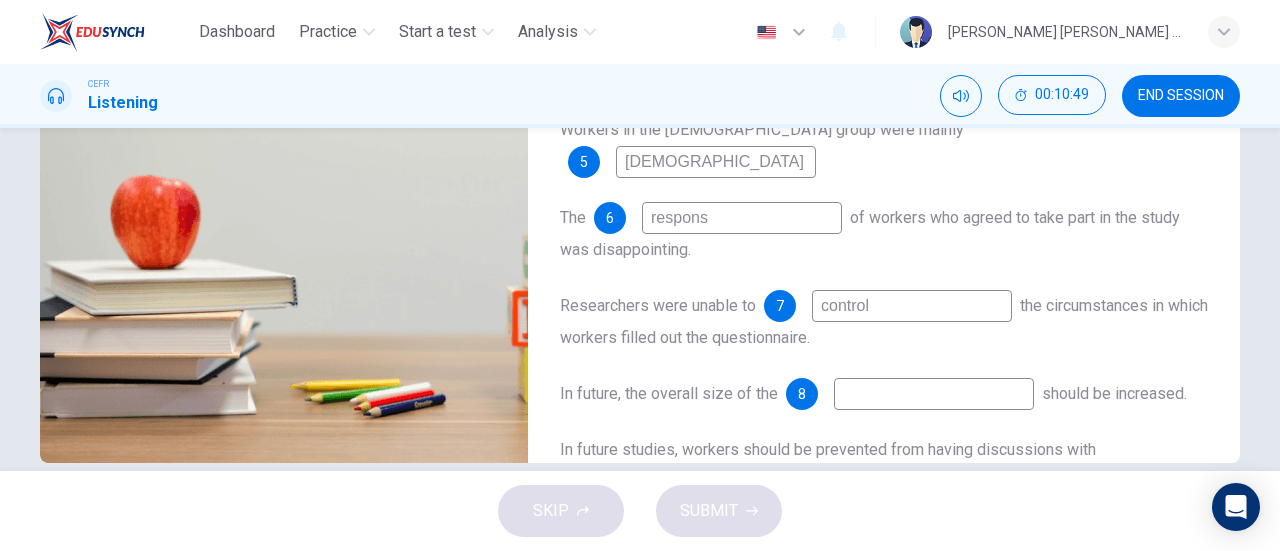 type on "response" 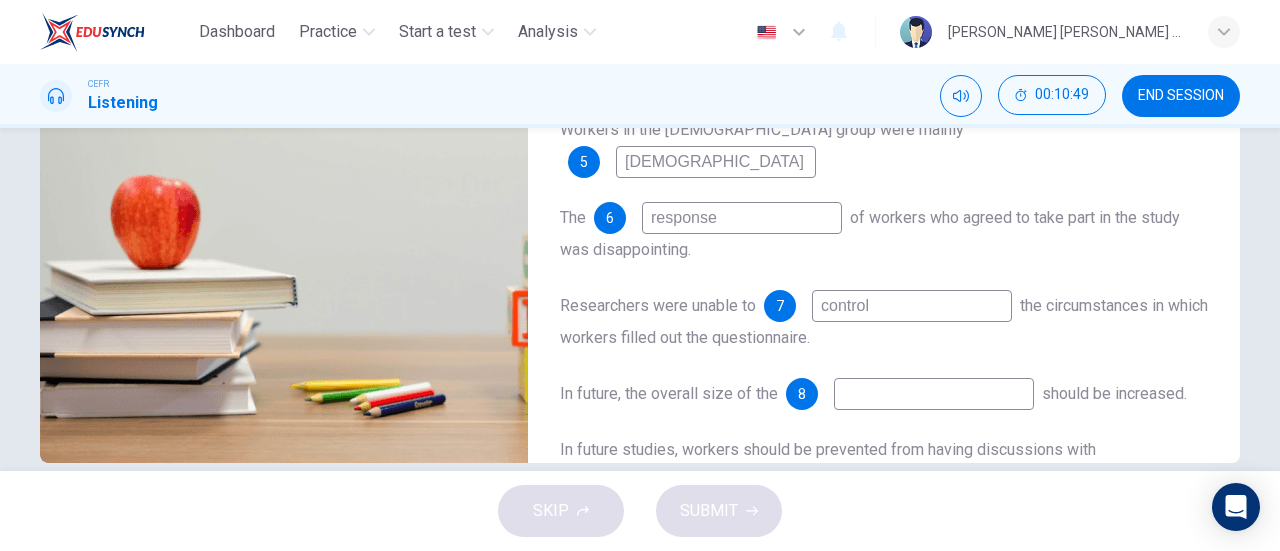 type on "95" 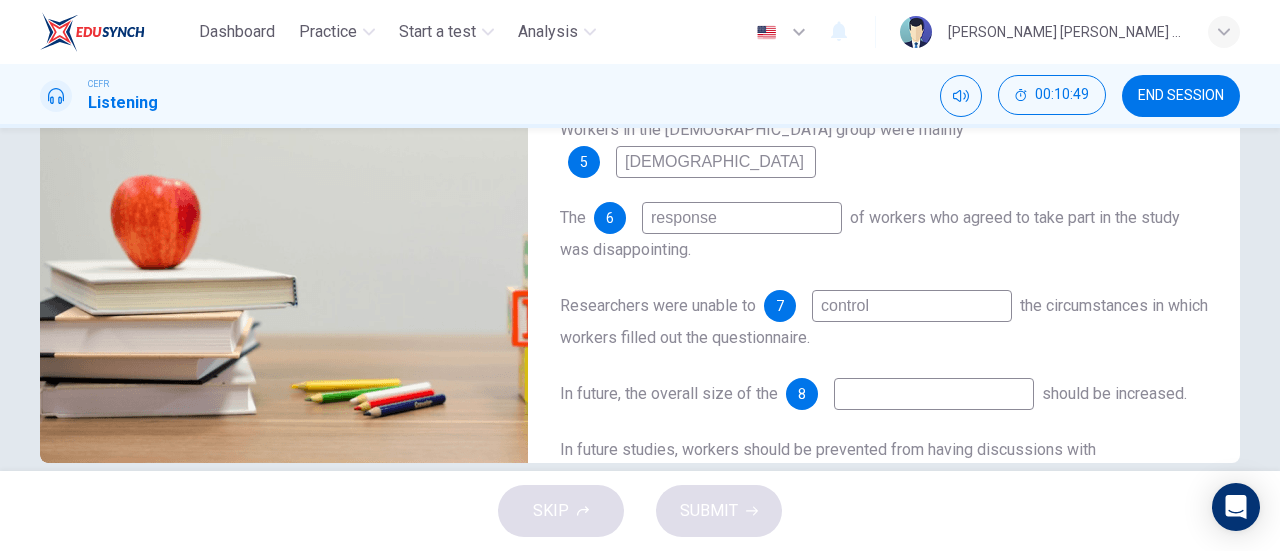 type on "responses" 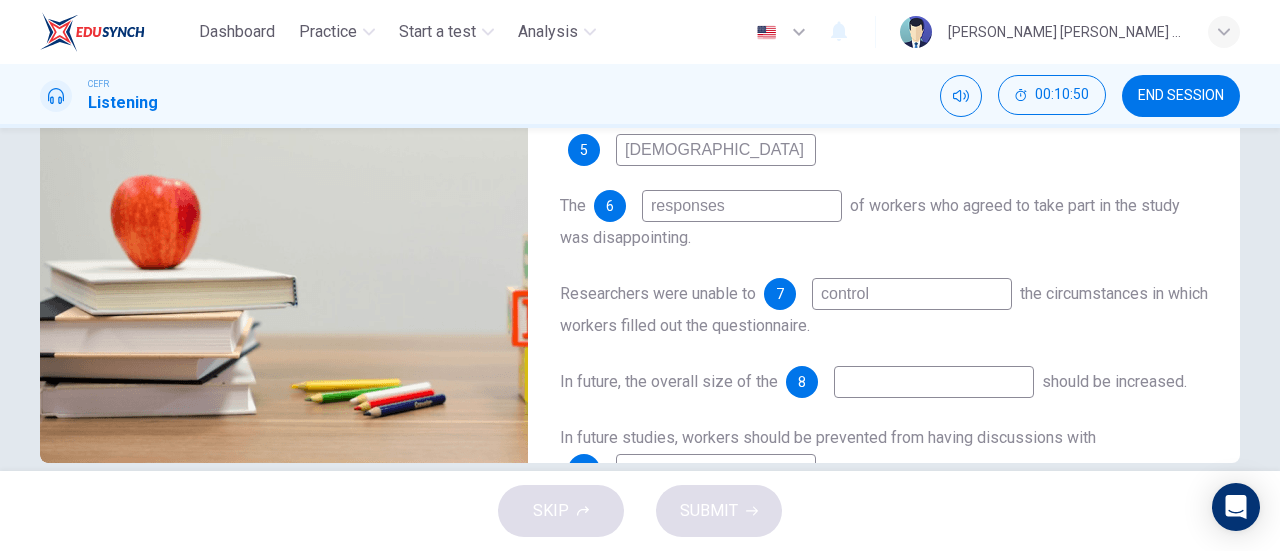 scroll, scrollTop: 163, scrollLeft: 0, axis: vertical 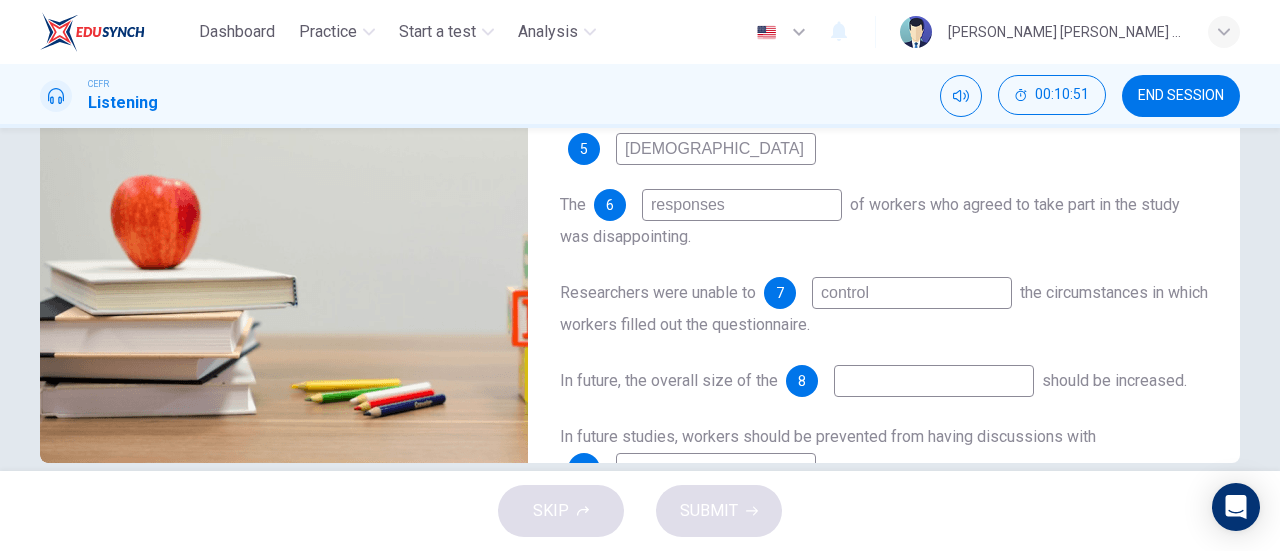 type on "95" 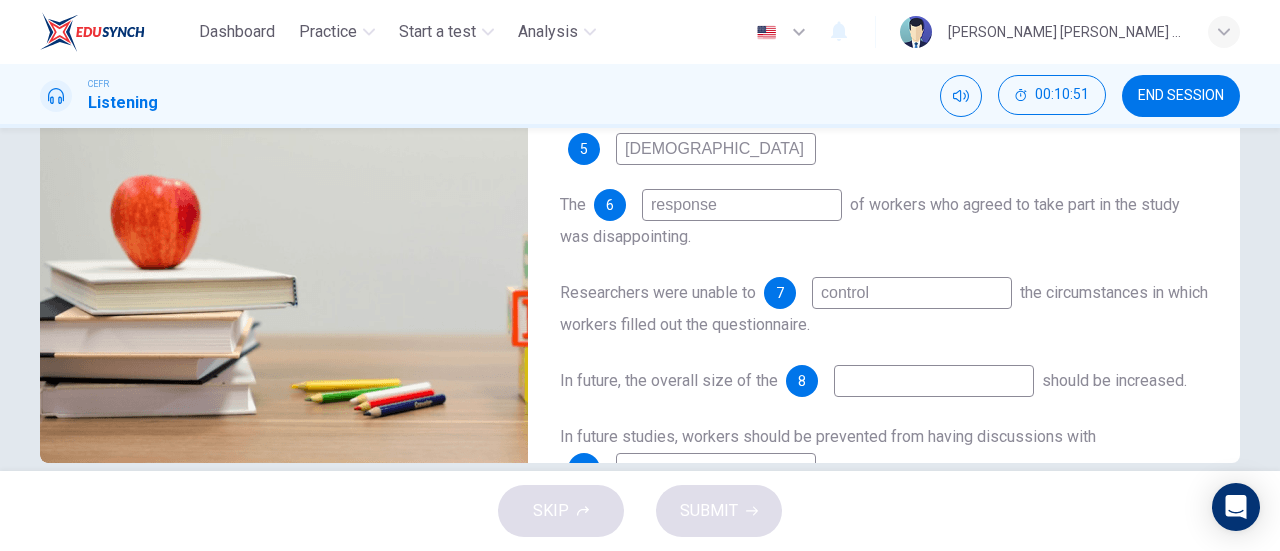 type on "respons" 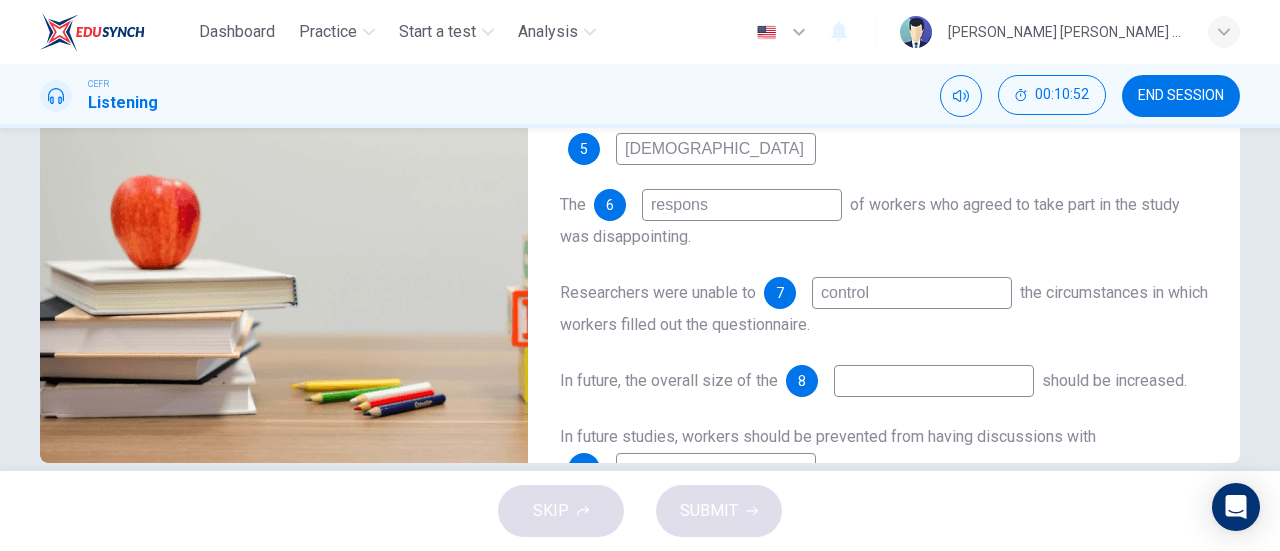 type on "96" 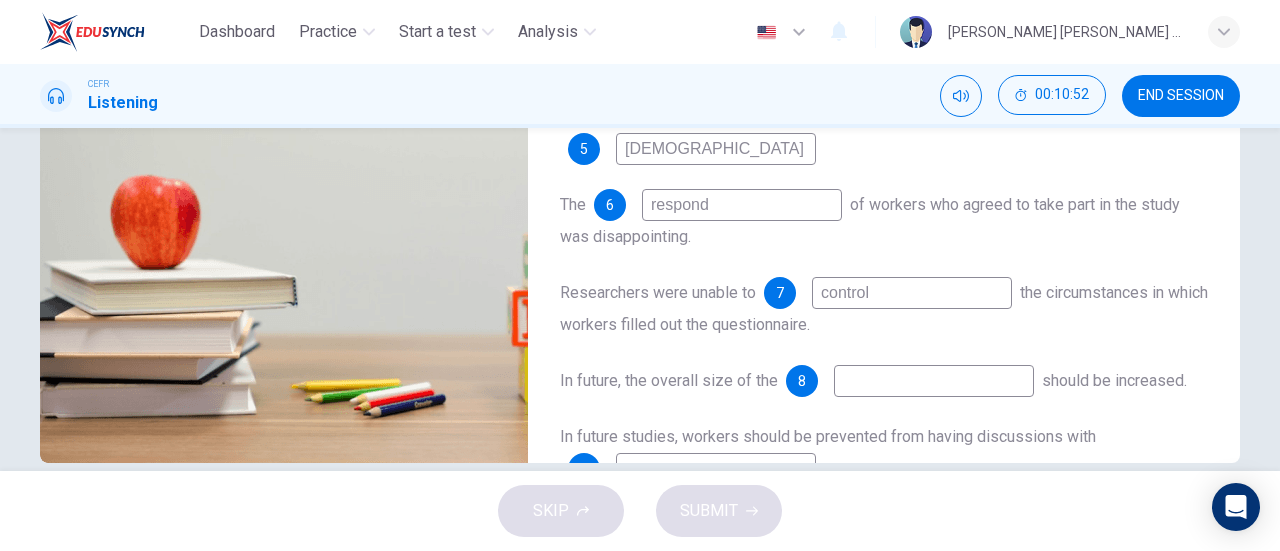 type on "responds" 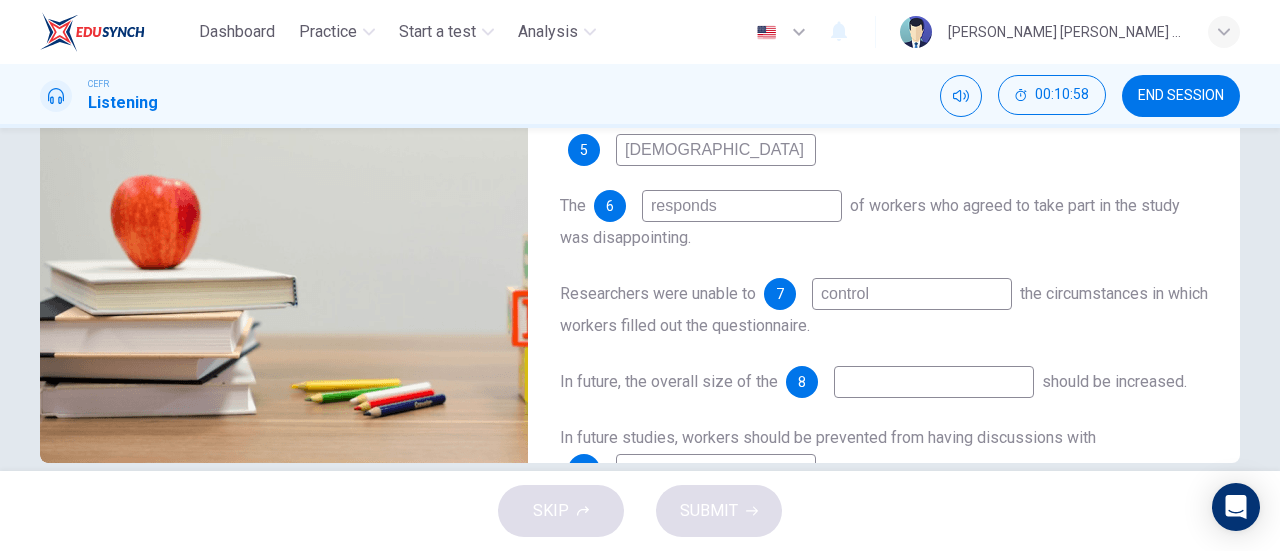 scroll, scrollTop: 157, scrollLeft: 0, axis: vertical 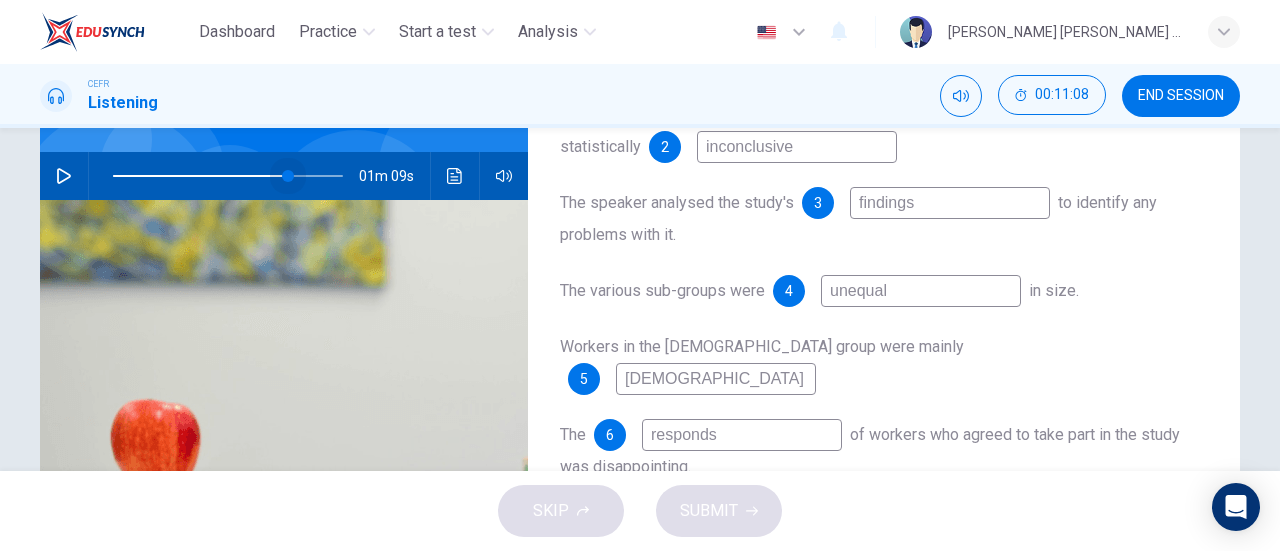 click at bounding box center (228, 176) 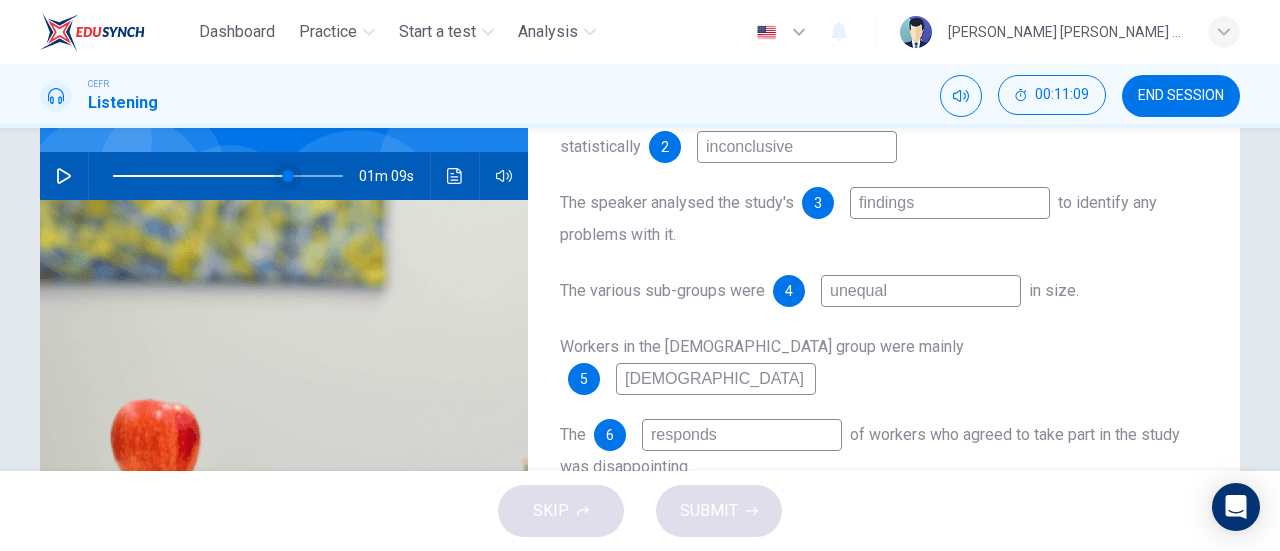 click at bounding box center (288, 176) 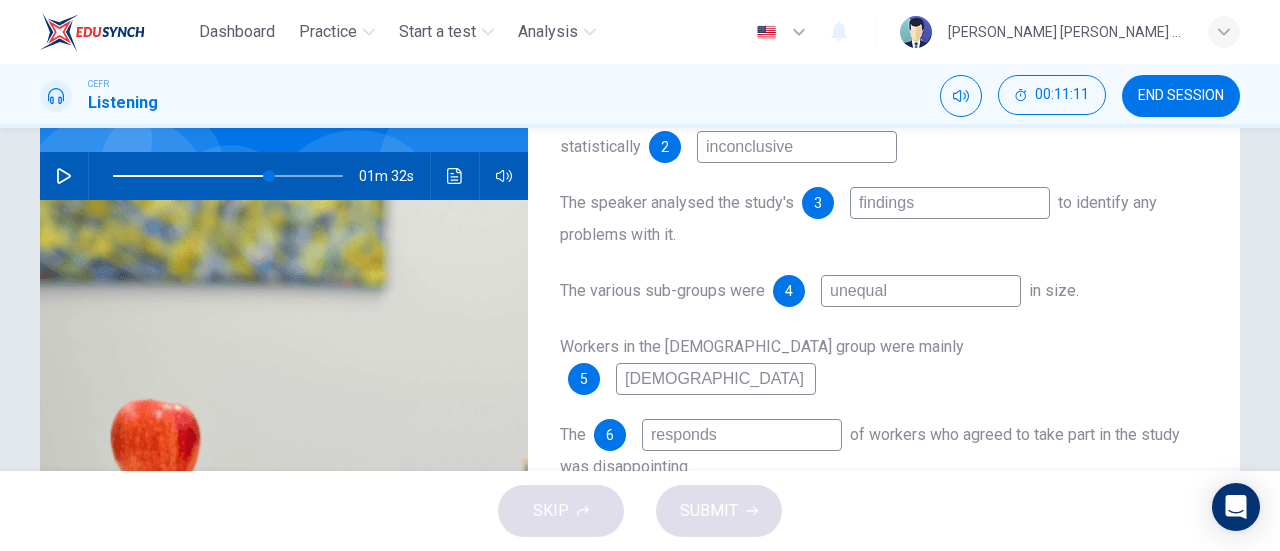 click 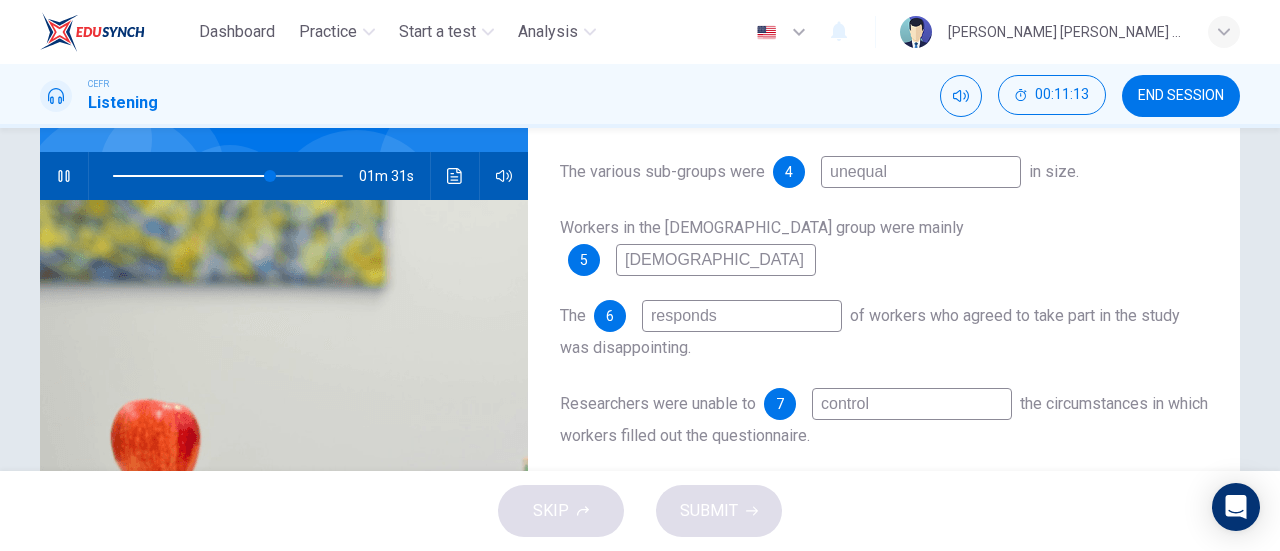 scroll, scrollTop: 284, scrollLeft: 0, axis: vertical 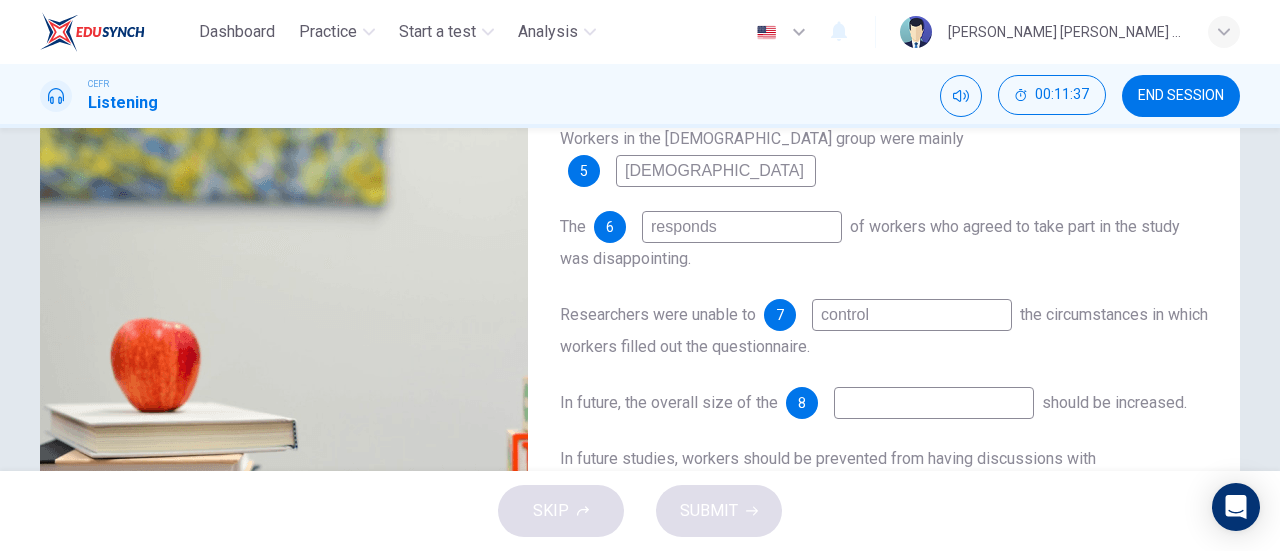 click at bounding box center (934, 403) 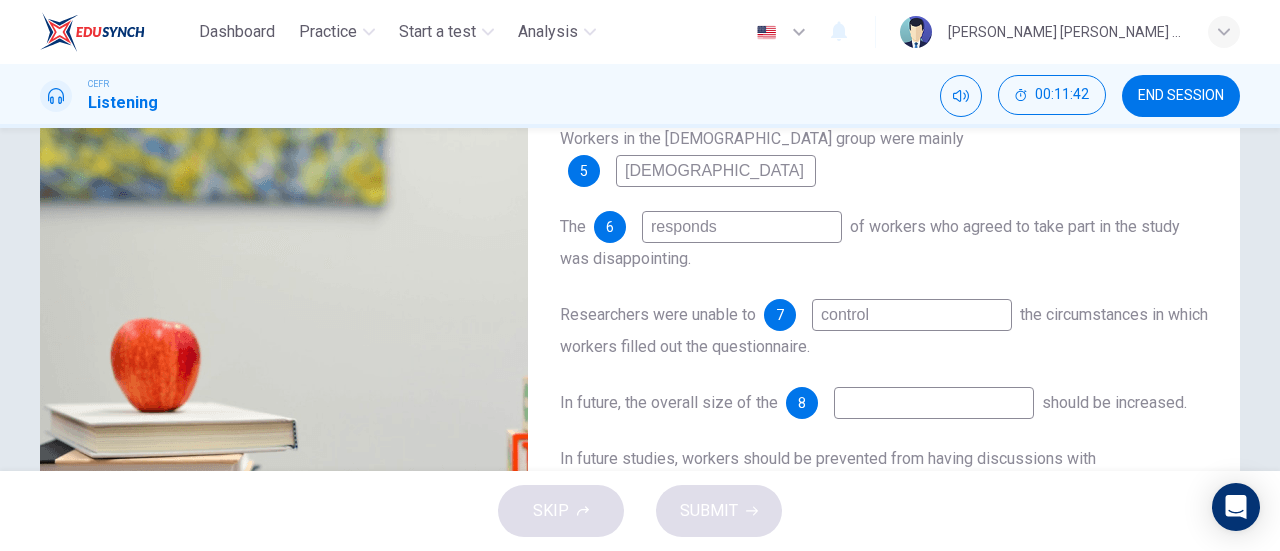 scroll, scrollTop: 150, scrollLeft: 0, axis: vertical 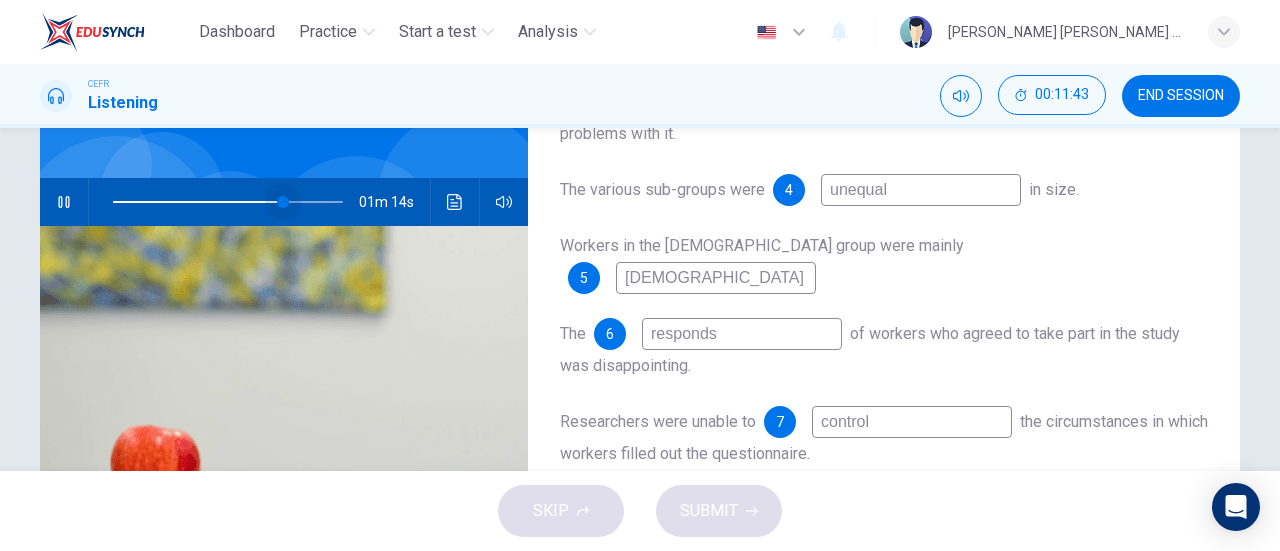 click at bounding box center [283, 202] 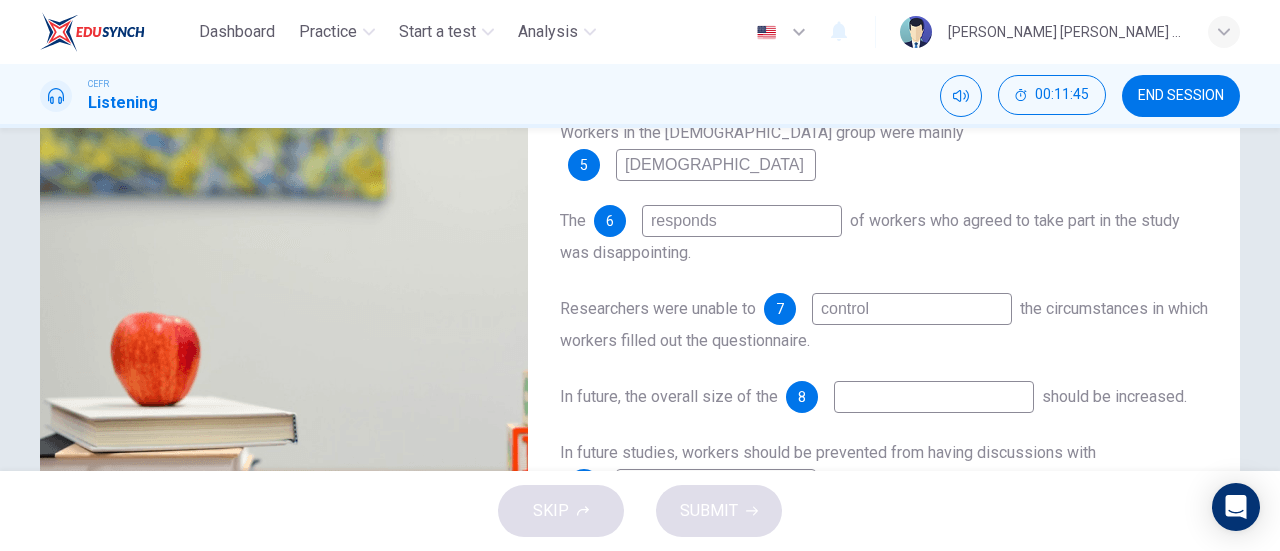 scroll, scrollTop: 264, scrollLeft: 0, axis: vertical 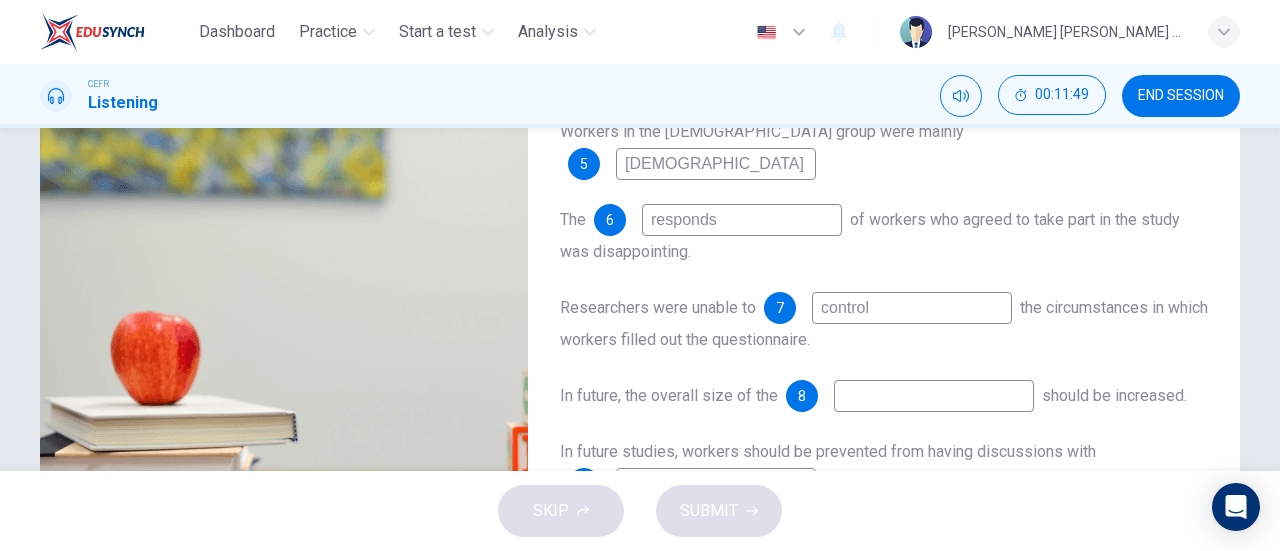 click at bounding box center [934, 396] 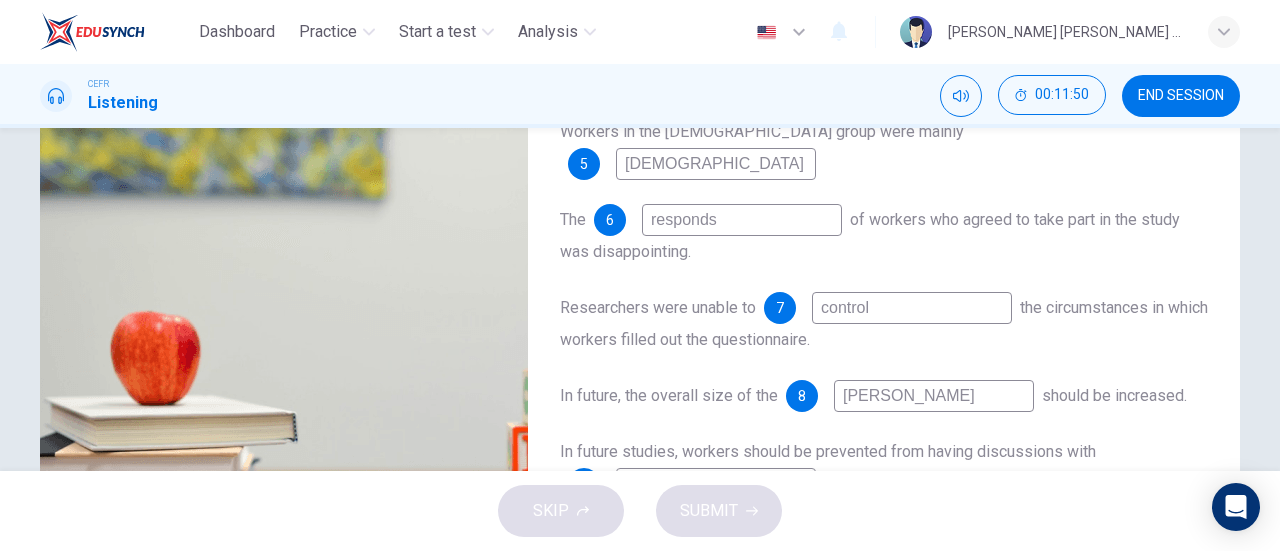 type on "samp" 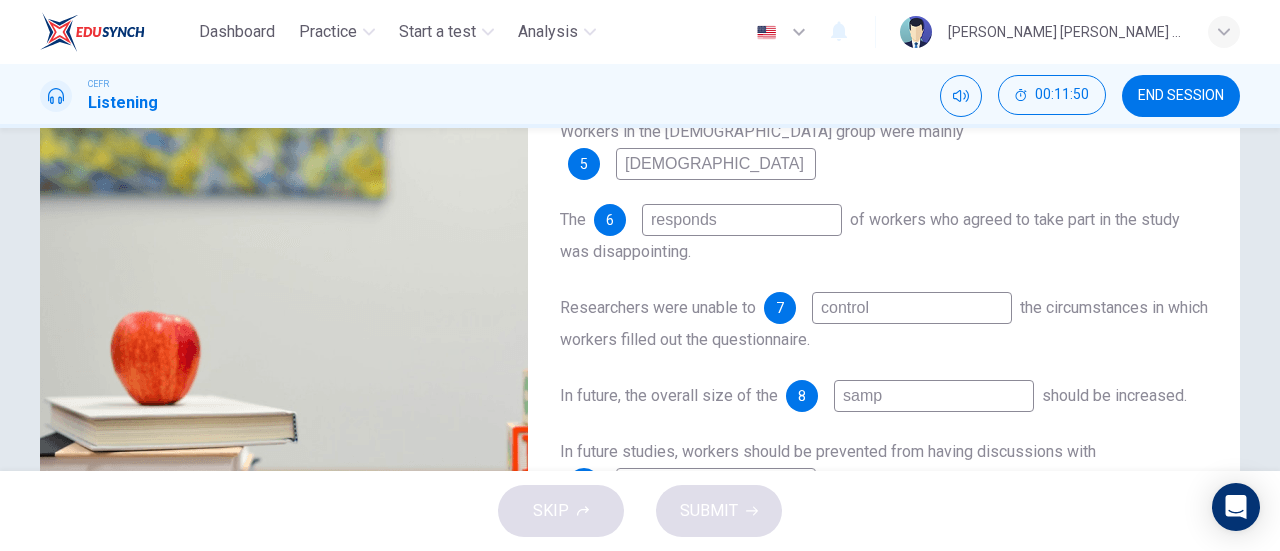 type on "76" 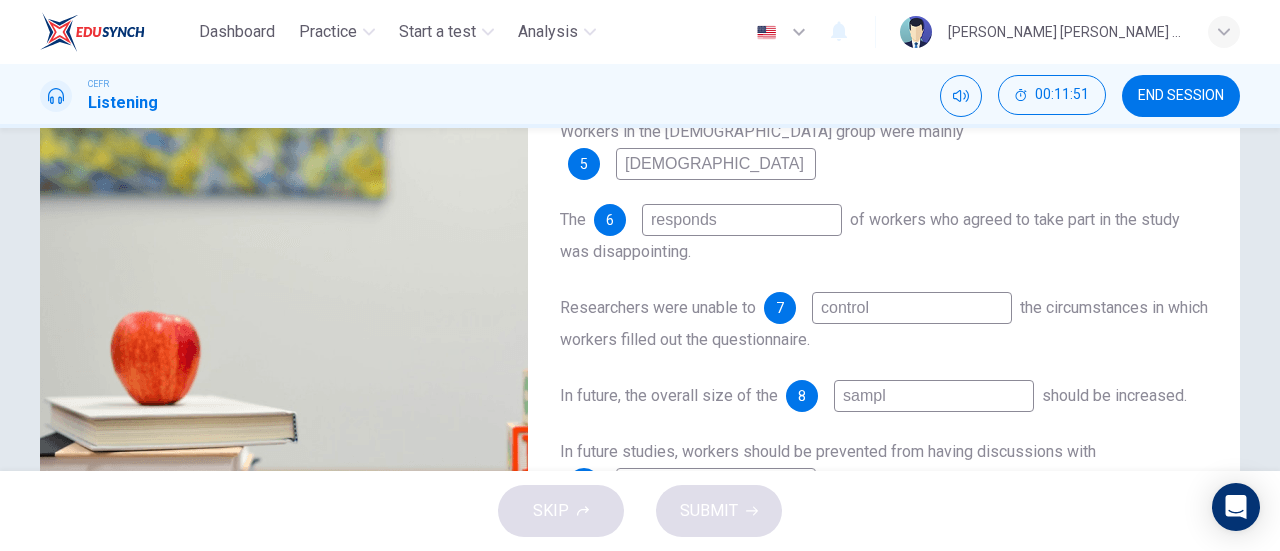 type on "sample" 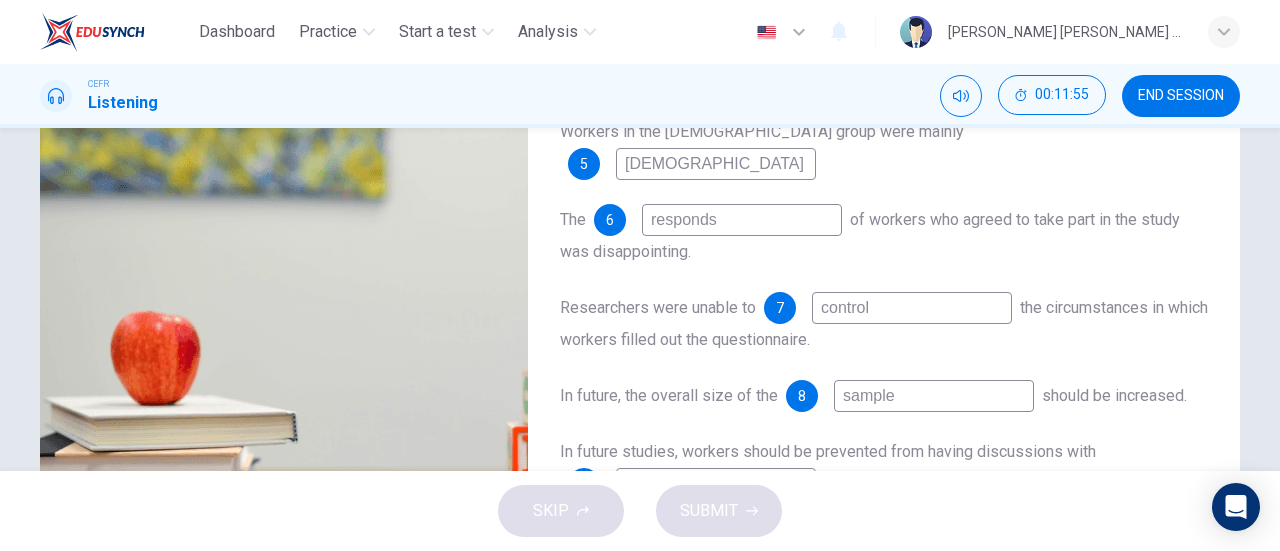 type on "78" 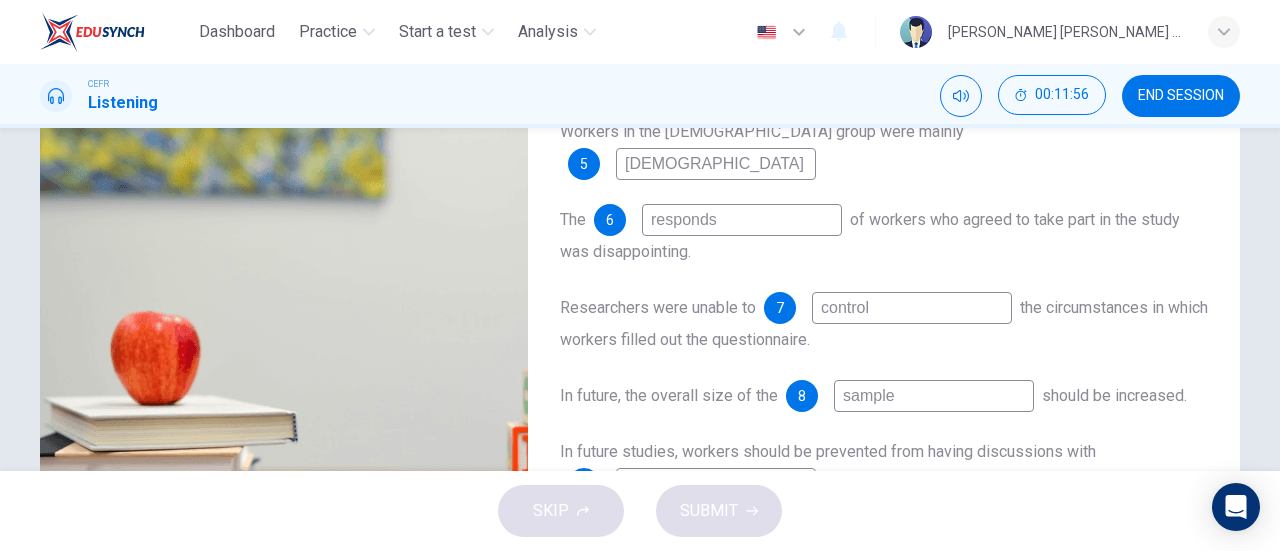 type on "samples" 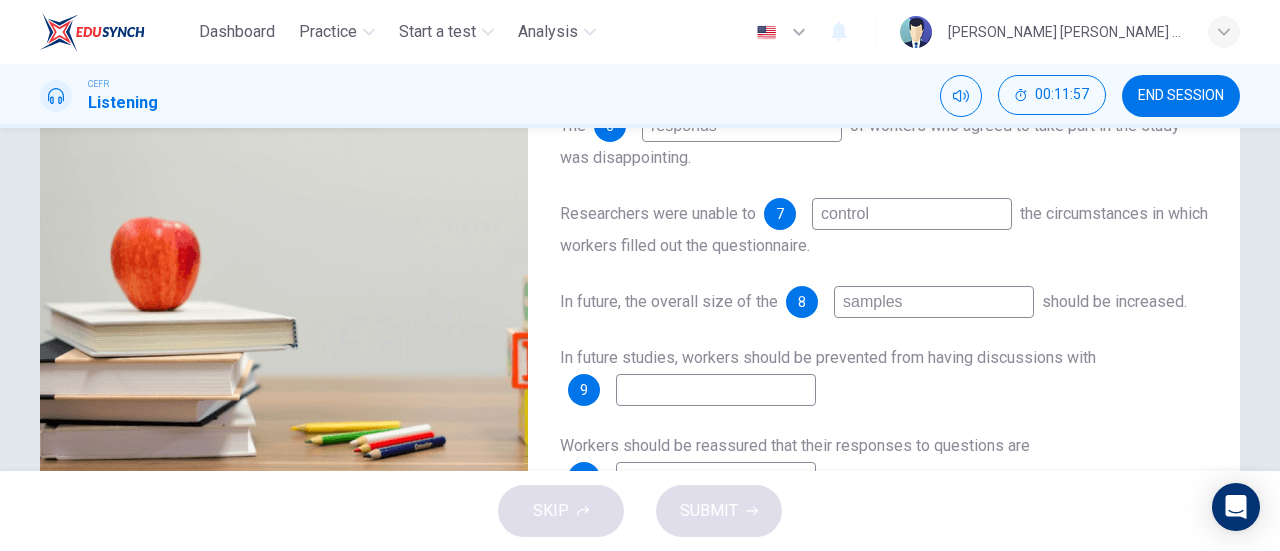 scroll, scrollTop: 362, scrollLeft: 0, axis: vertical 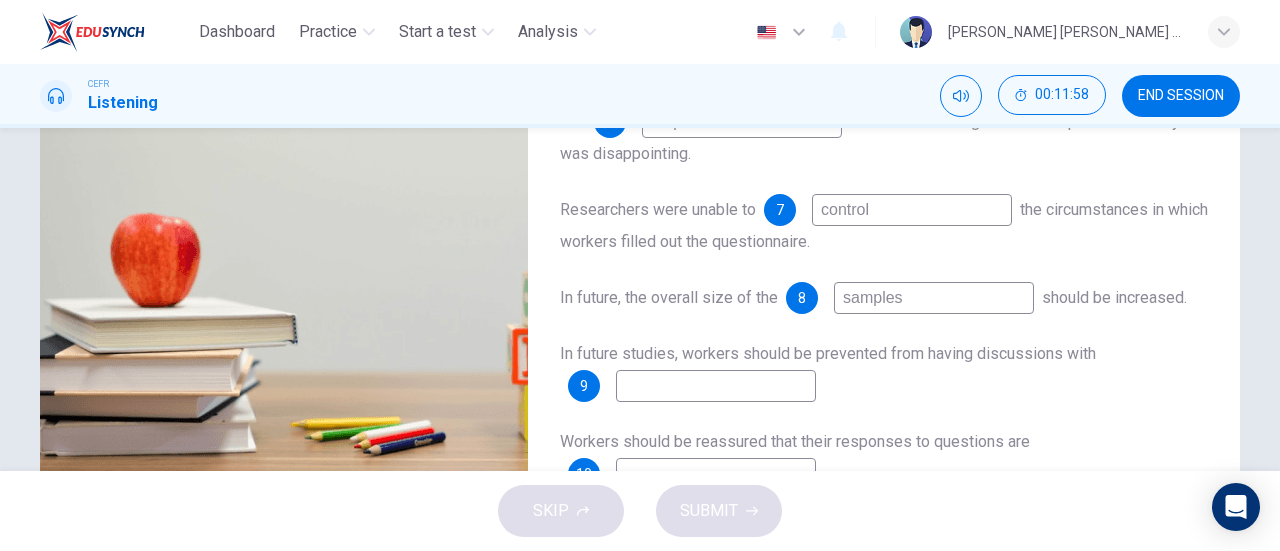 type on "79" 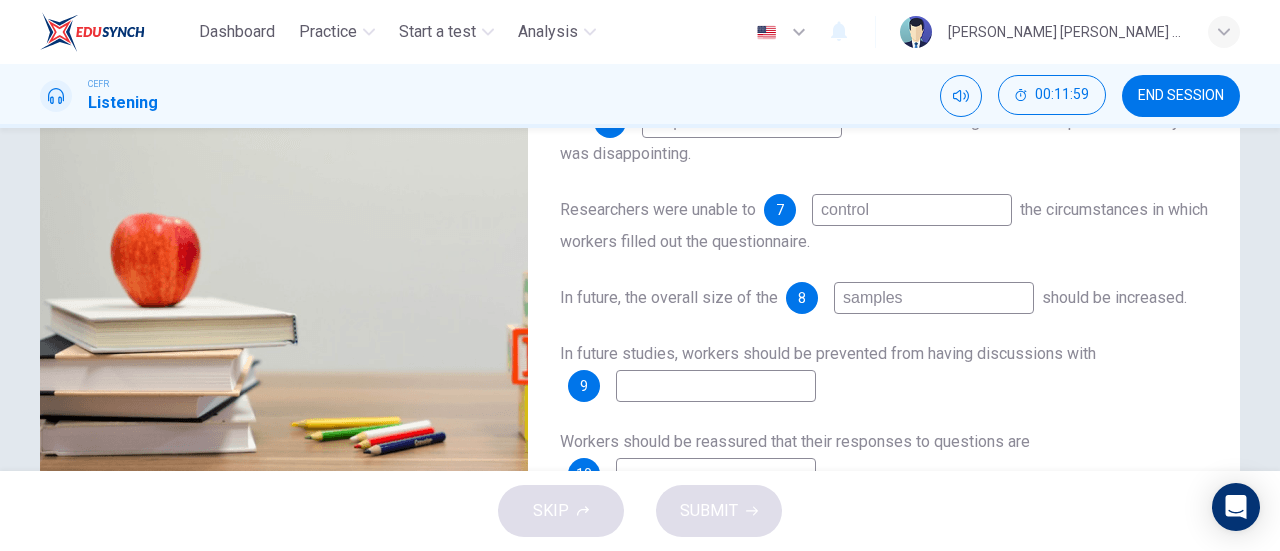 type on "samples" 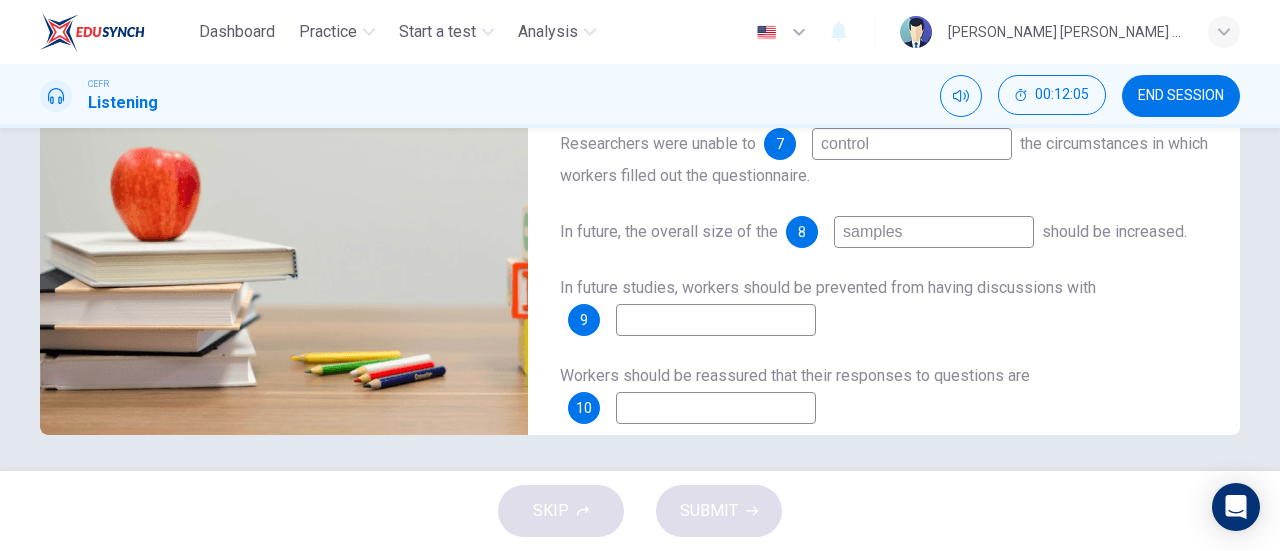 scroll, scrollTop: 432, scrollLeft: 0, axis: vertical 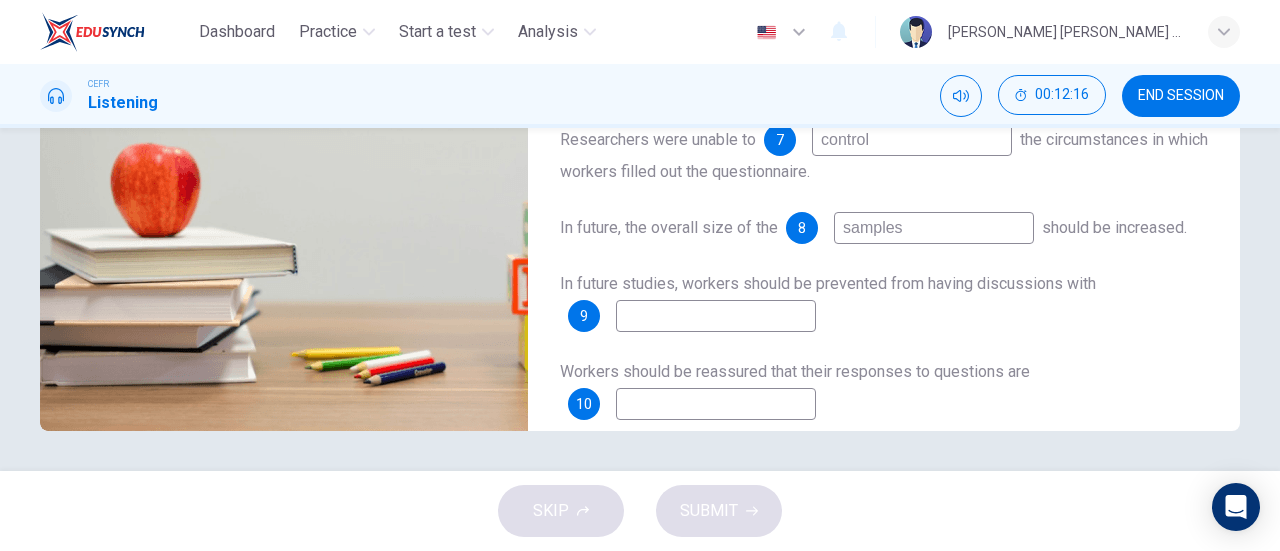 type on "85" 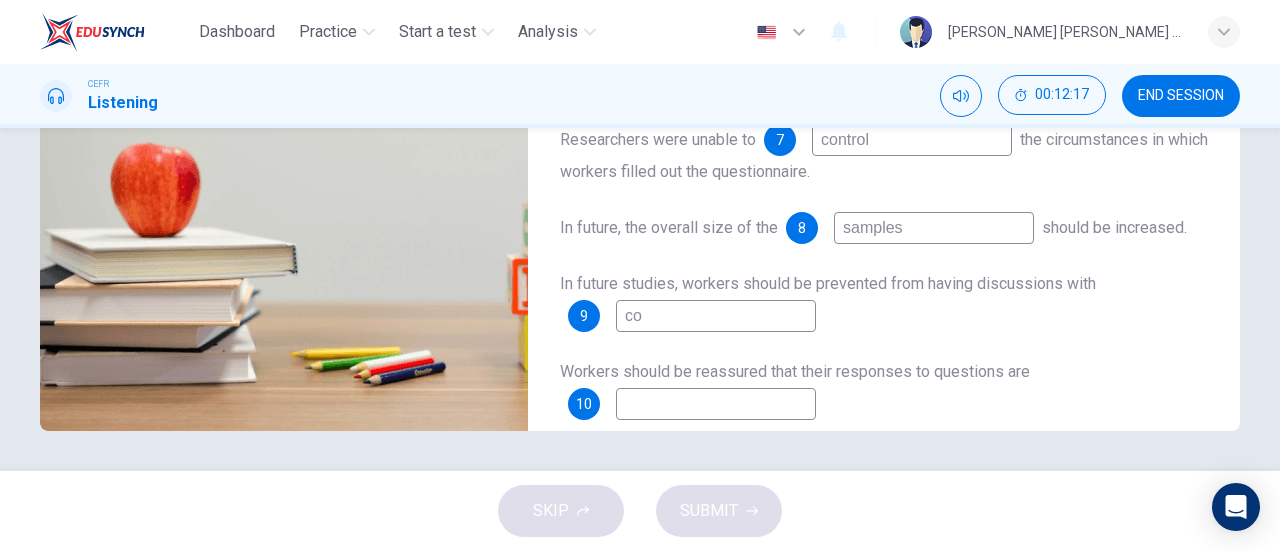type on "col" 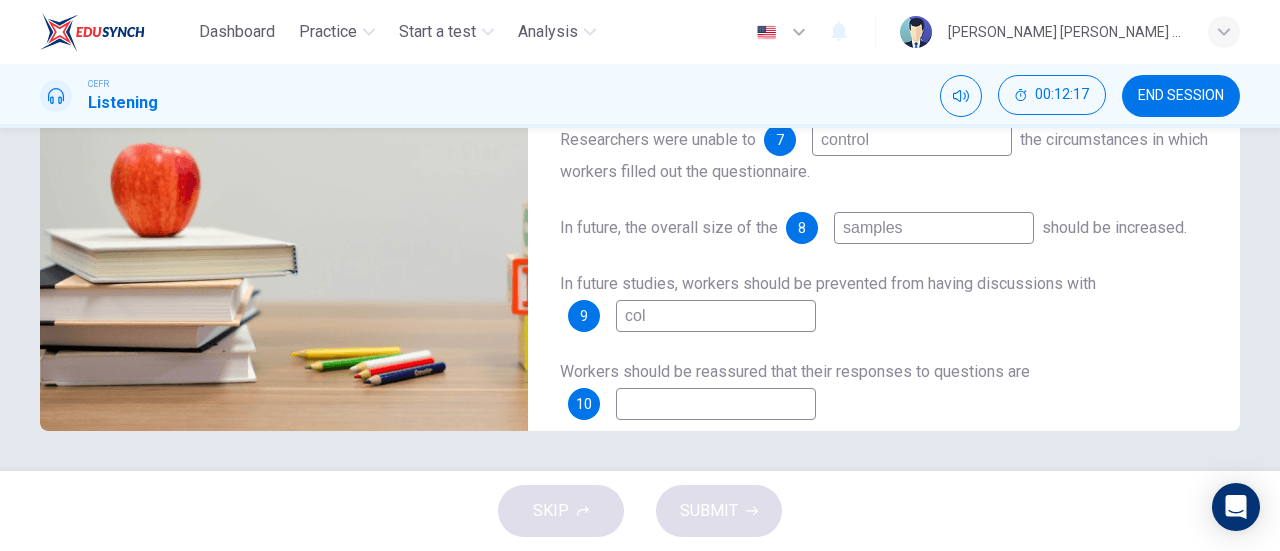 type on "86" 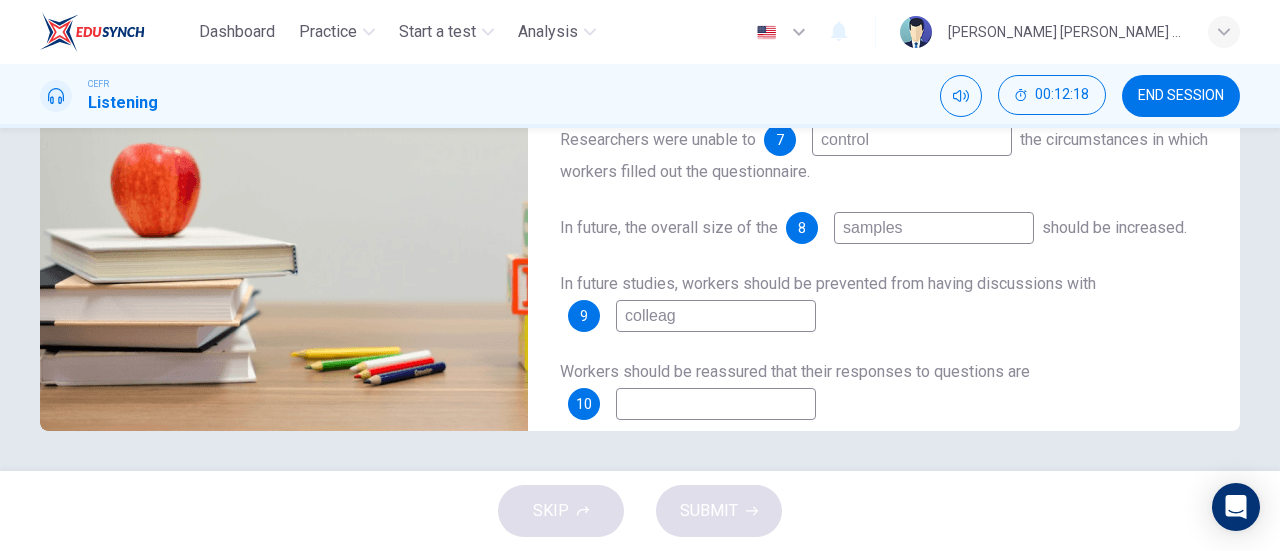 type on "colleagu" 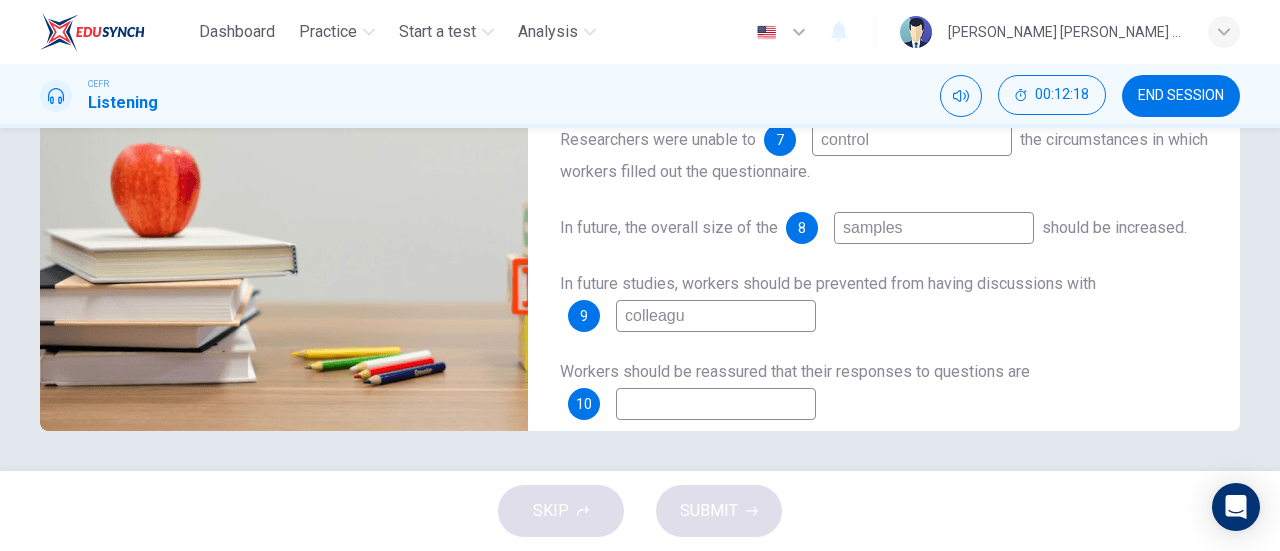 type on "86" 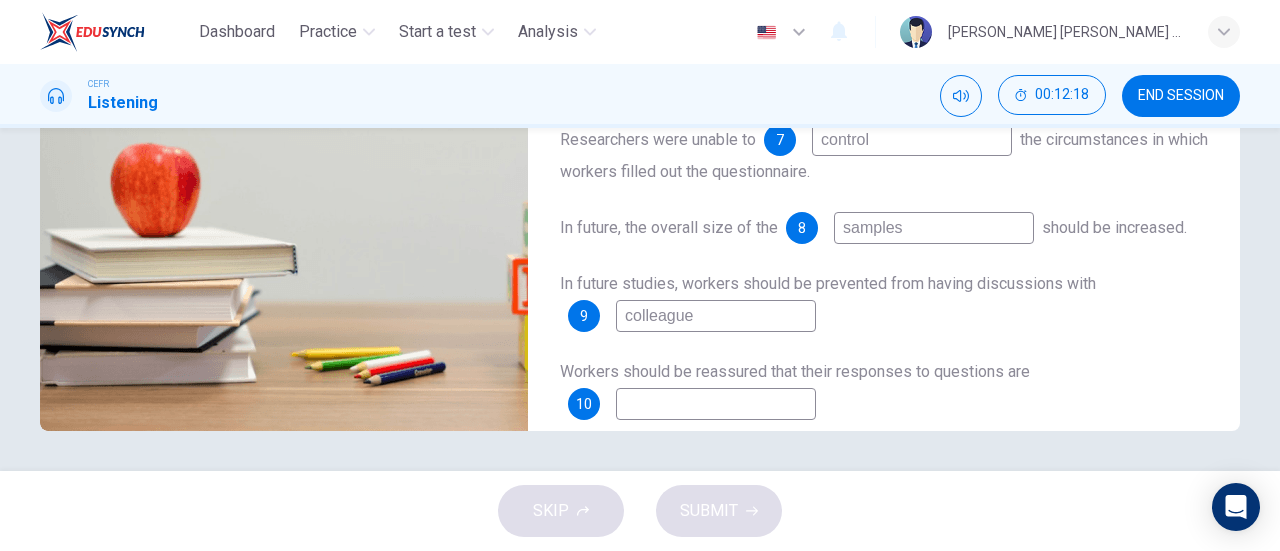 type on "colleagues" 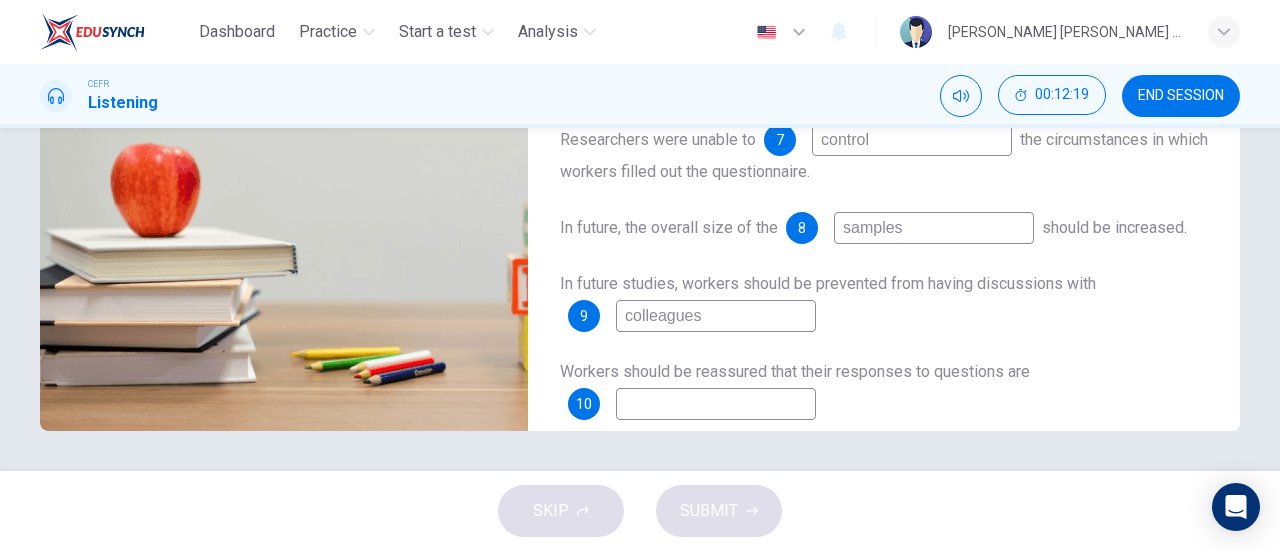 type on "86" 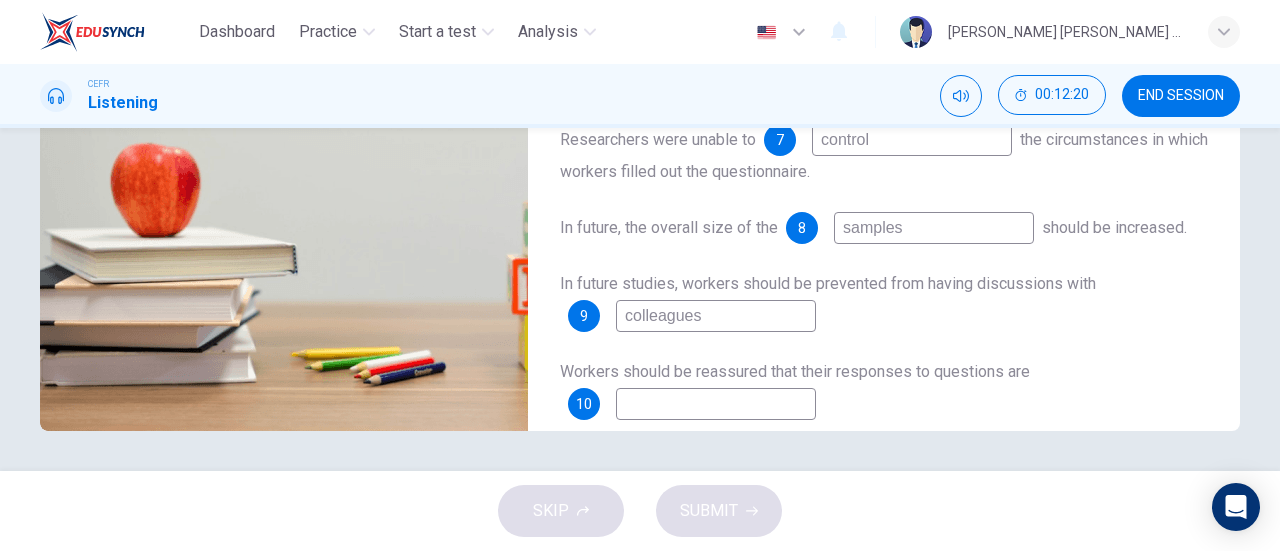type on "colleagues" 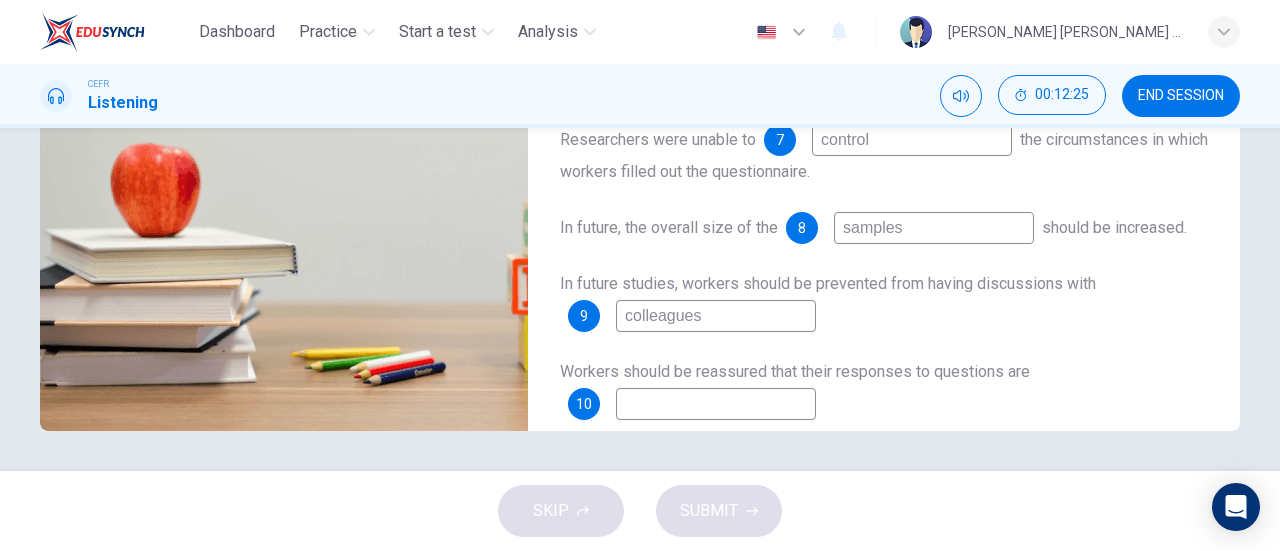type on "89" 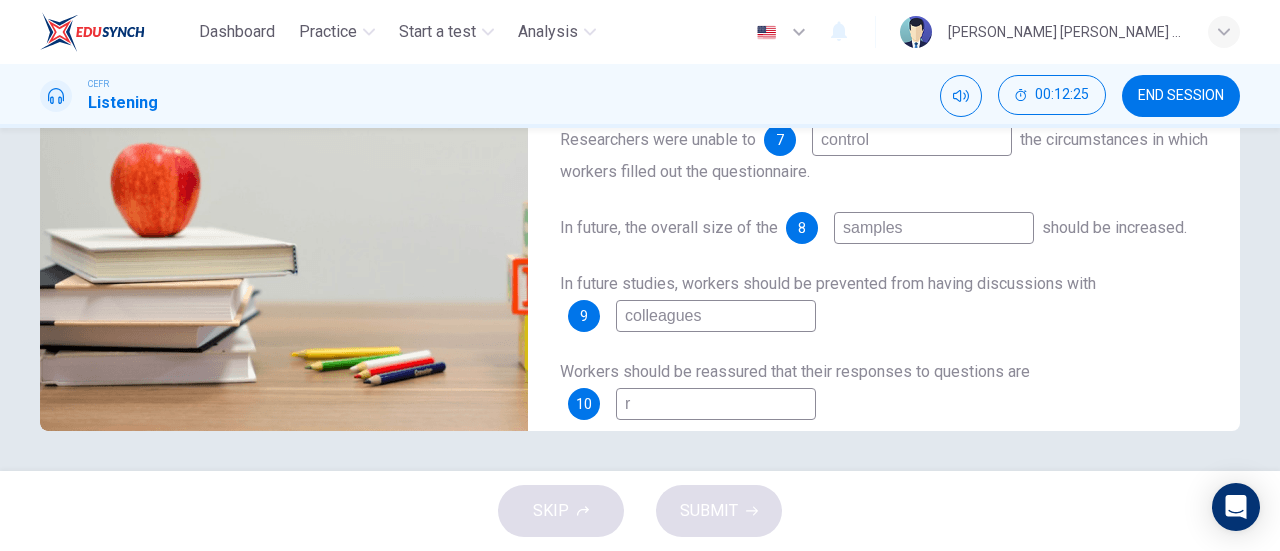 type on "89" 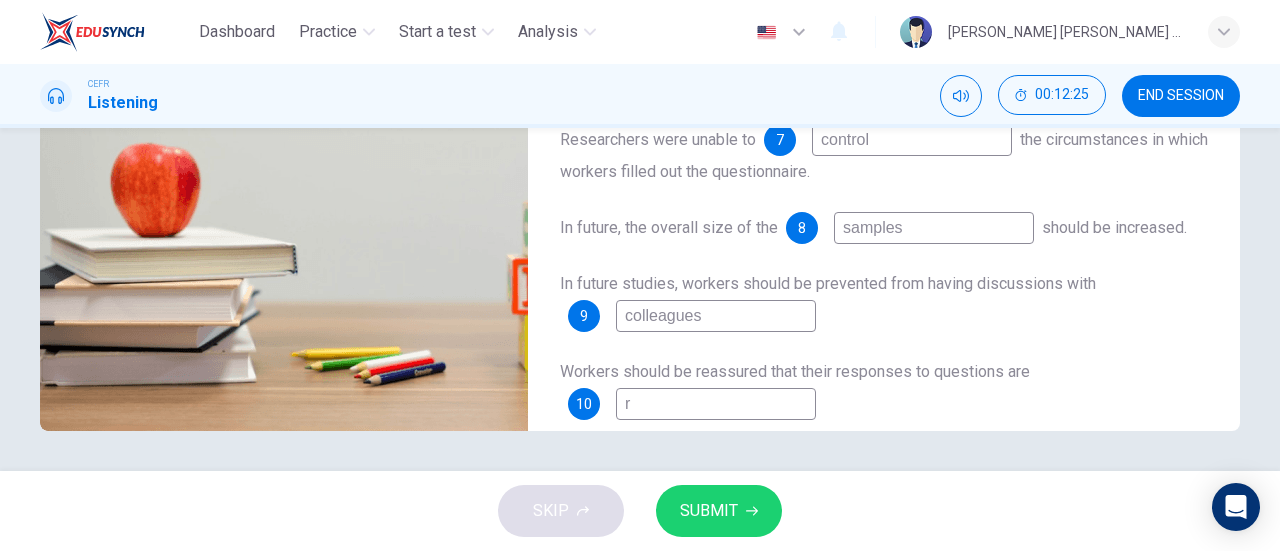 type on "re" 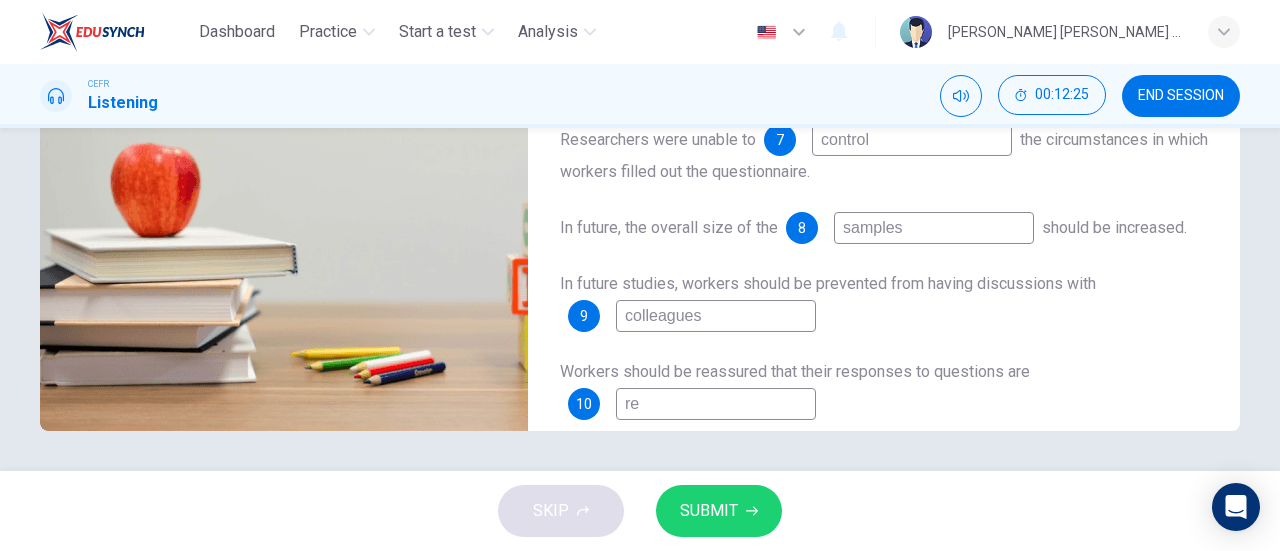 type on "89" 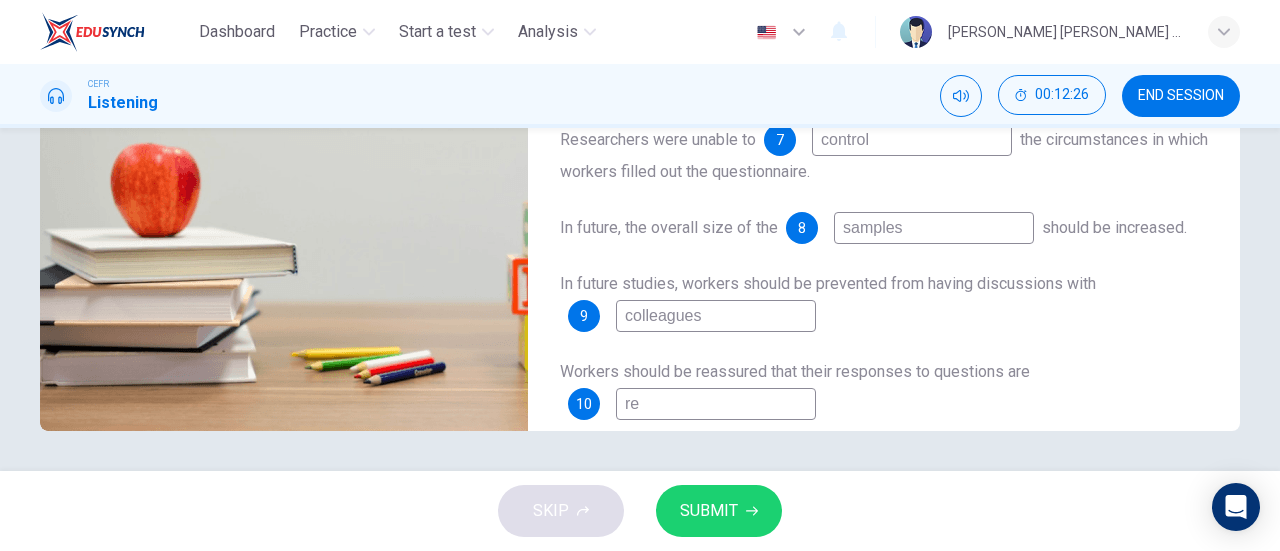 type on "rem" 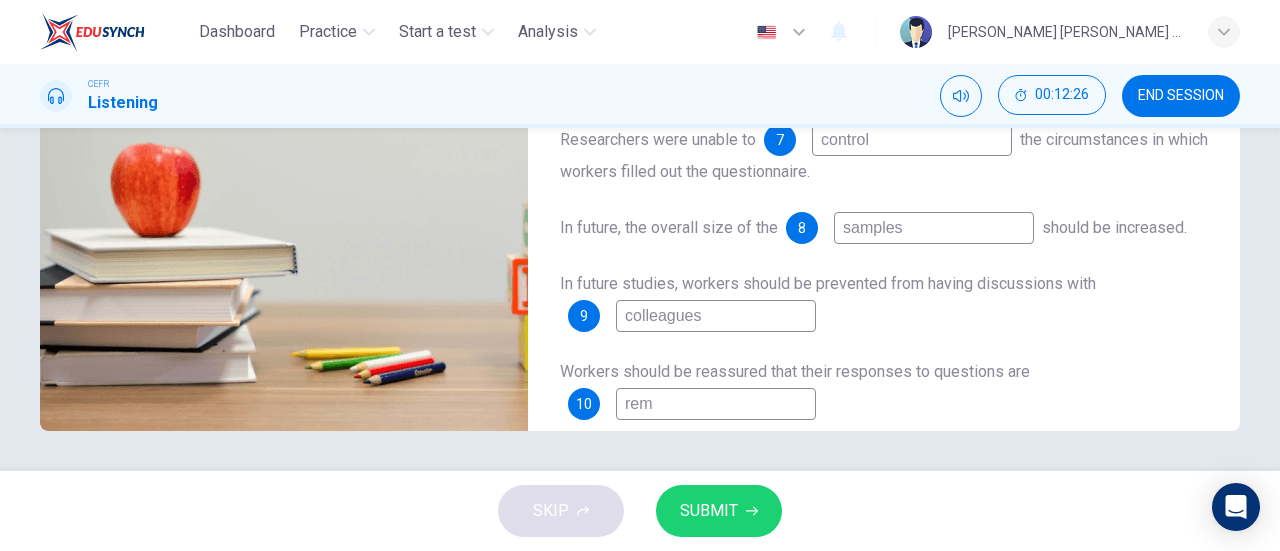 type on "89" 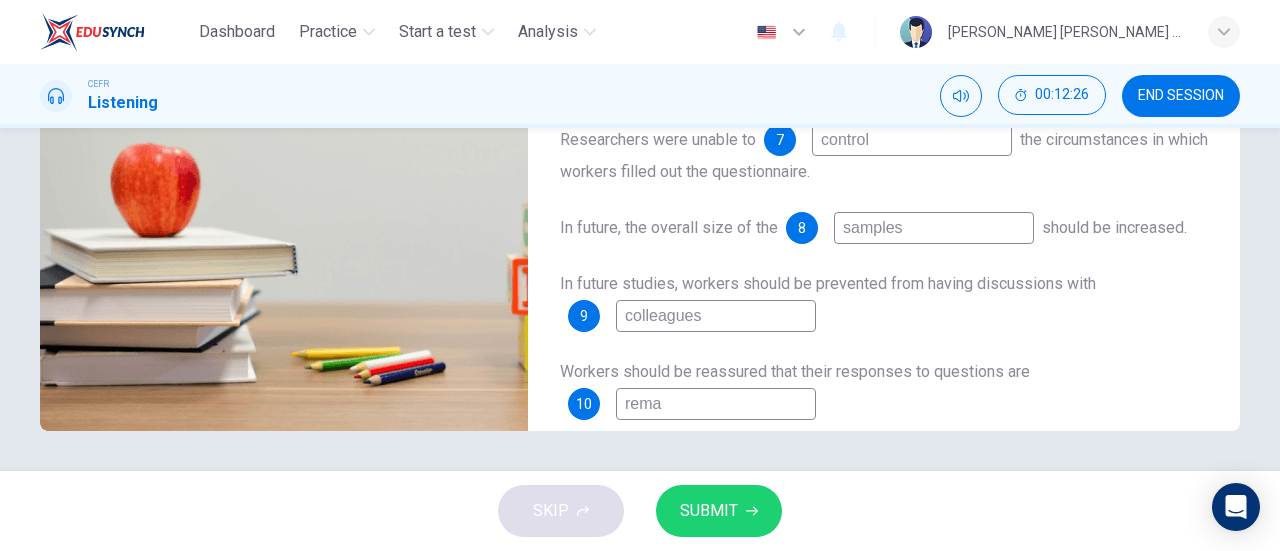 type on "89" 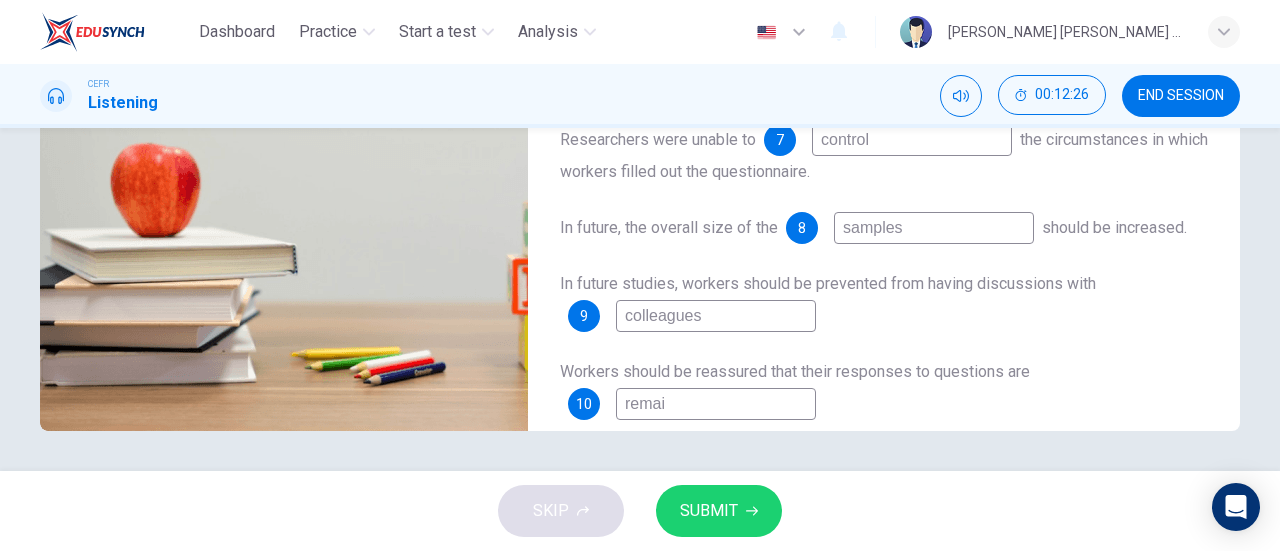 type on "89" 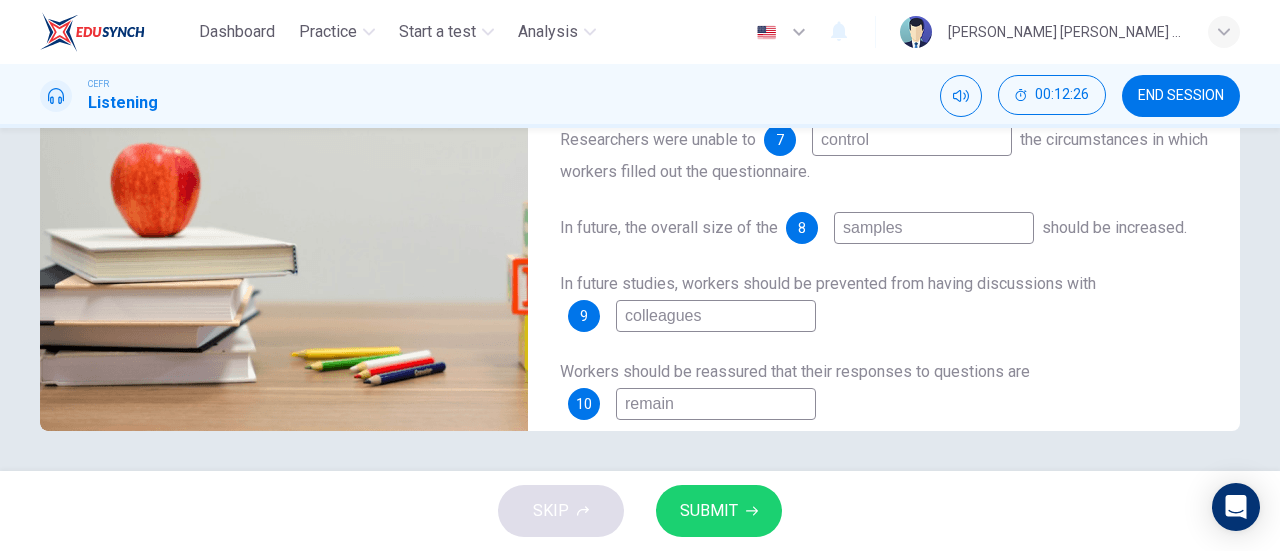 type on "89" 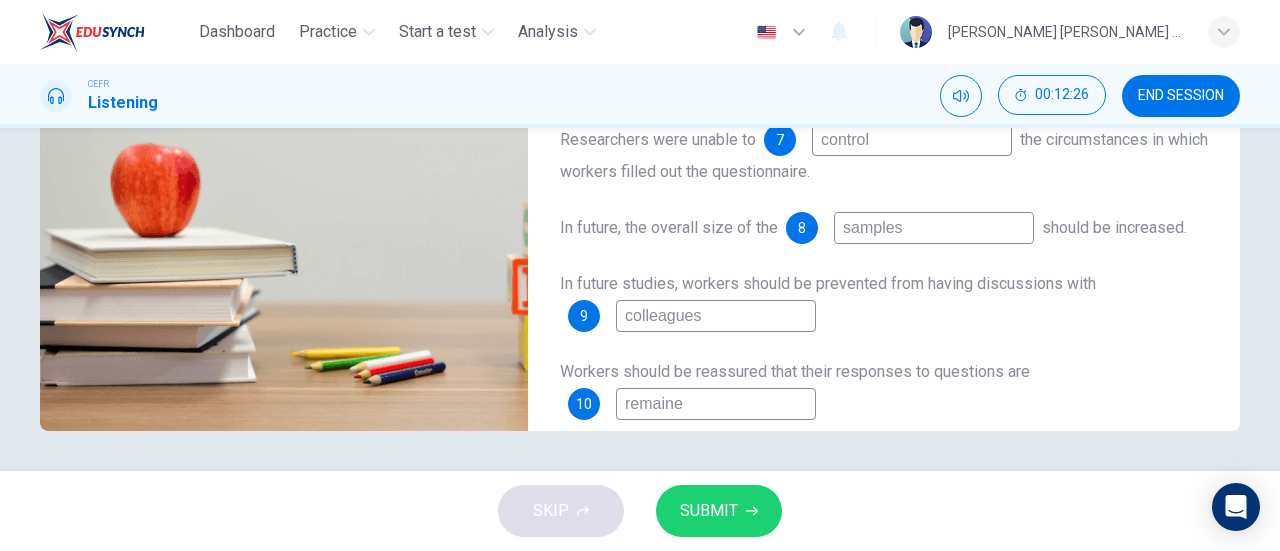 type on "89" 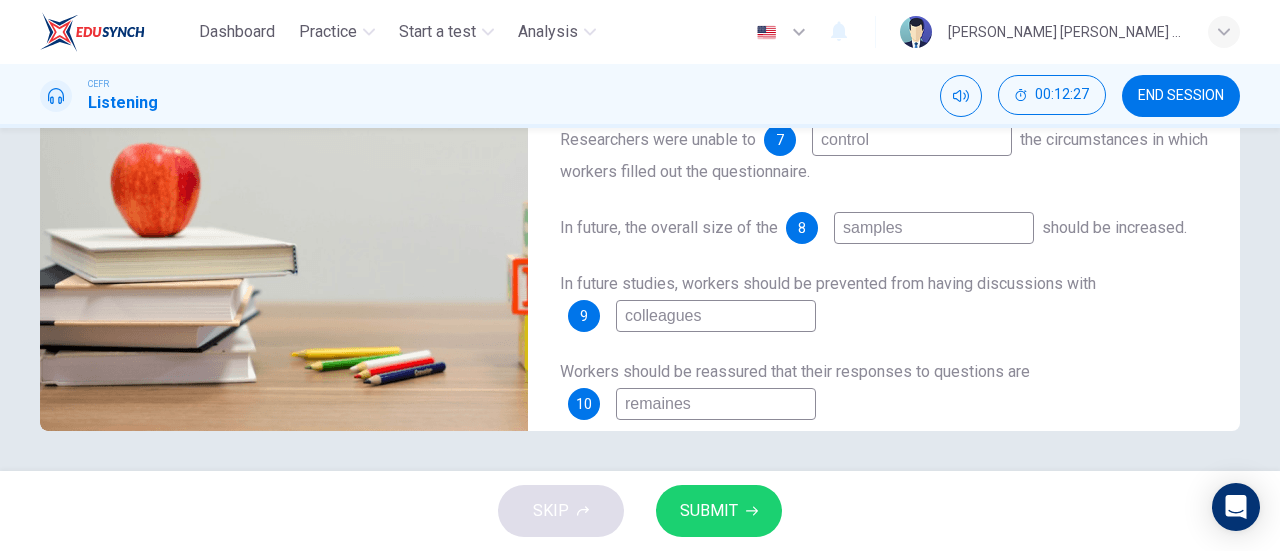 type on "remainesd" 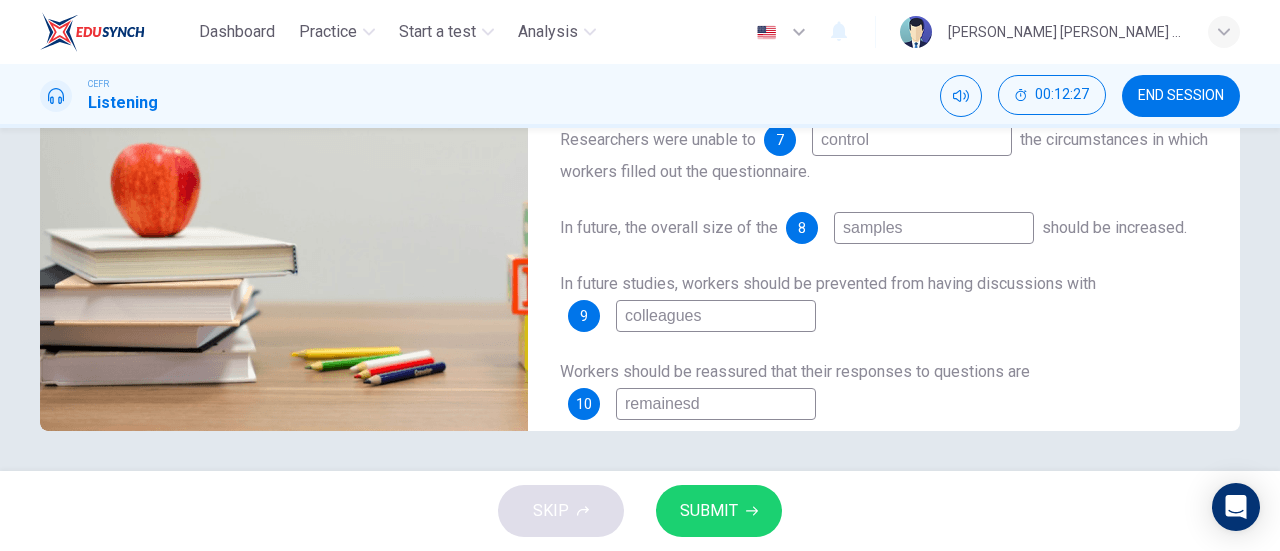 type on "89" 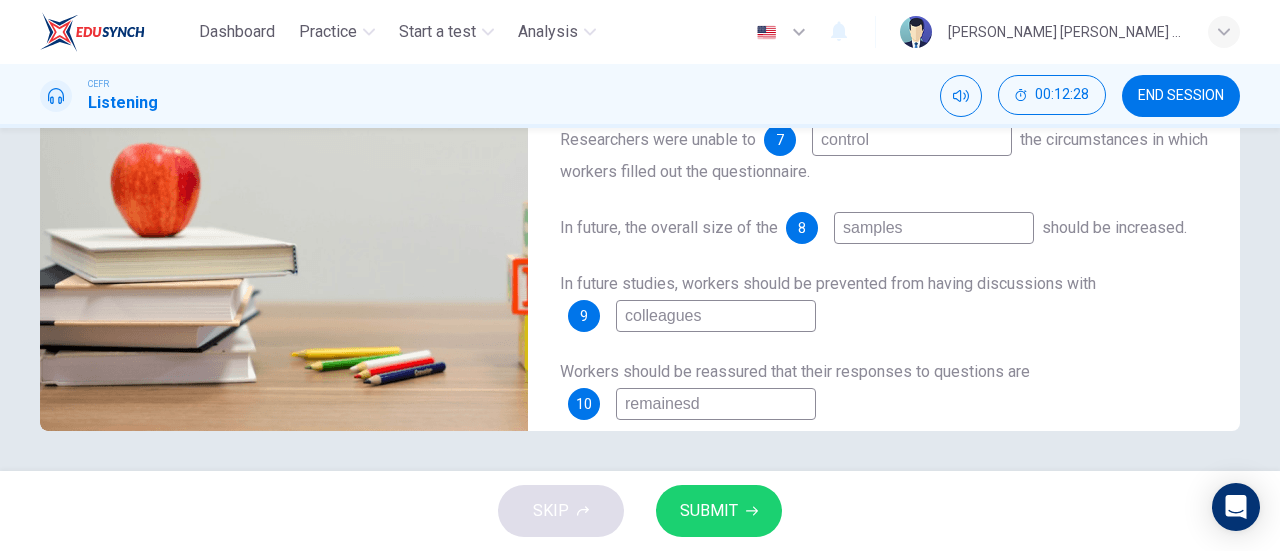 type on "remaines" 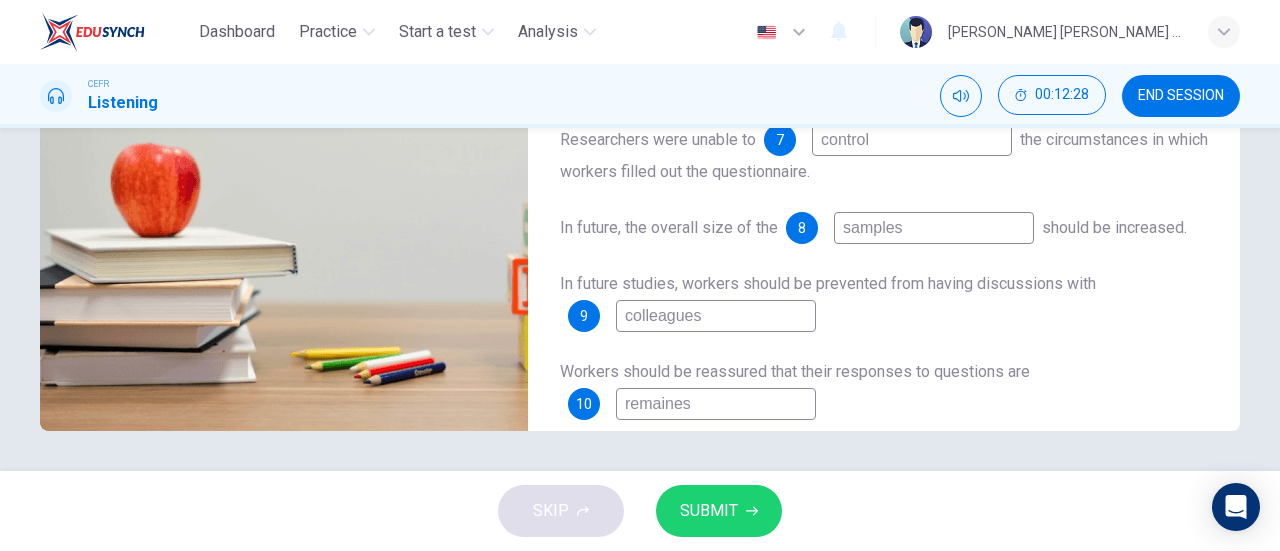 type on "90" 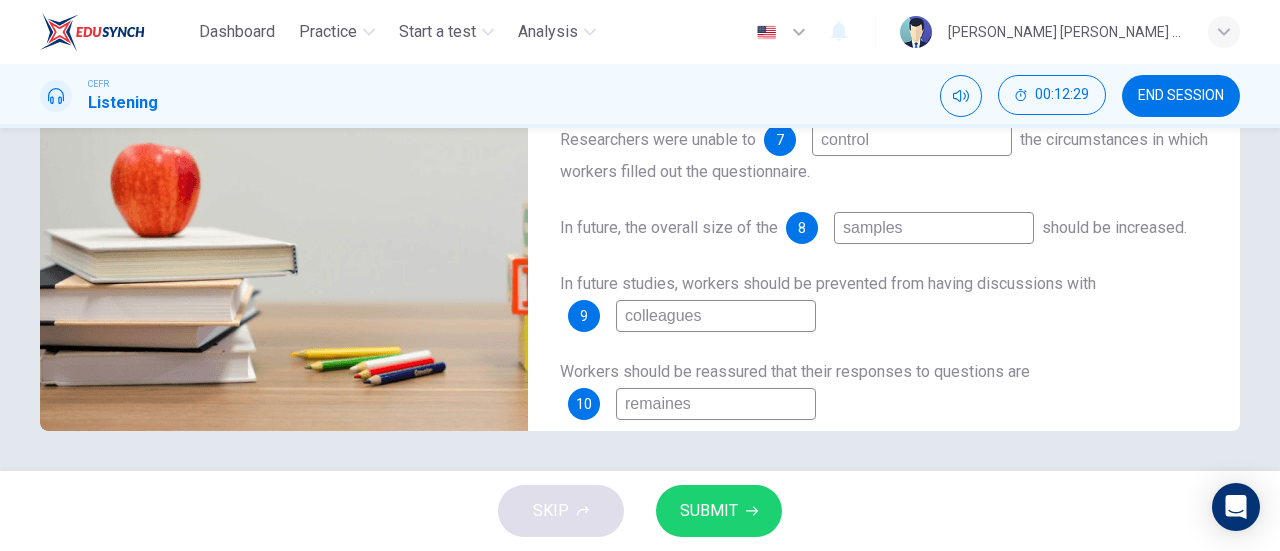 type on "remaine" 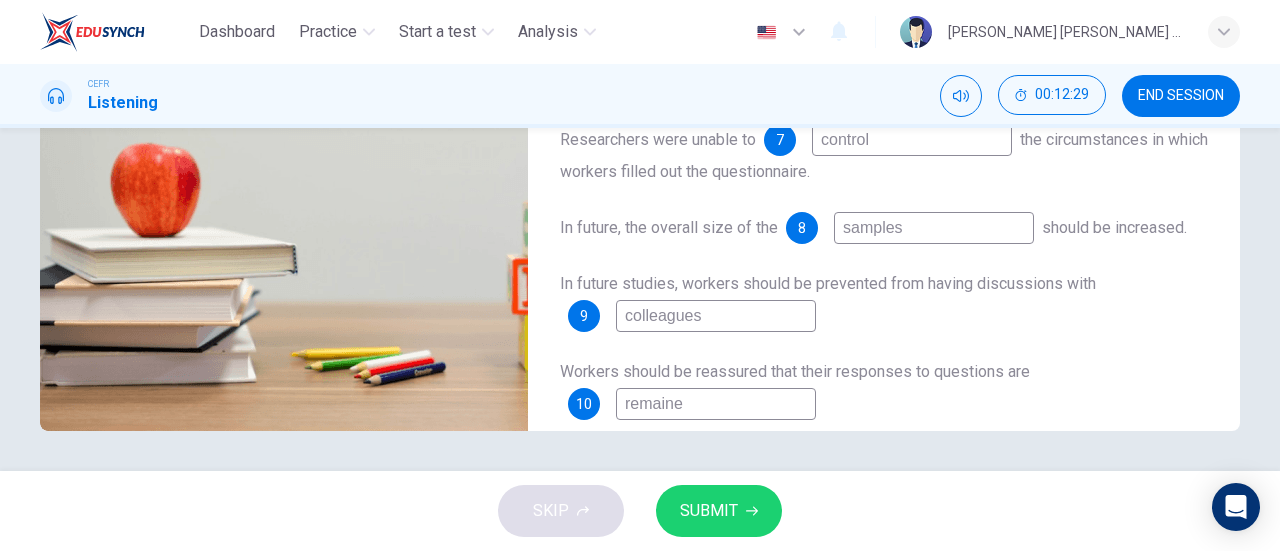 type on "90" 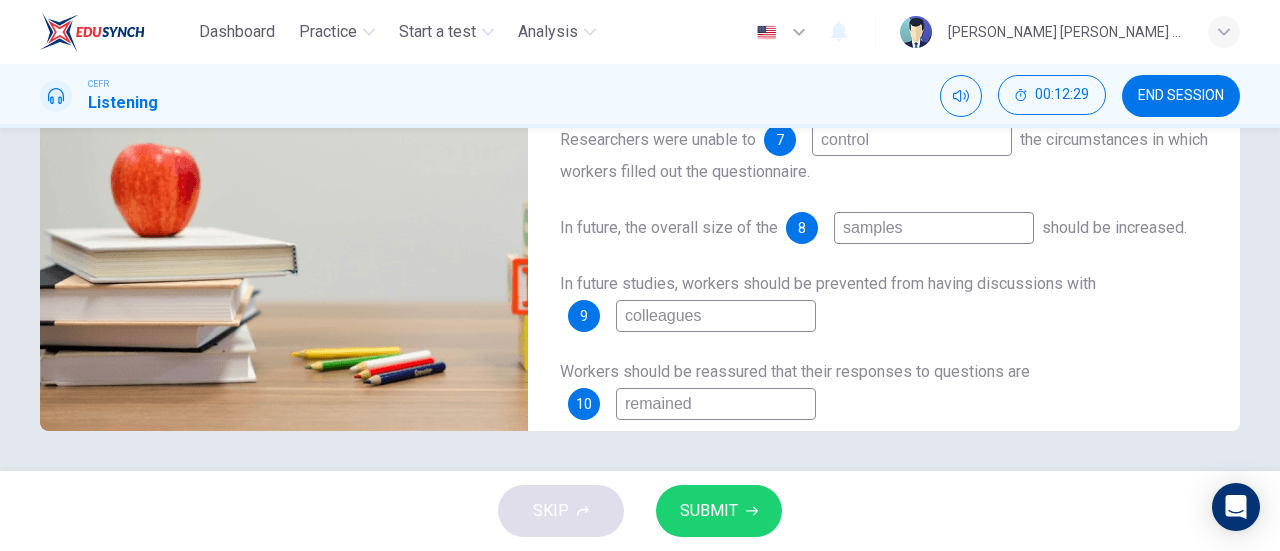 type on "90" 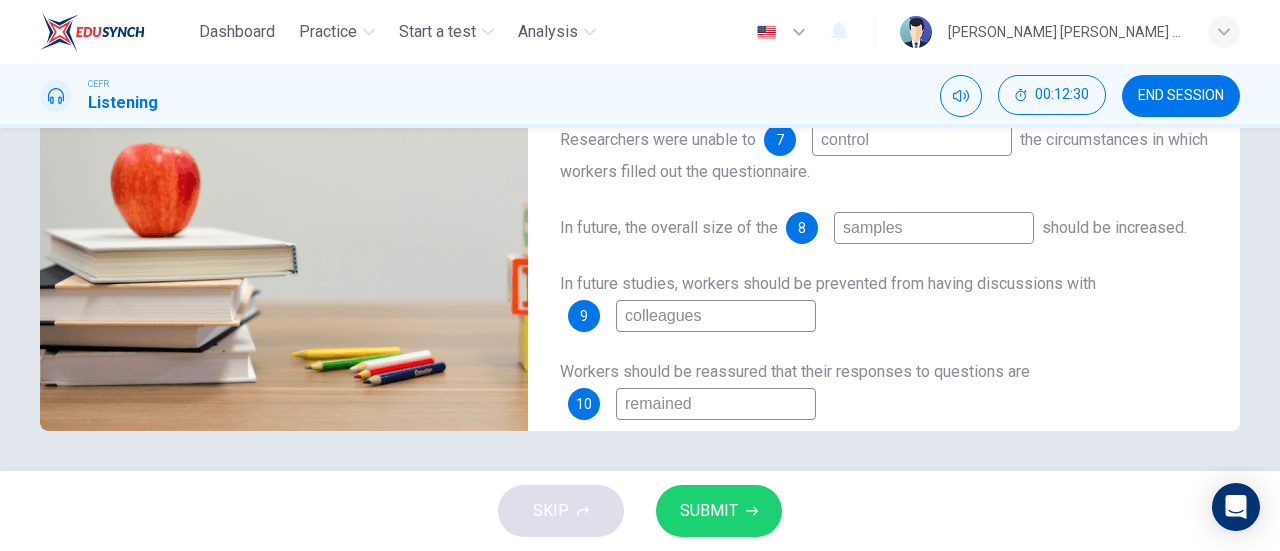 type on "remained" 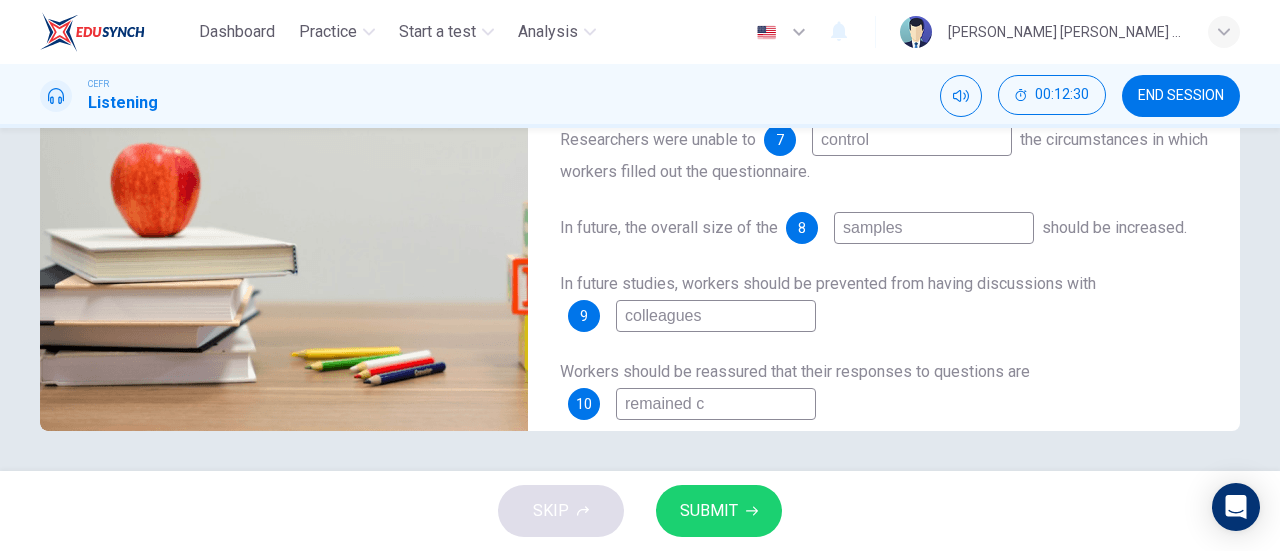 type on "90" 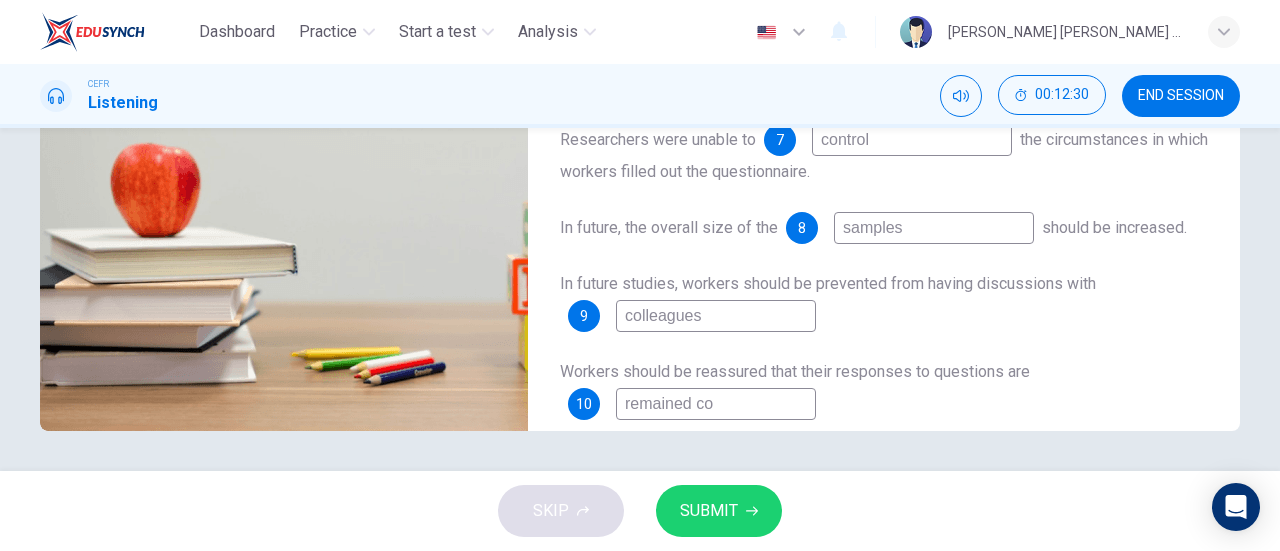 type on "90" 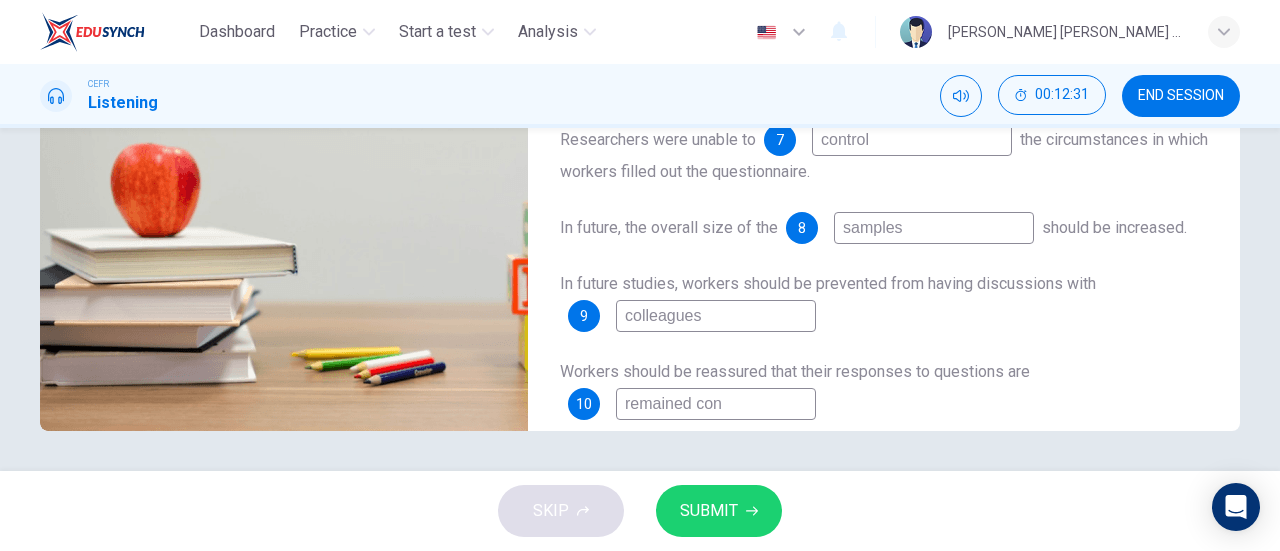 type on "91" 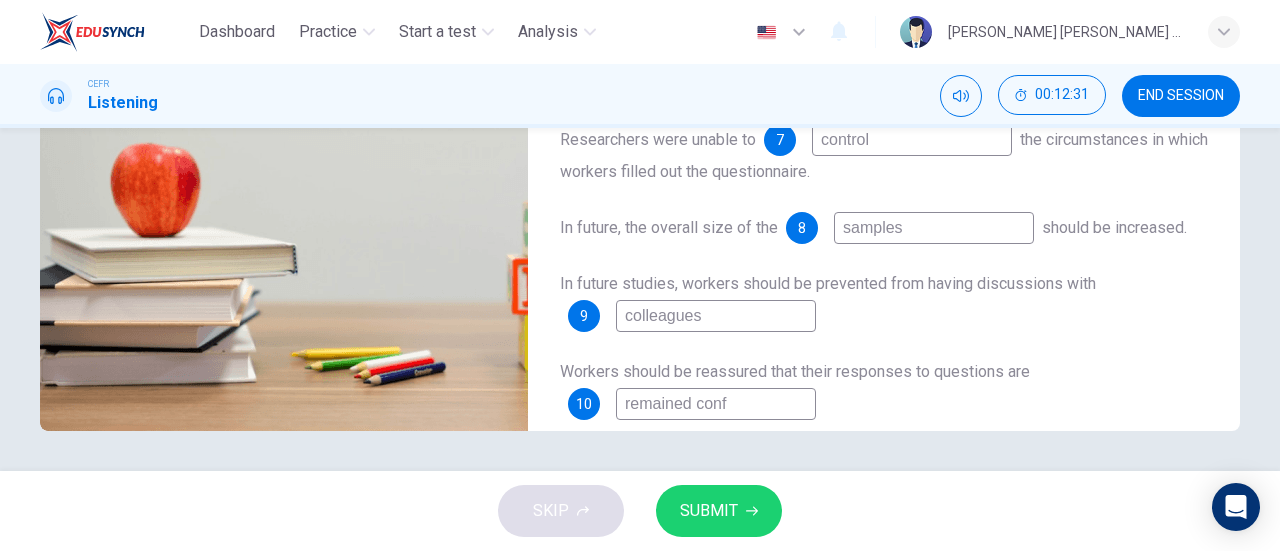type on "remained confi" 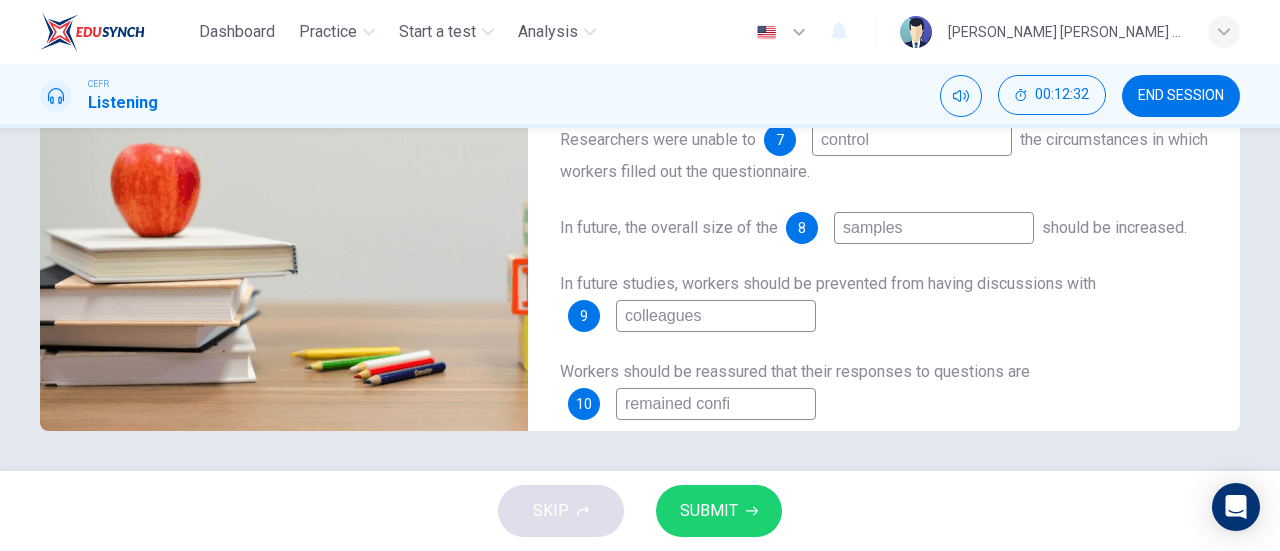 type on "91" 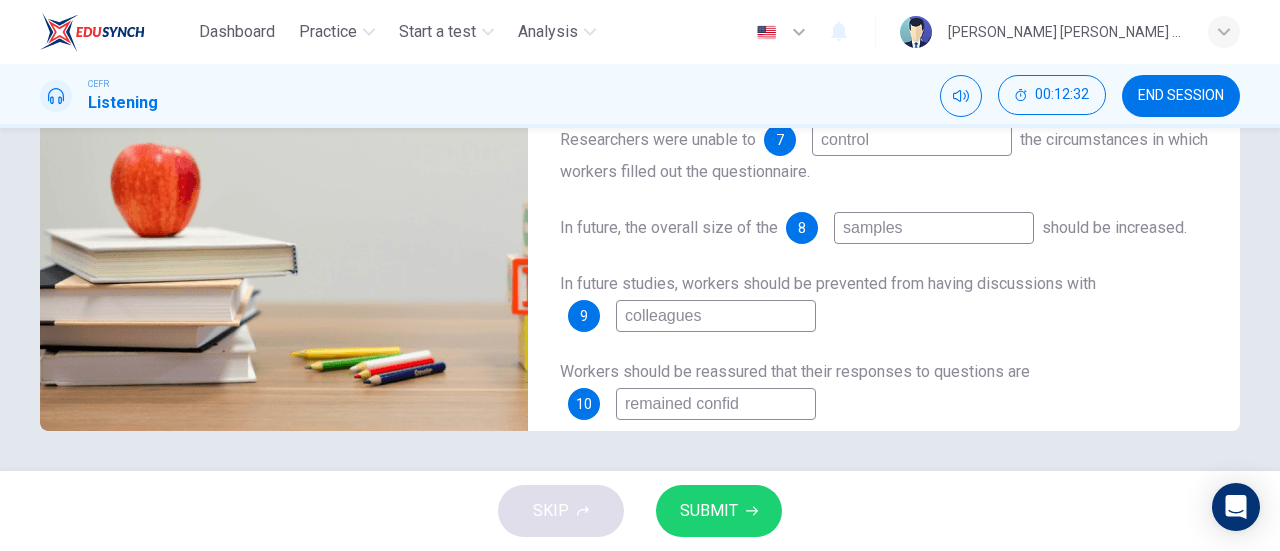 type on "91" 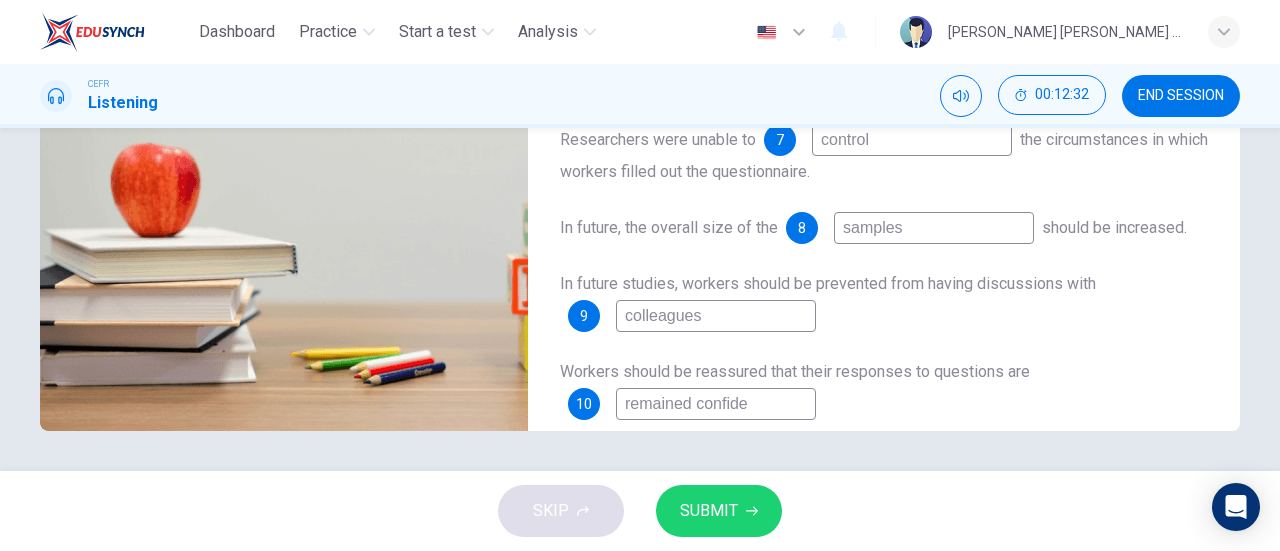 type on "remained confiden" 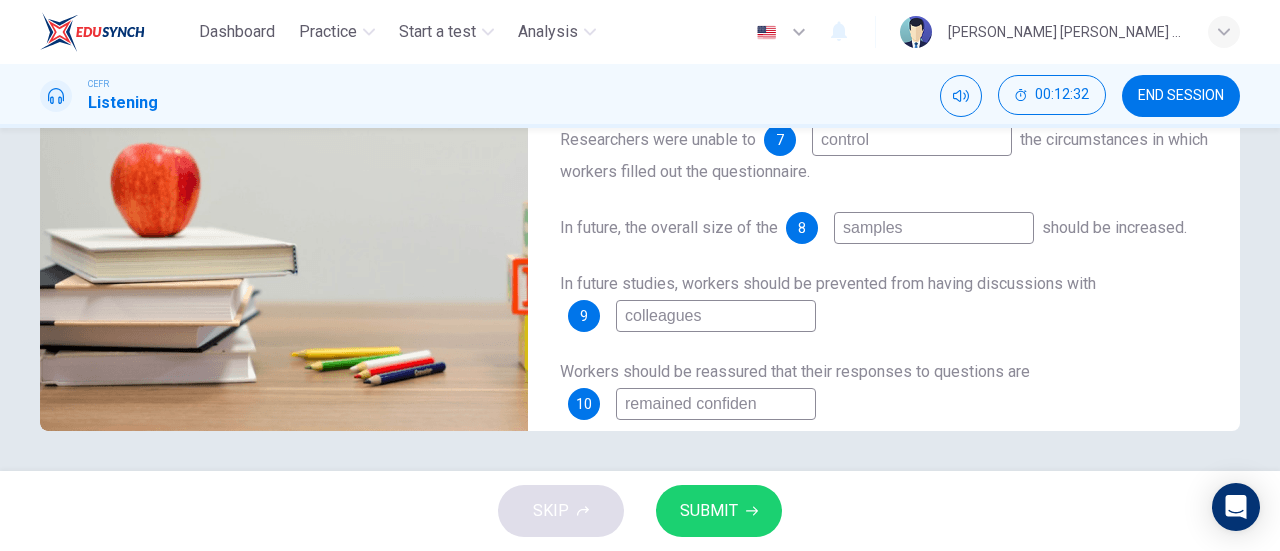 type on "91" 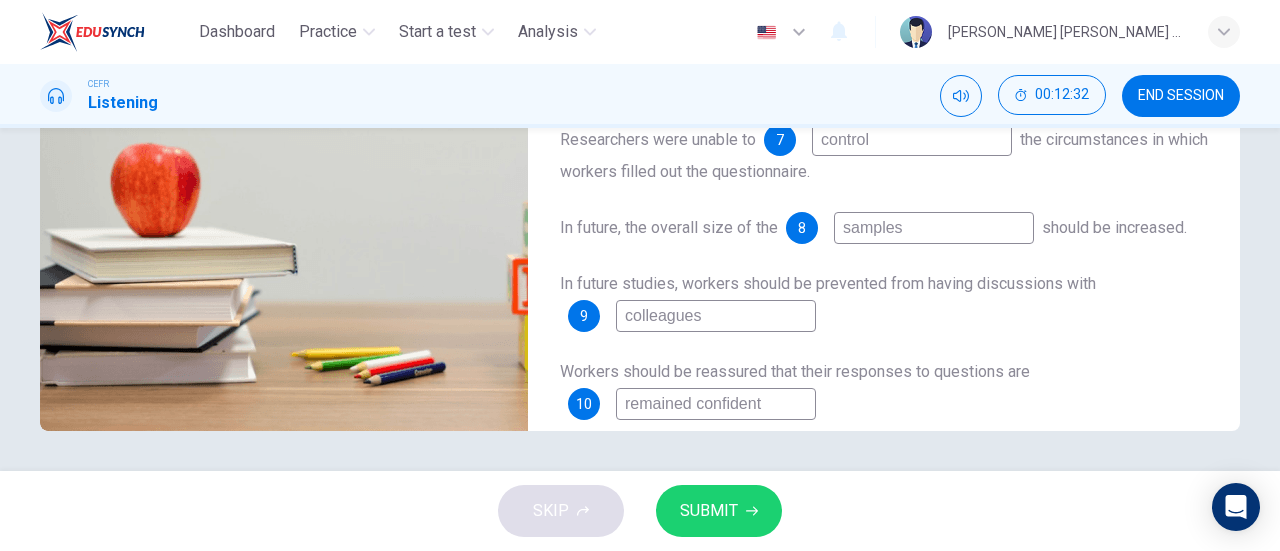 type on "91" 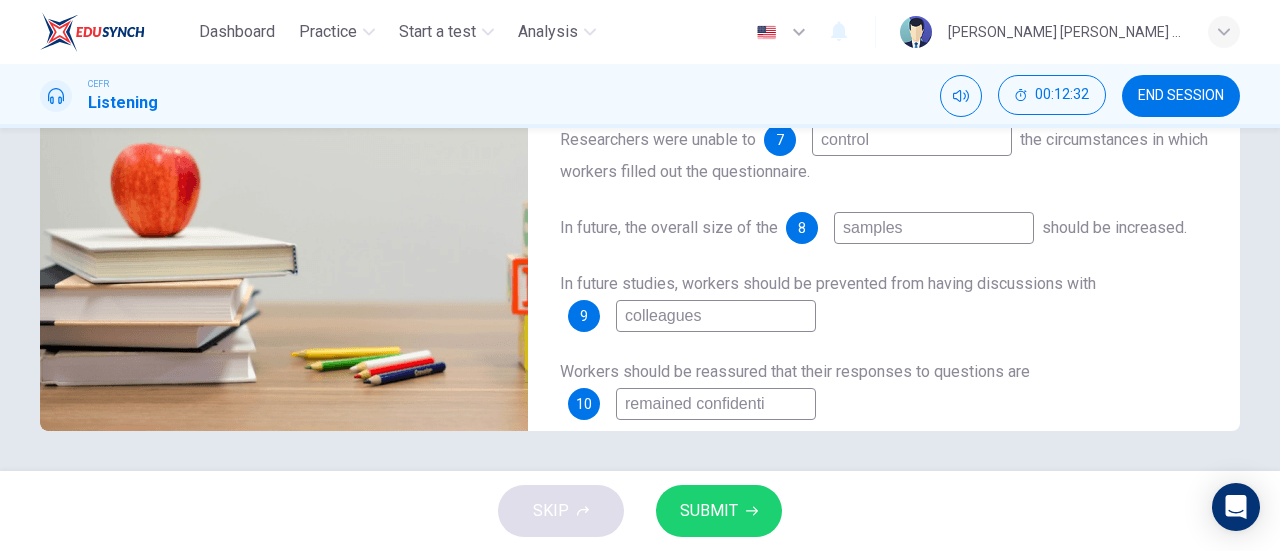 type on "91" 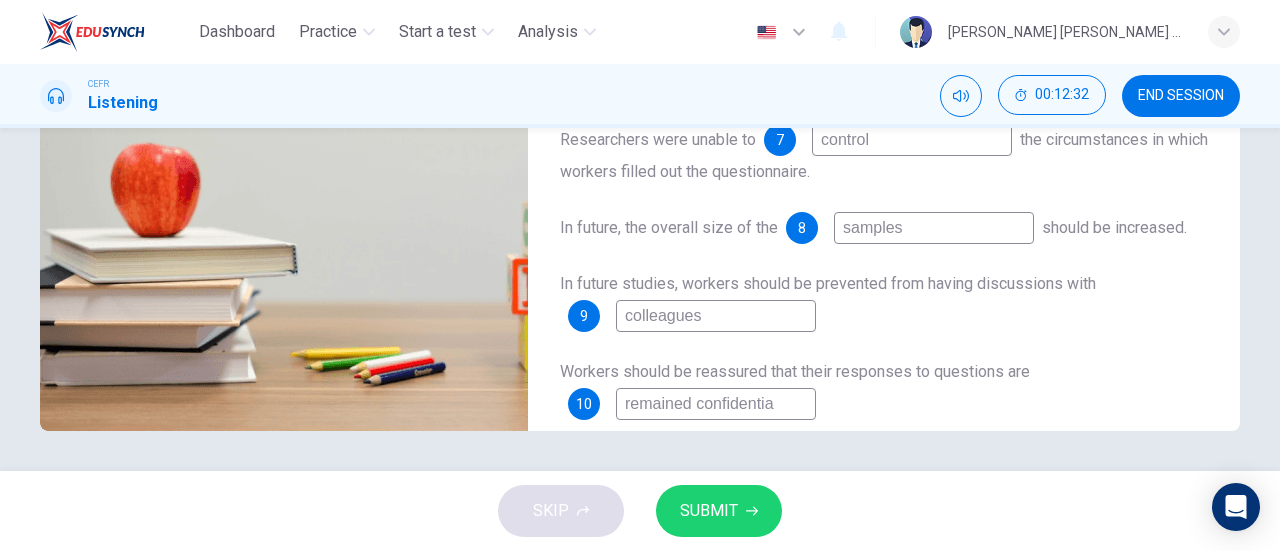 type on "91" 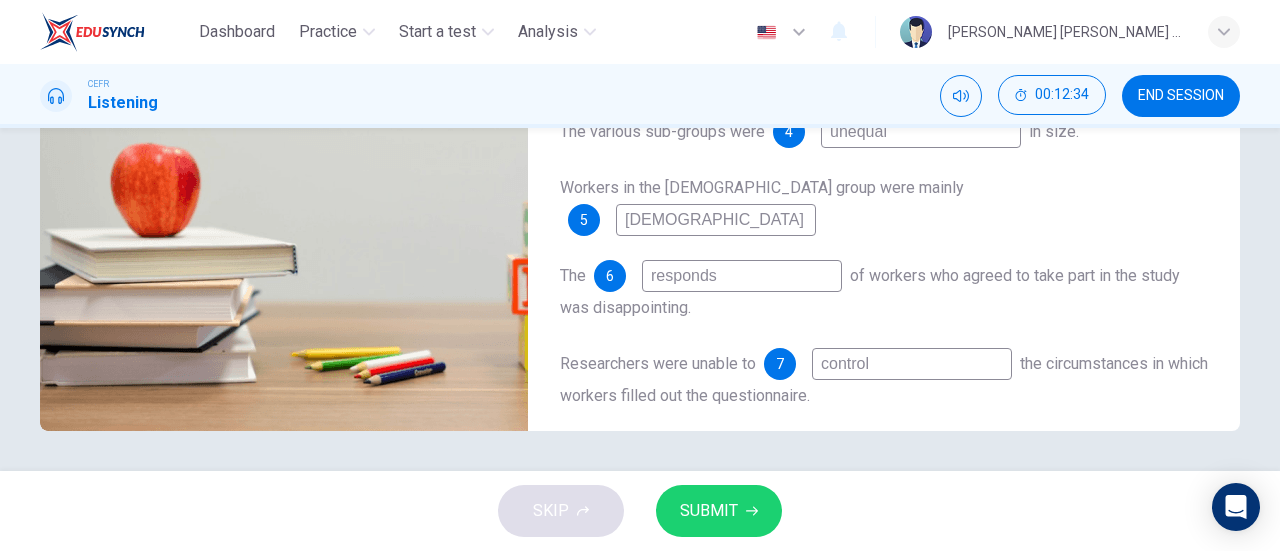 scroll, scrollTop: 57, scrollLeft: 0, axis: vertical 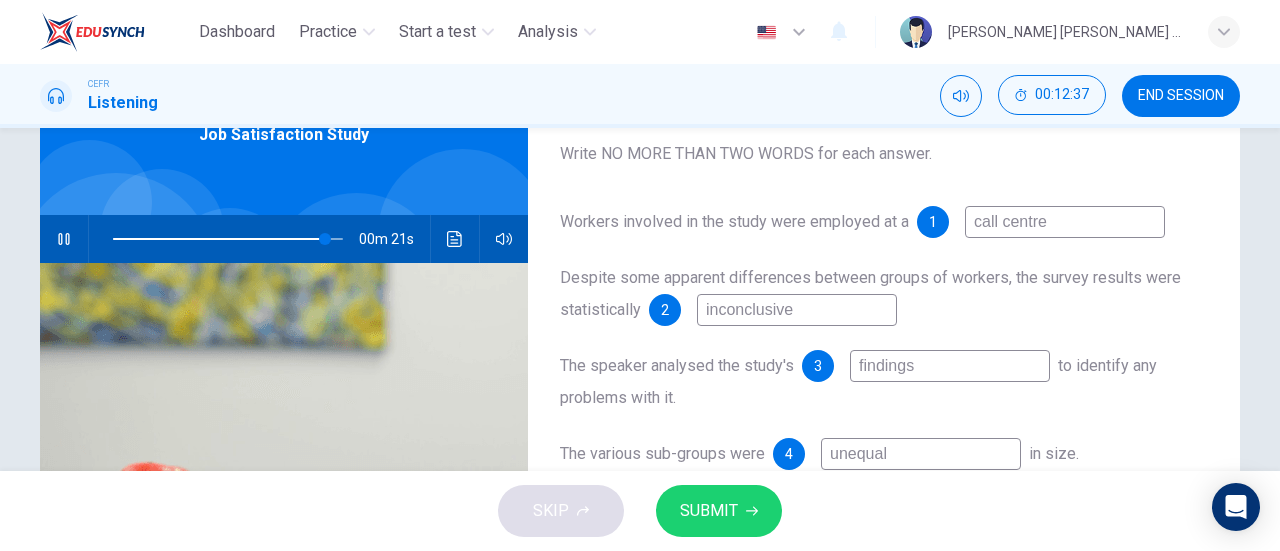 type on "93" 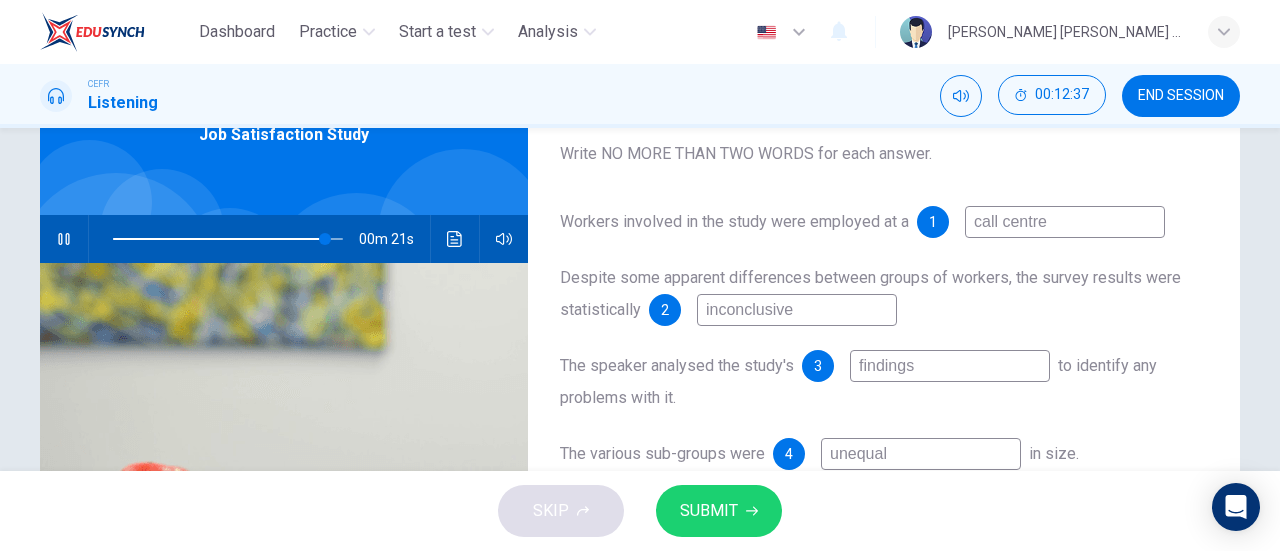 scroll, scrollTop: 114, scrollLeft: 0, axis: vertical 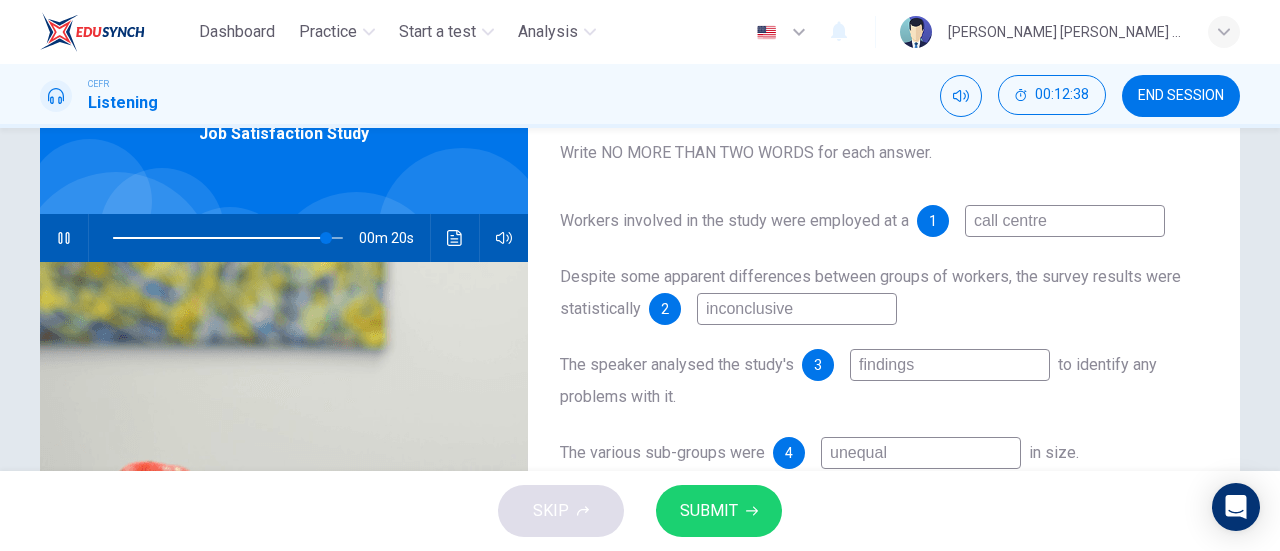 type on "remained confidential" 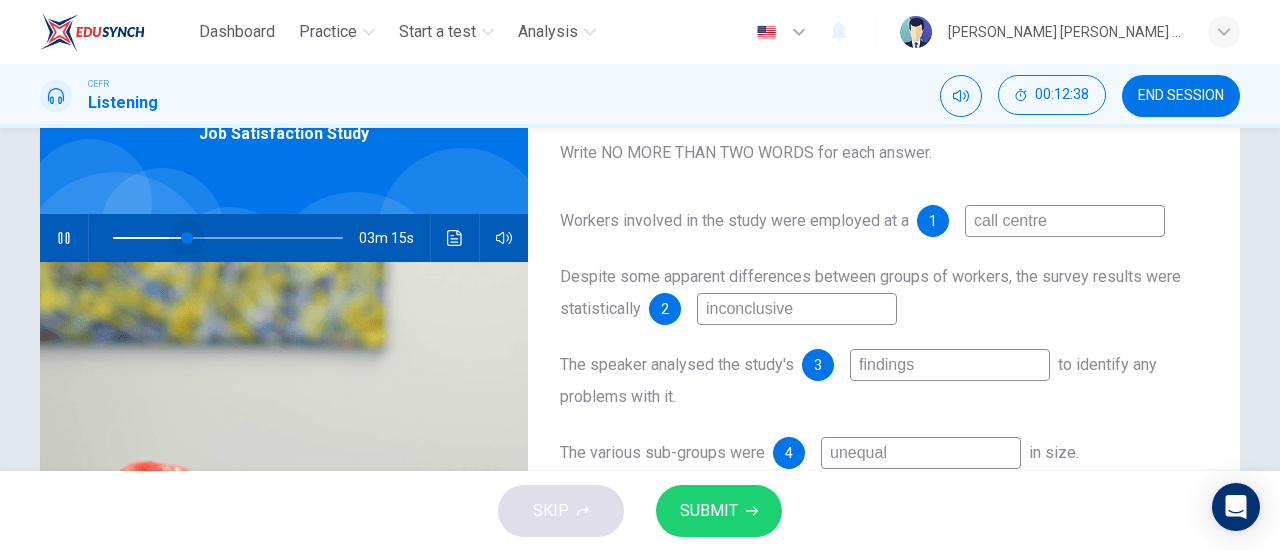 click at bounding box center [228, 238] 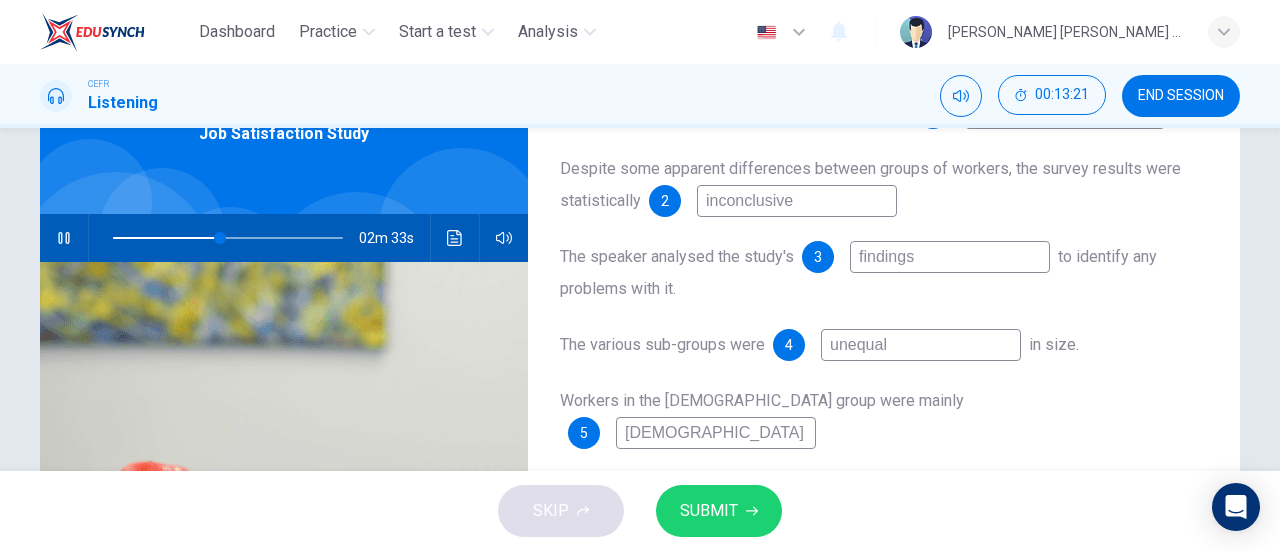 scroll, scrollTop: 164, scrollLeft: 0, axis: vertical 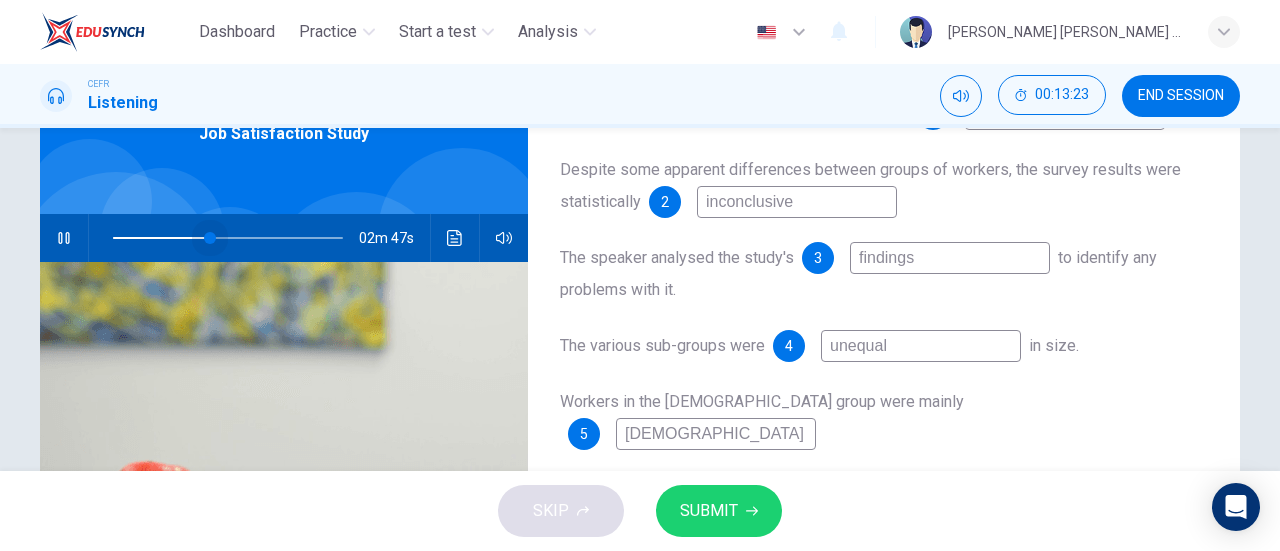 click at bounding box center [210, 238] 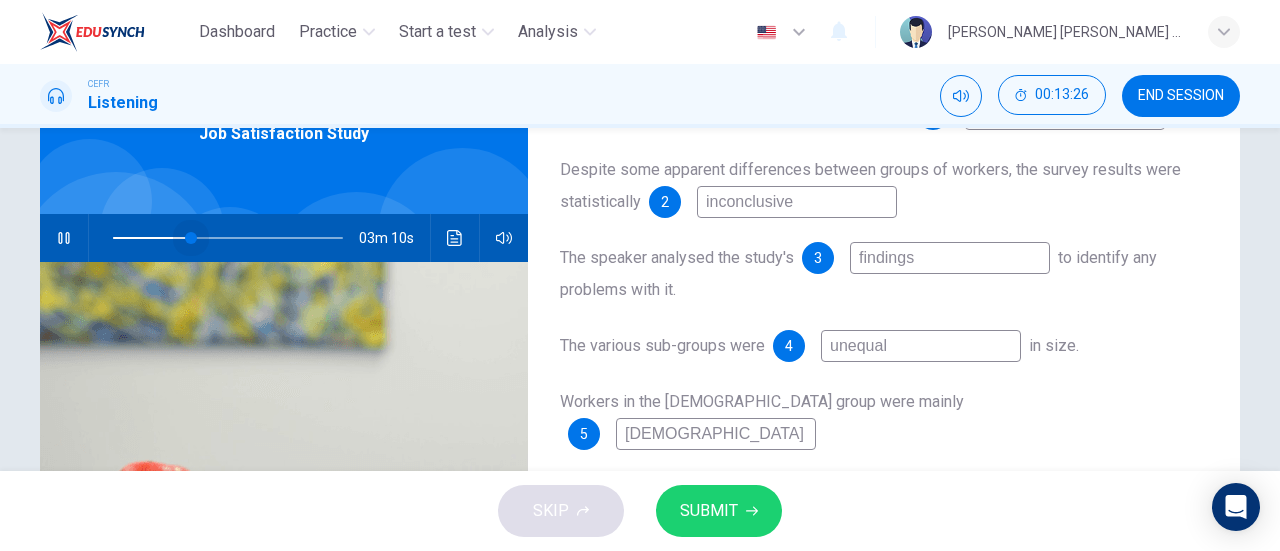 click at bounding box center [191, 238] 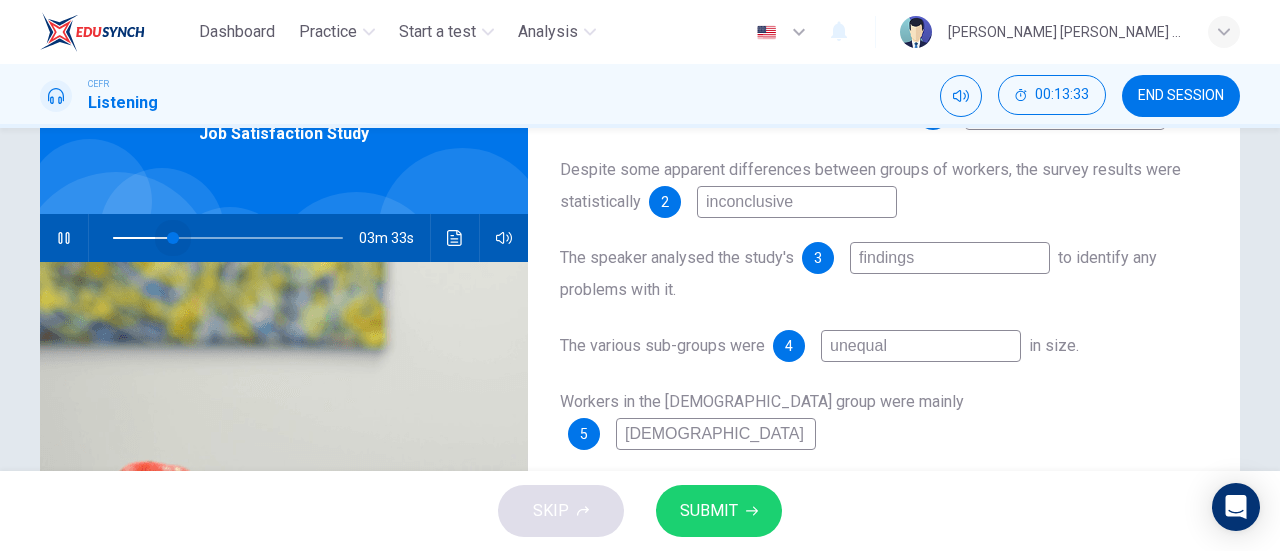 click at bounding box center [228, 238] 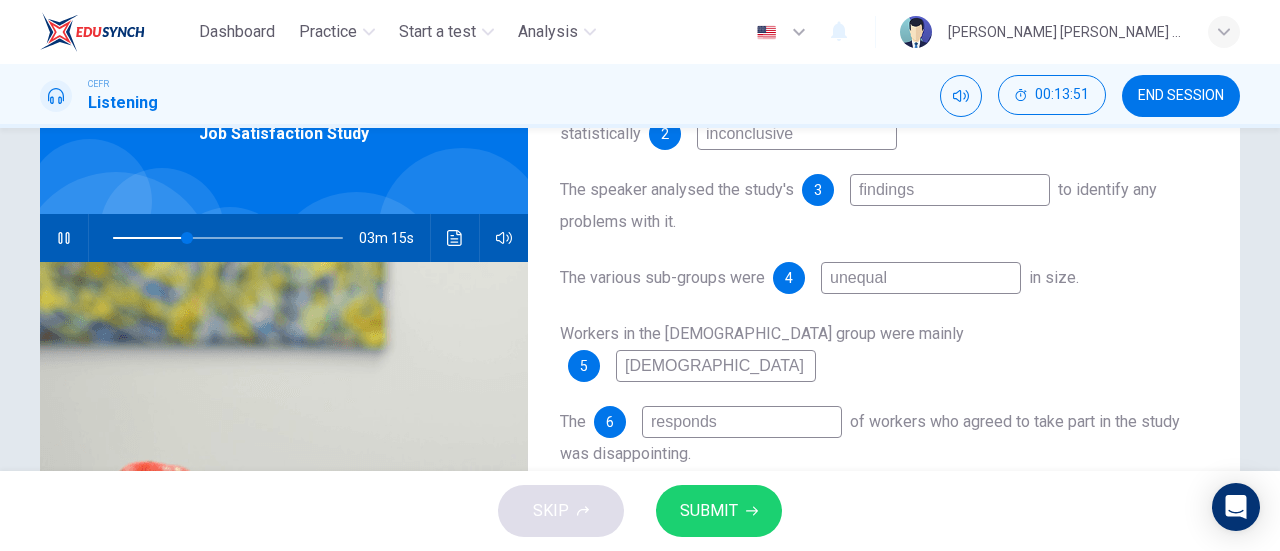 scroll, scrollTop: 236, scrollLeft: 0, axis: vertical 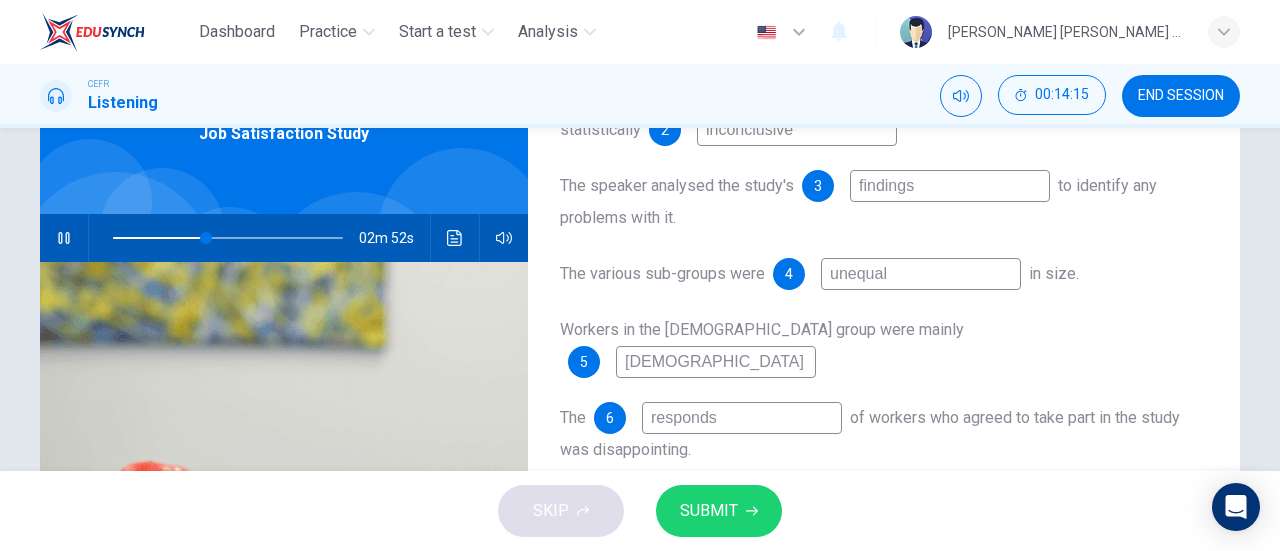 click on "findings" at bounding box center [950, 186] 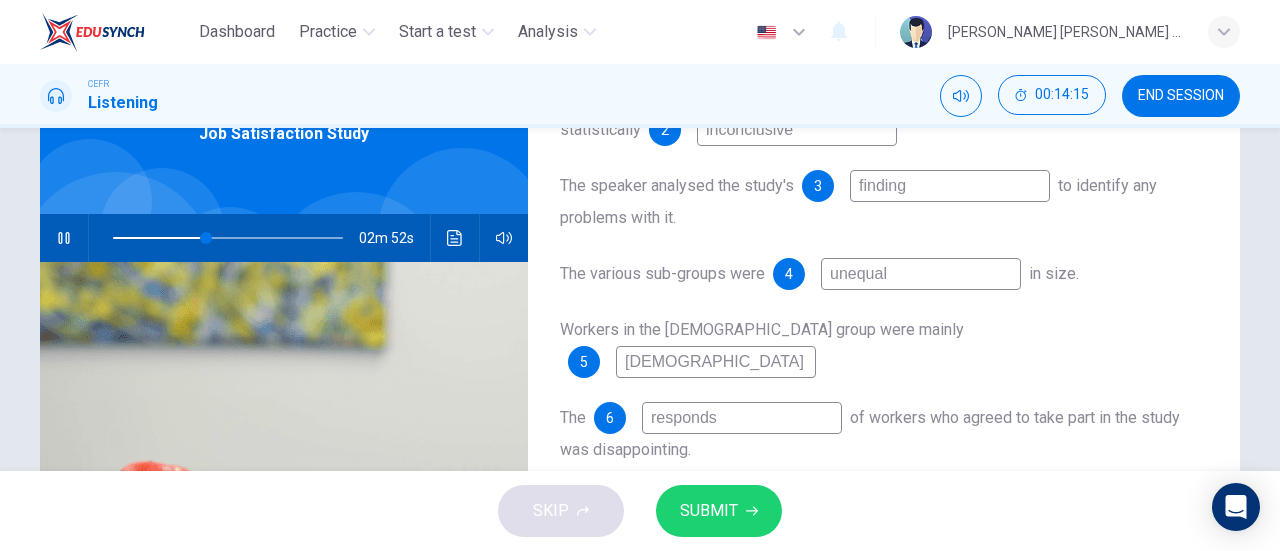 type on "41" 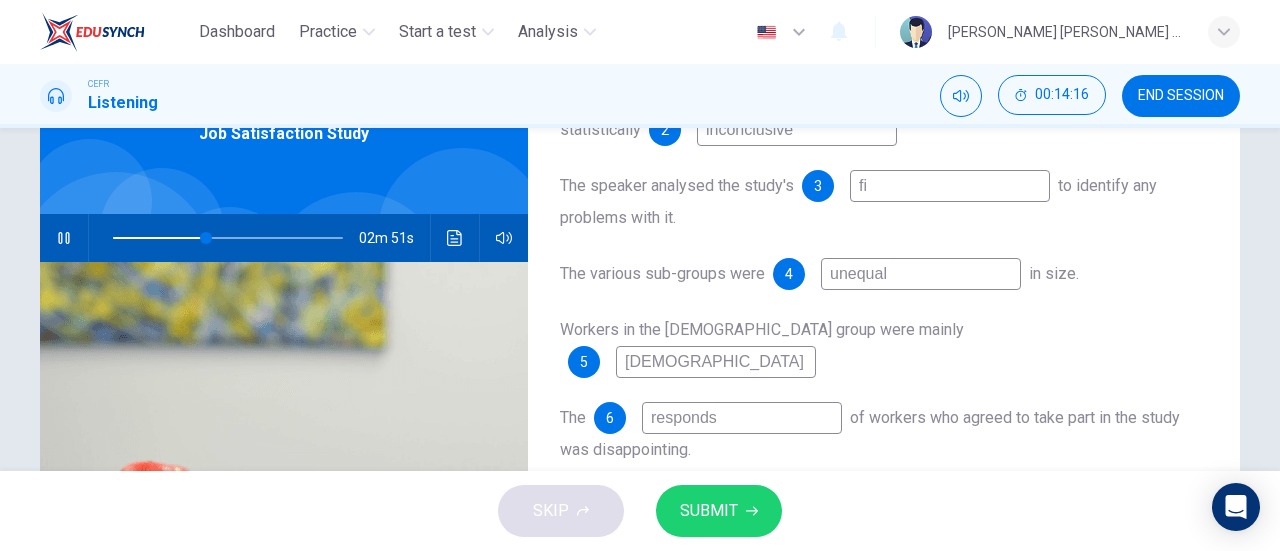 type on "f" 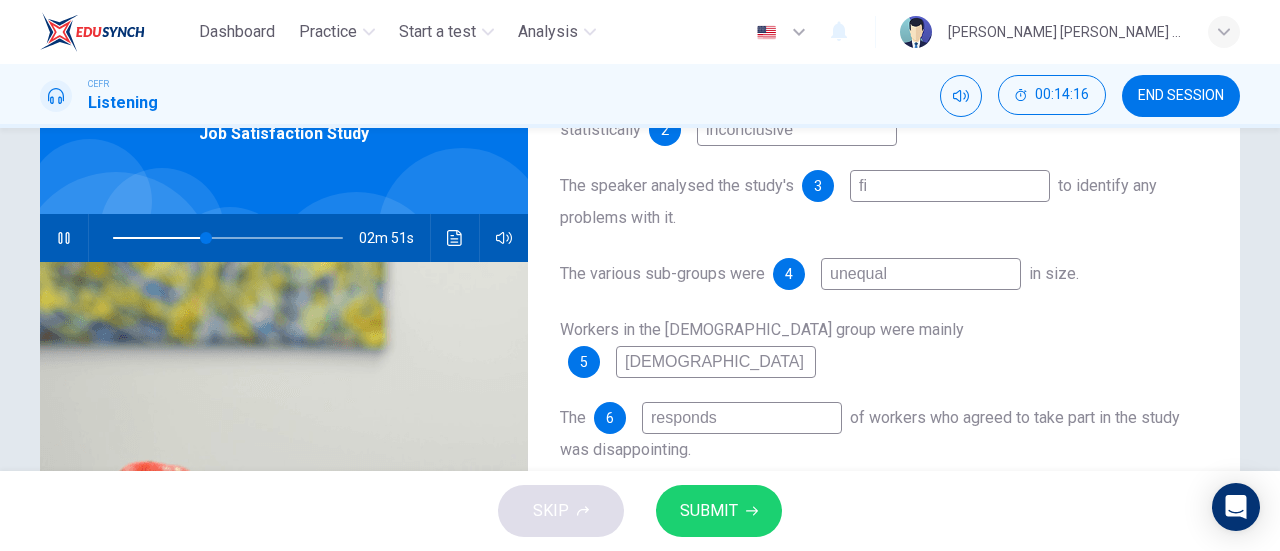 type on "41" 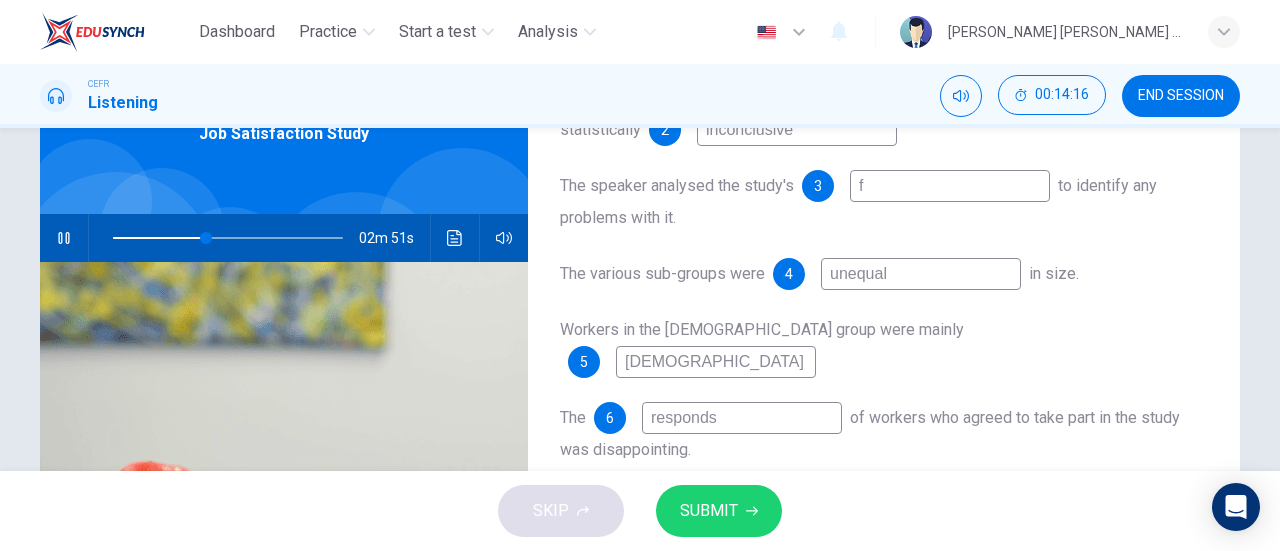type 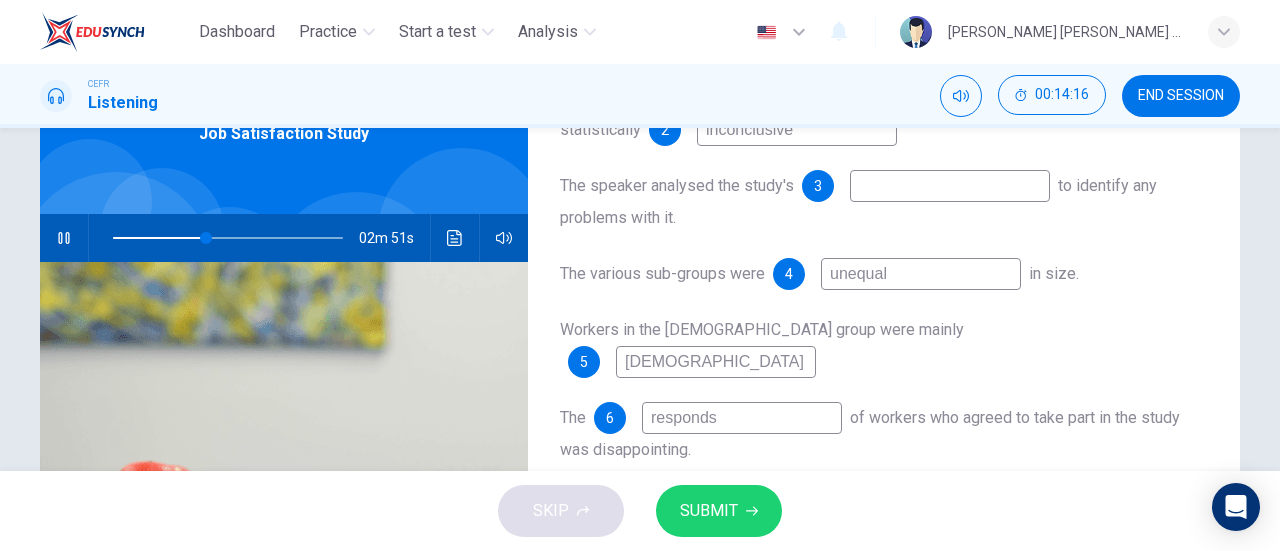 type on "41" 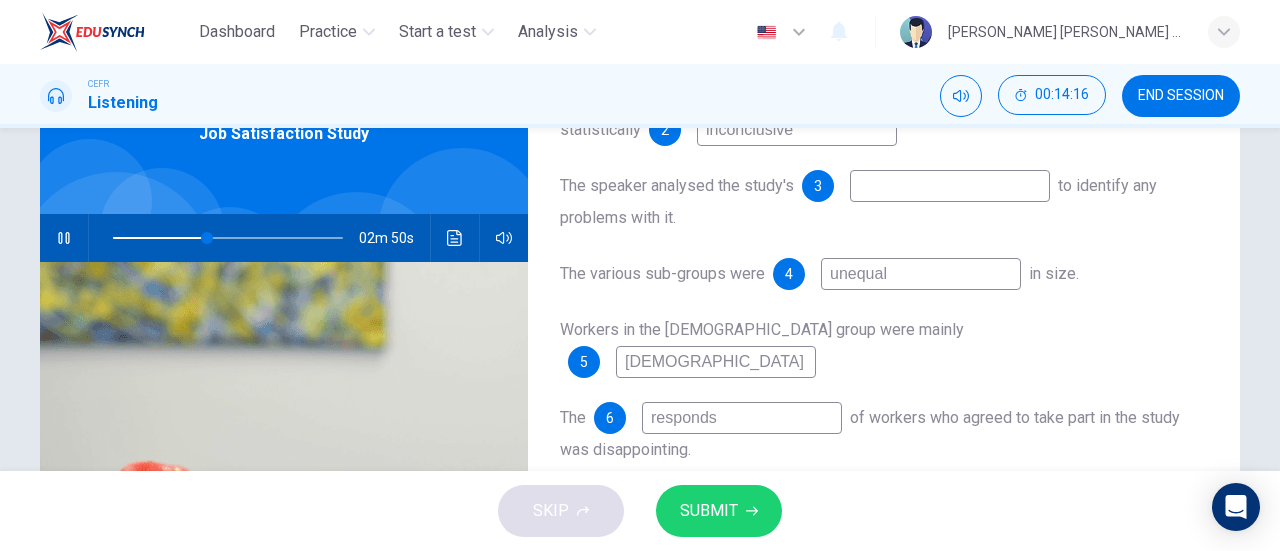 type on "m" 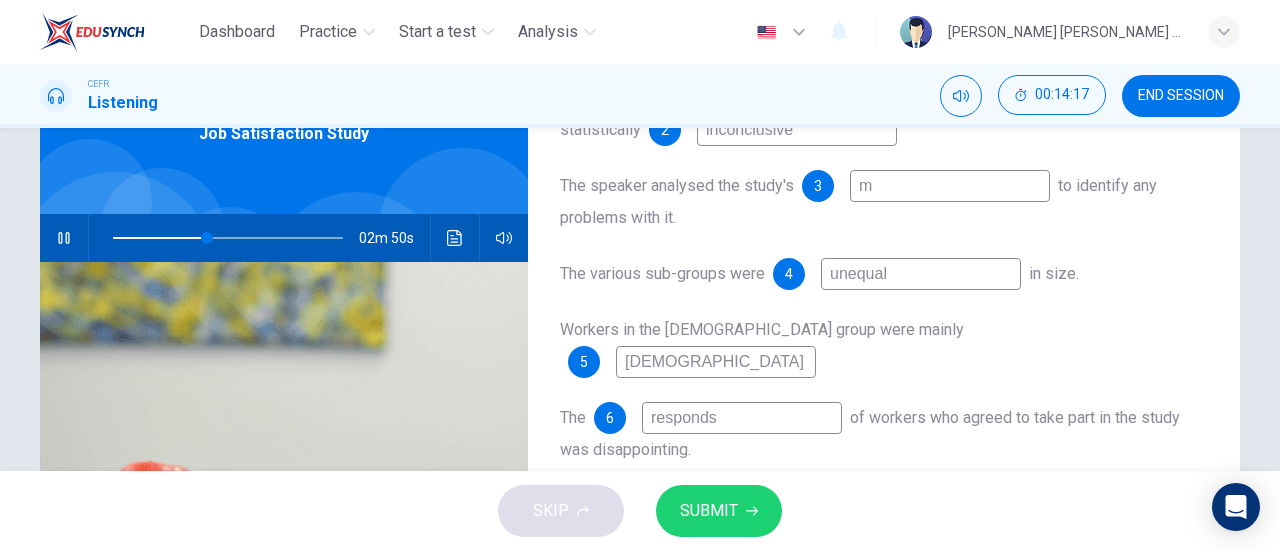 type on "41" 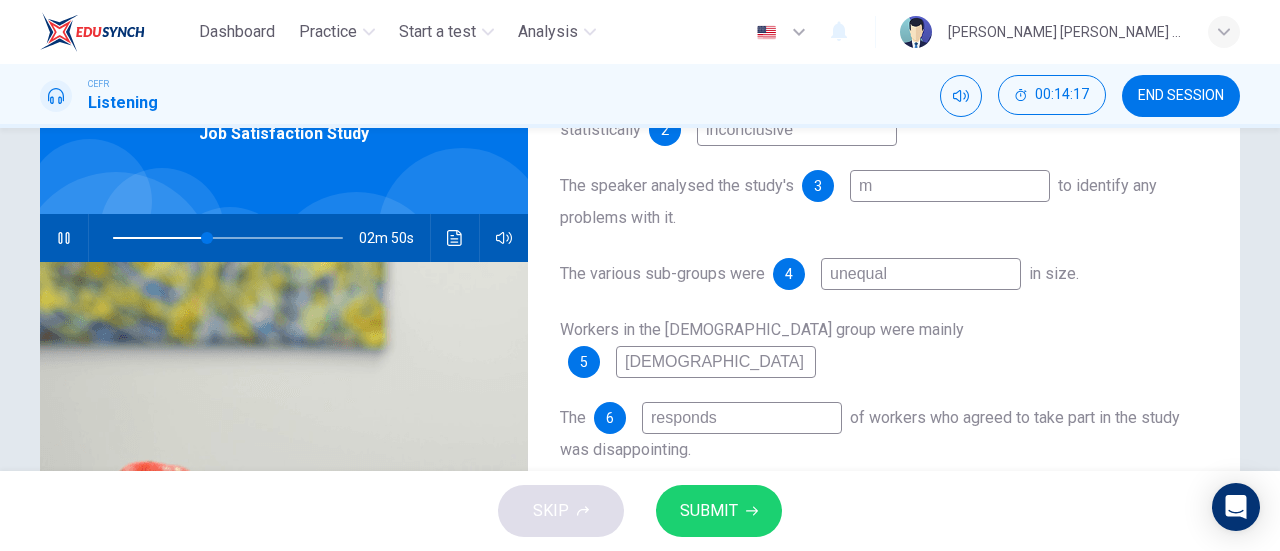 type on "me" 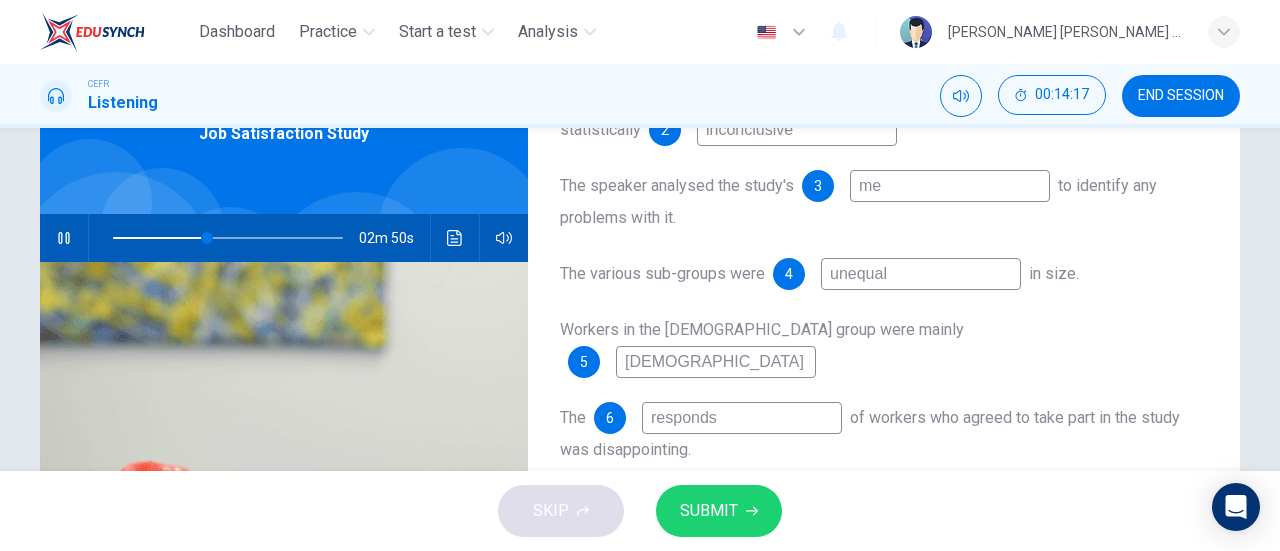 type on "41" 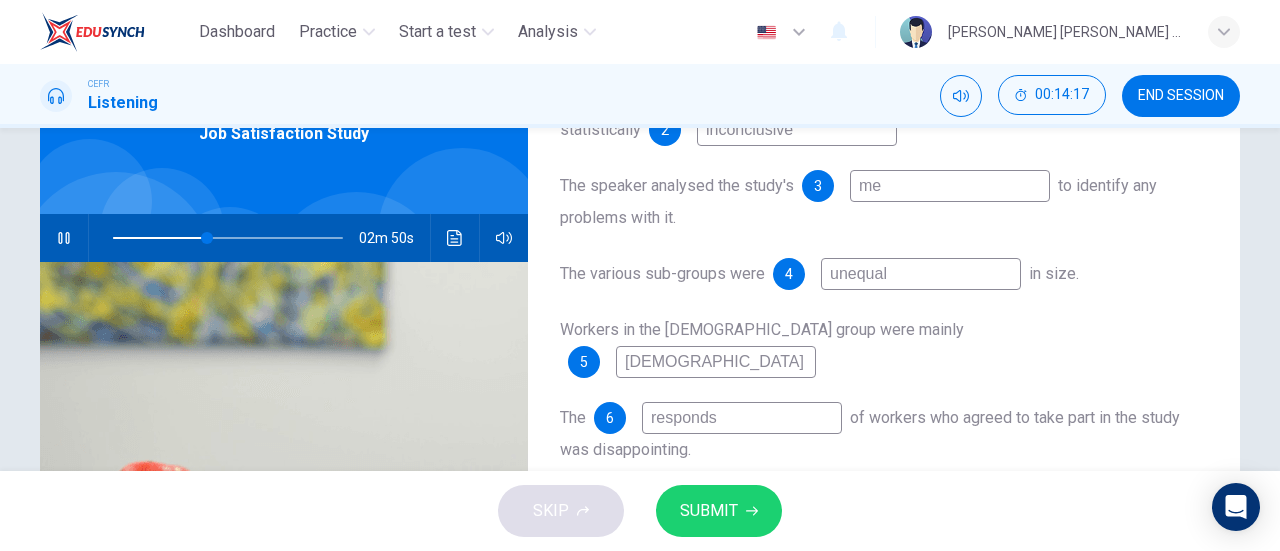 type on "met" 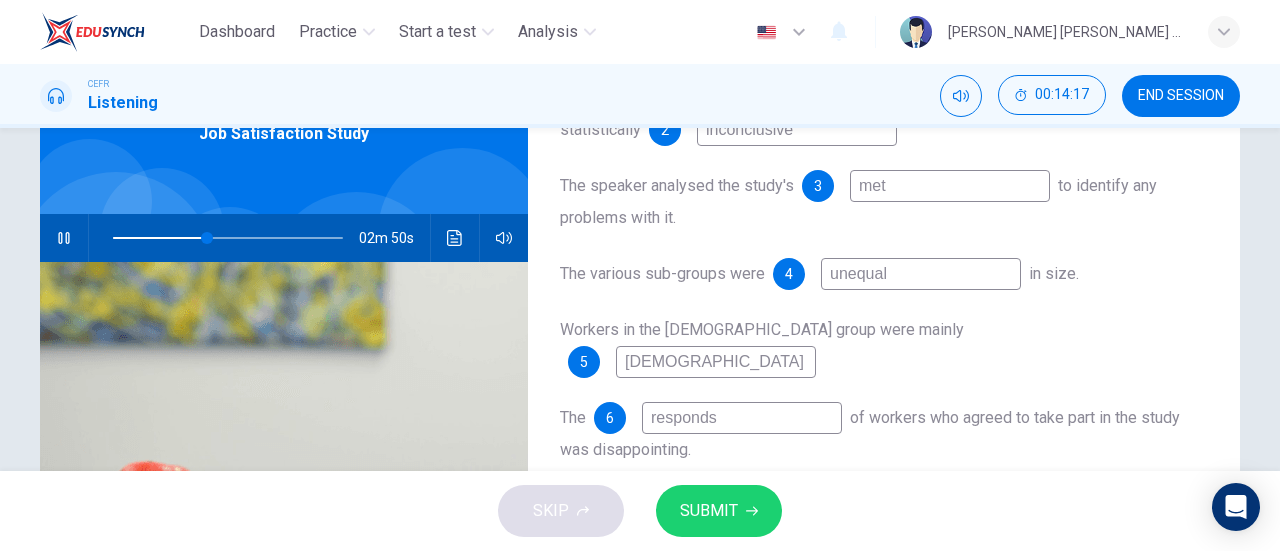 type on "41" 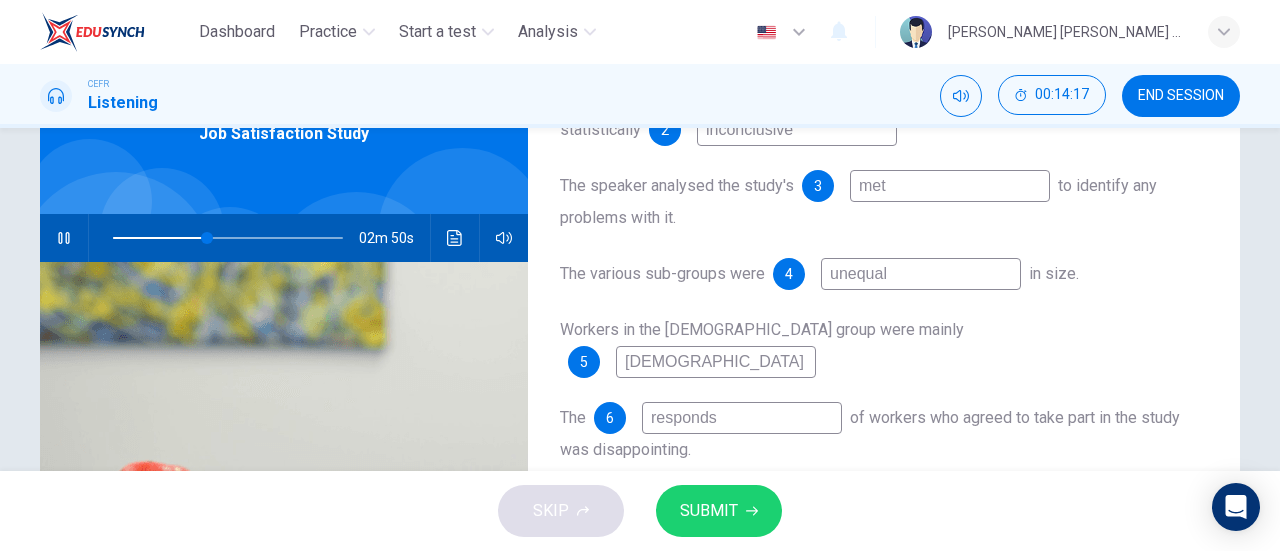 type on "meth" 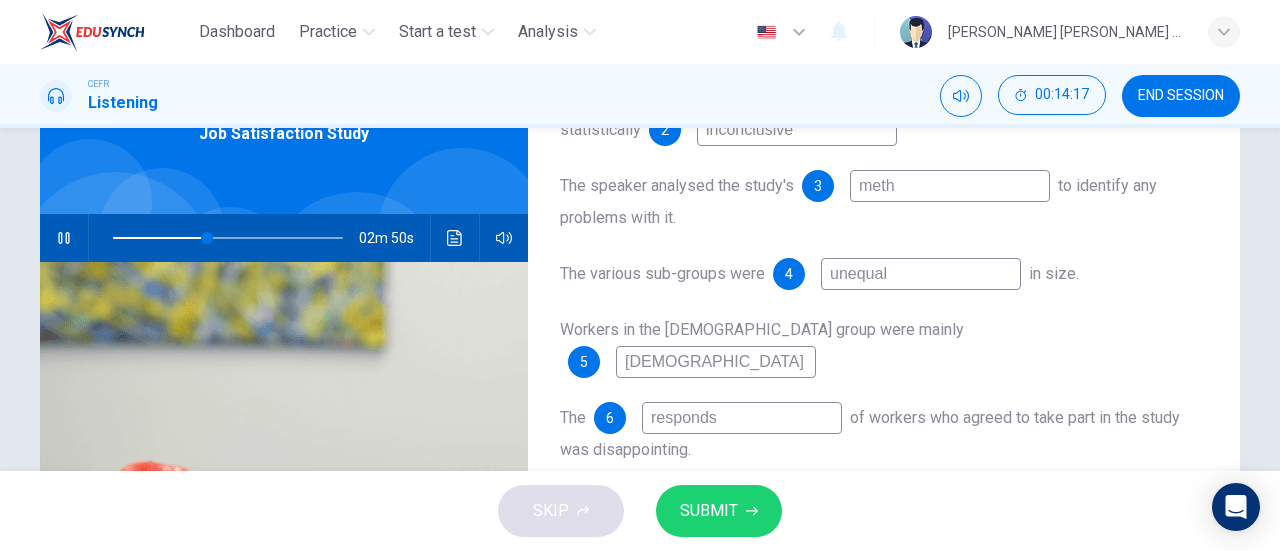 type on "41" 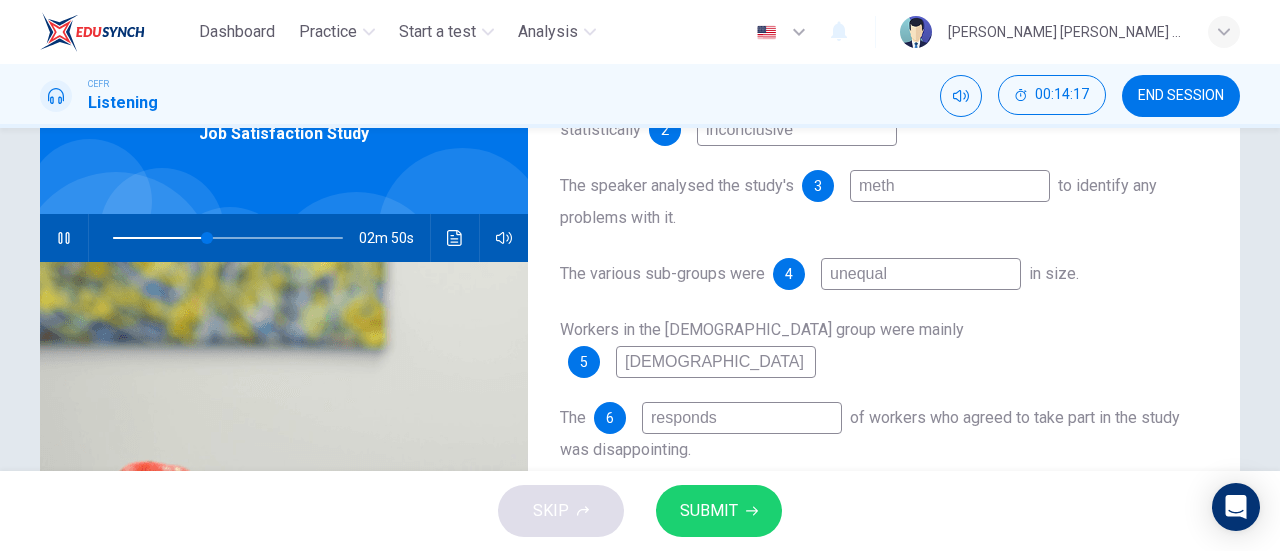 type on "metho" 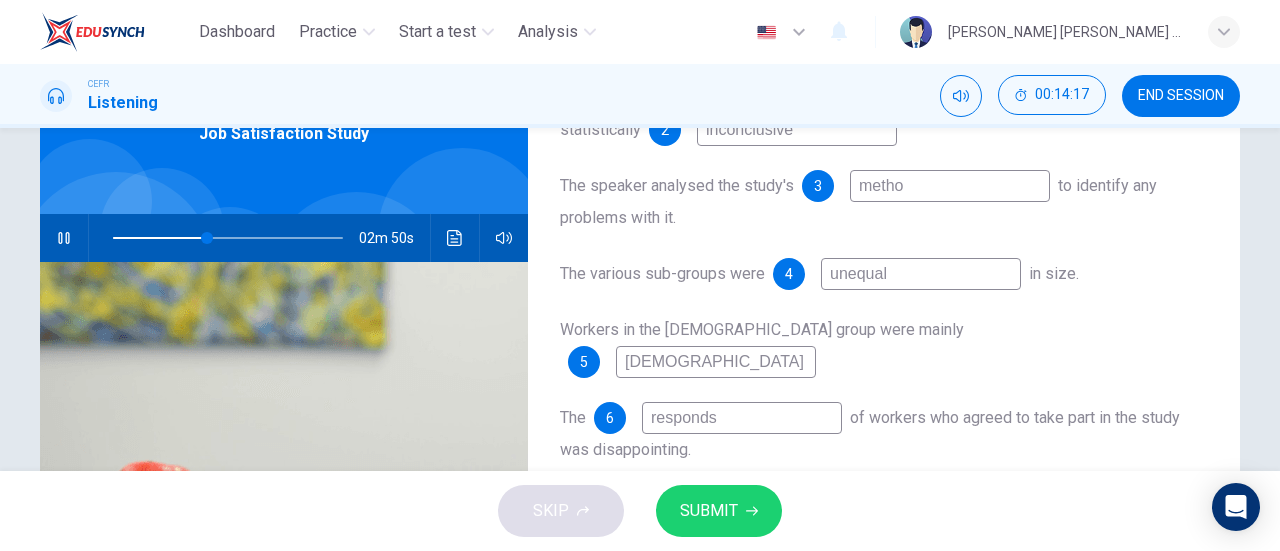 type on "41" 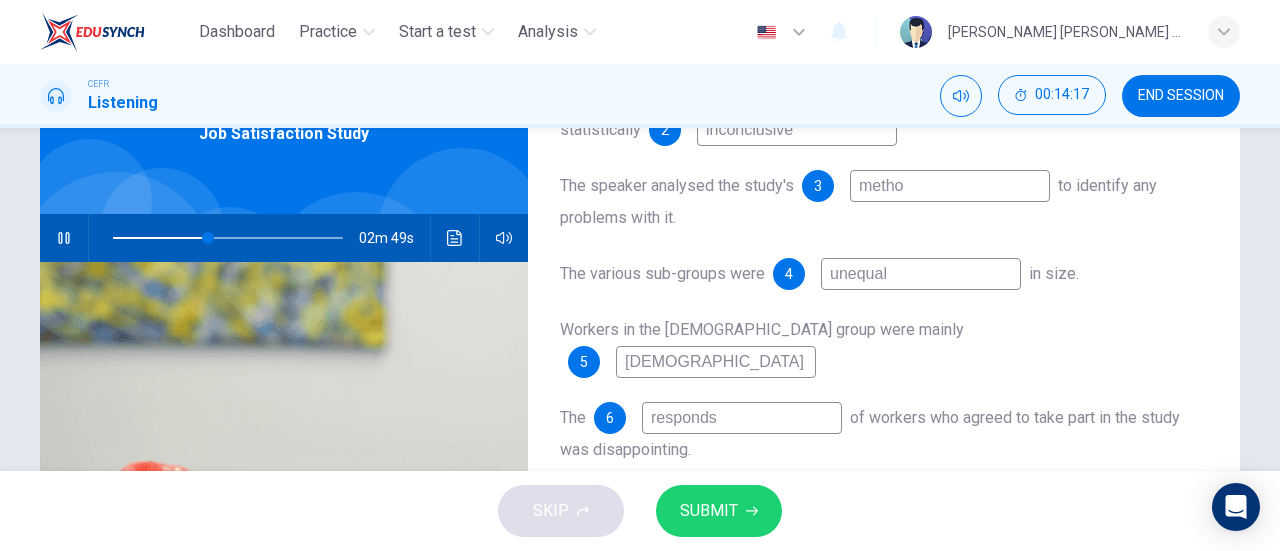 type on "method" 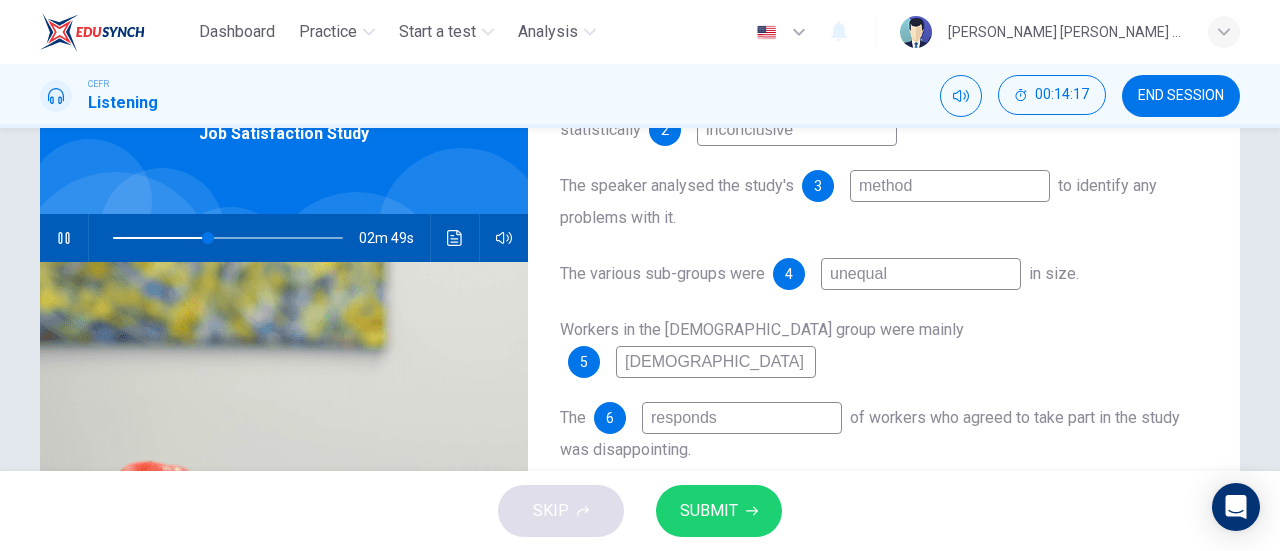 type on "41" 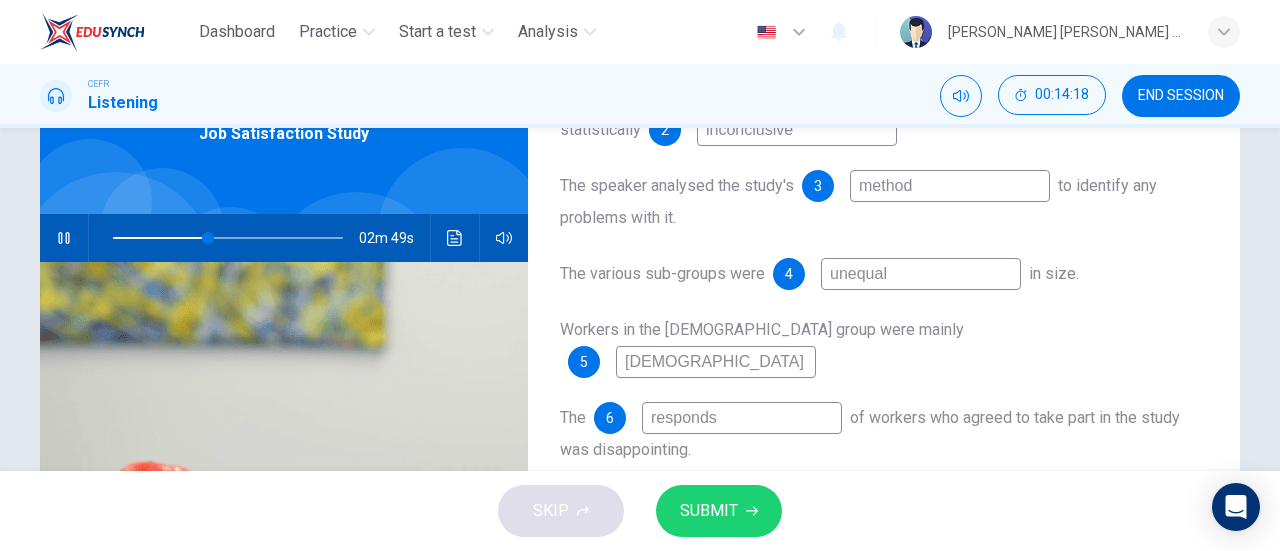 type on "methodo" 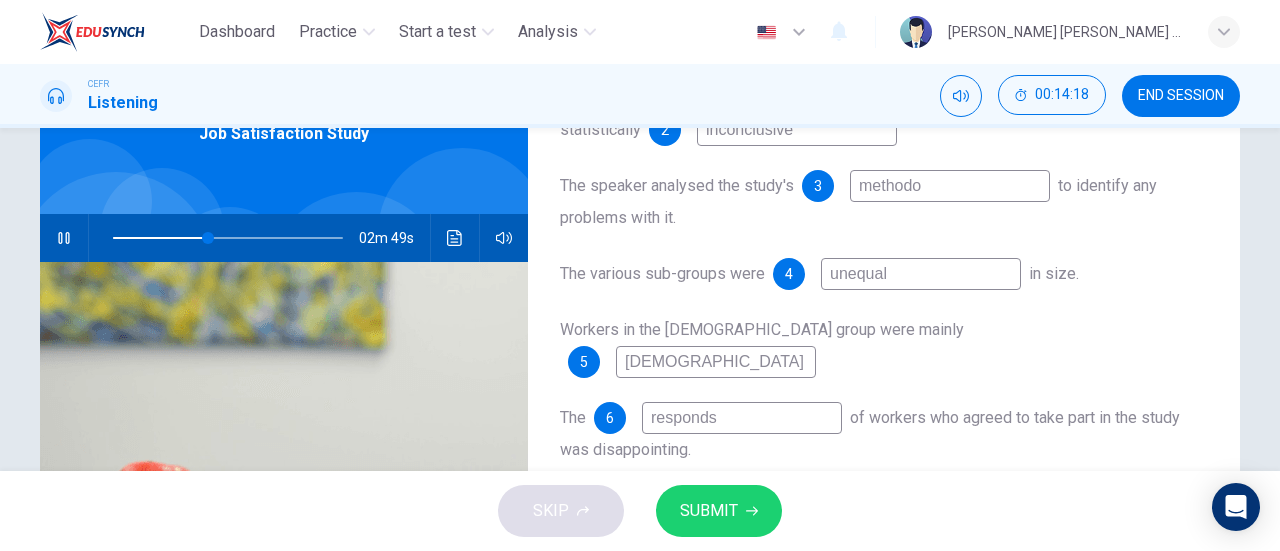 type on "41" 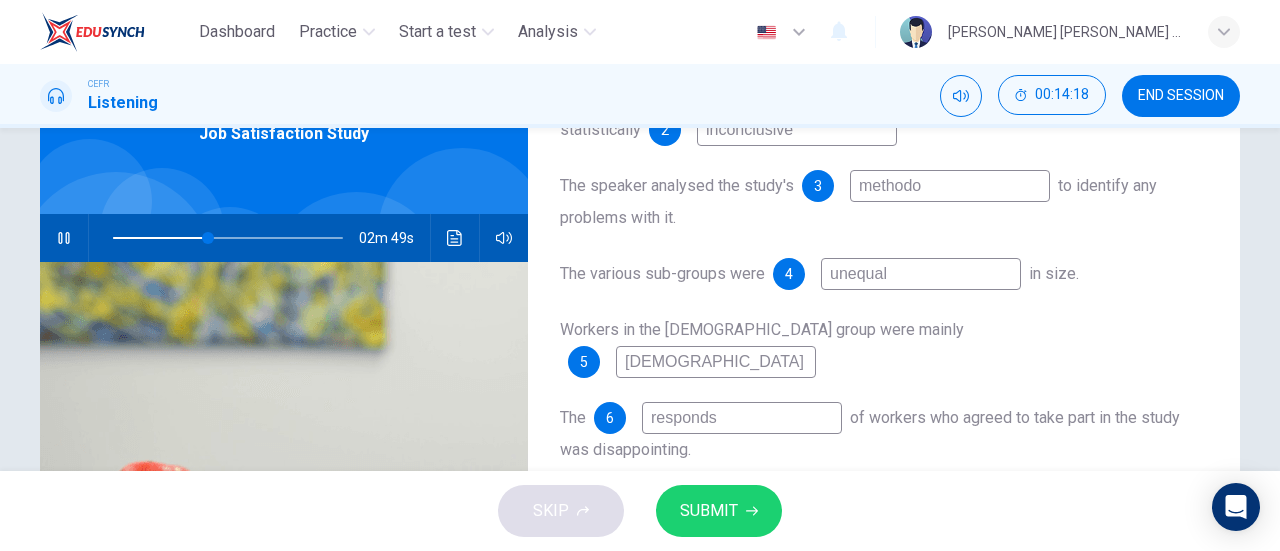 type on "methodol" 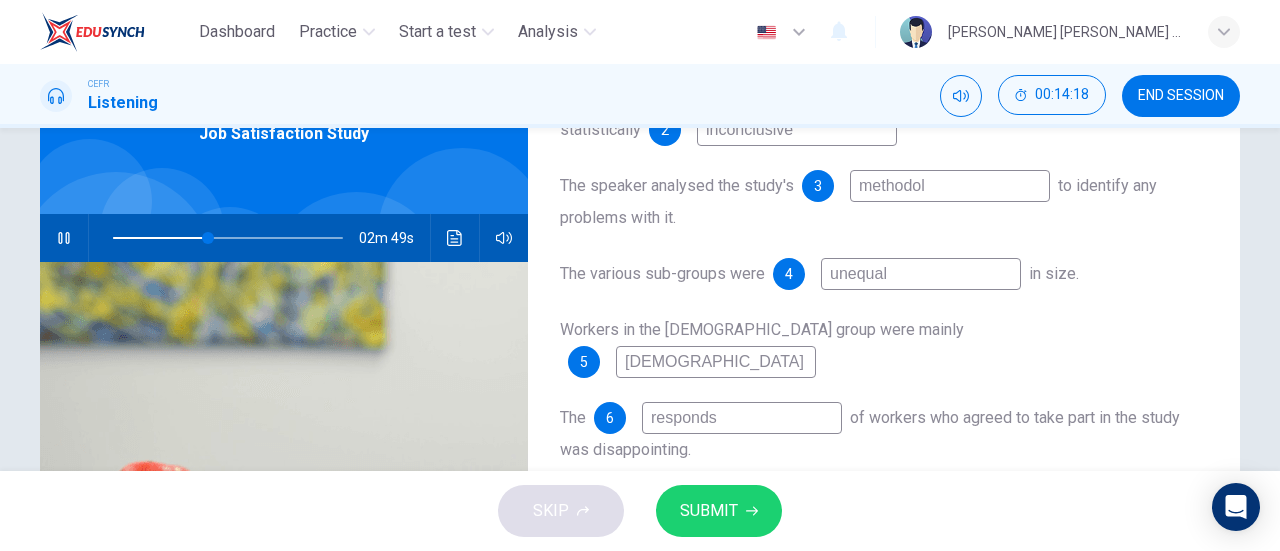 type on "41" 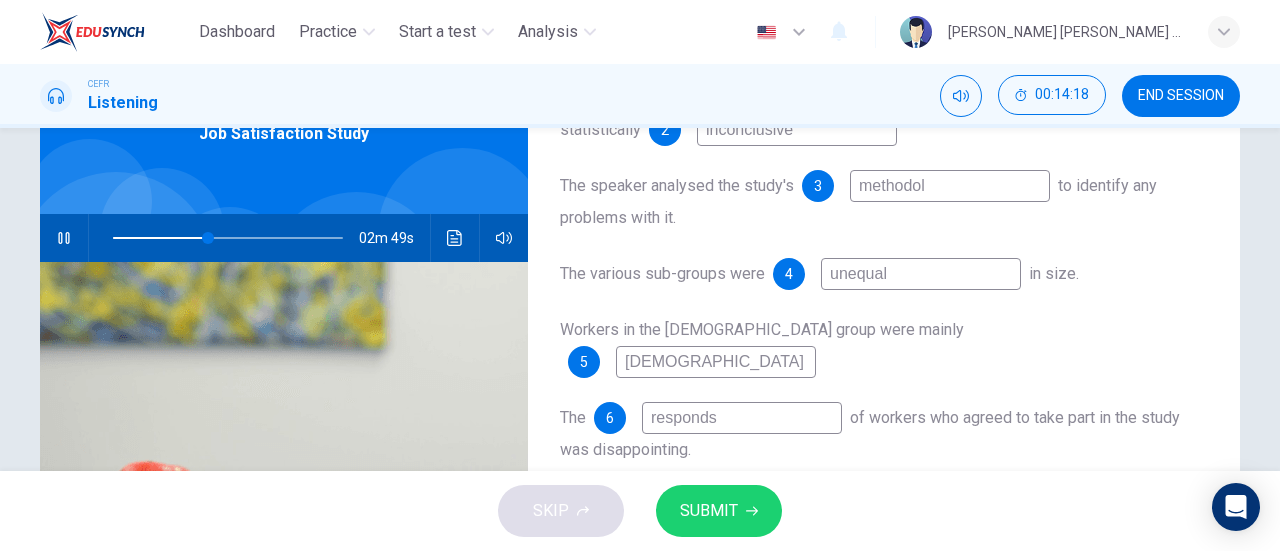 type on "methodolo" 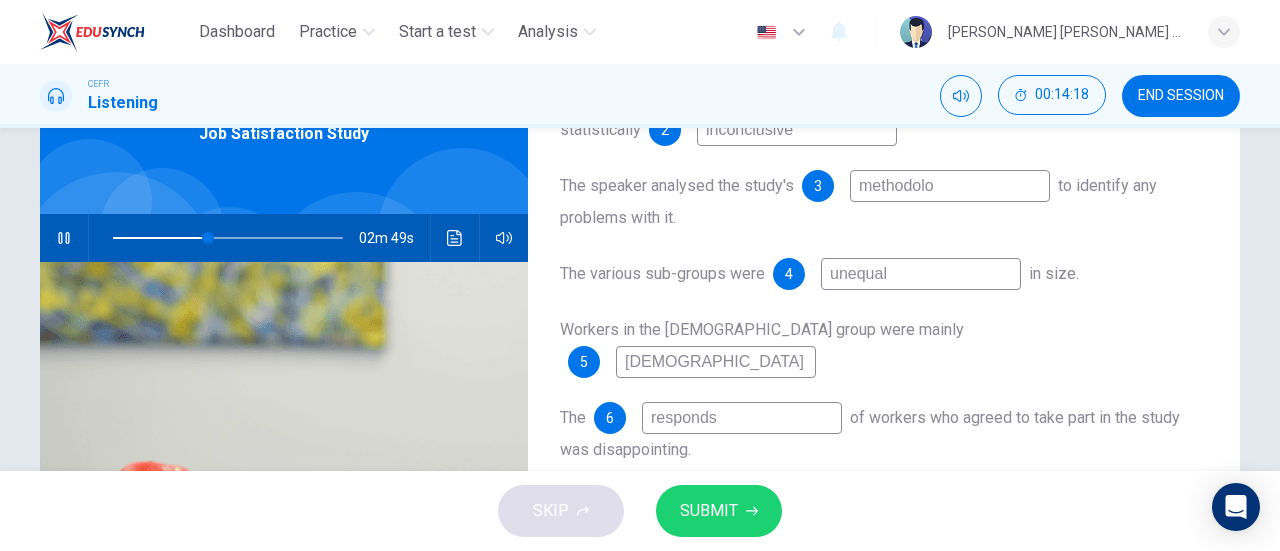 type on "42" 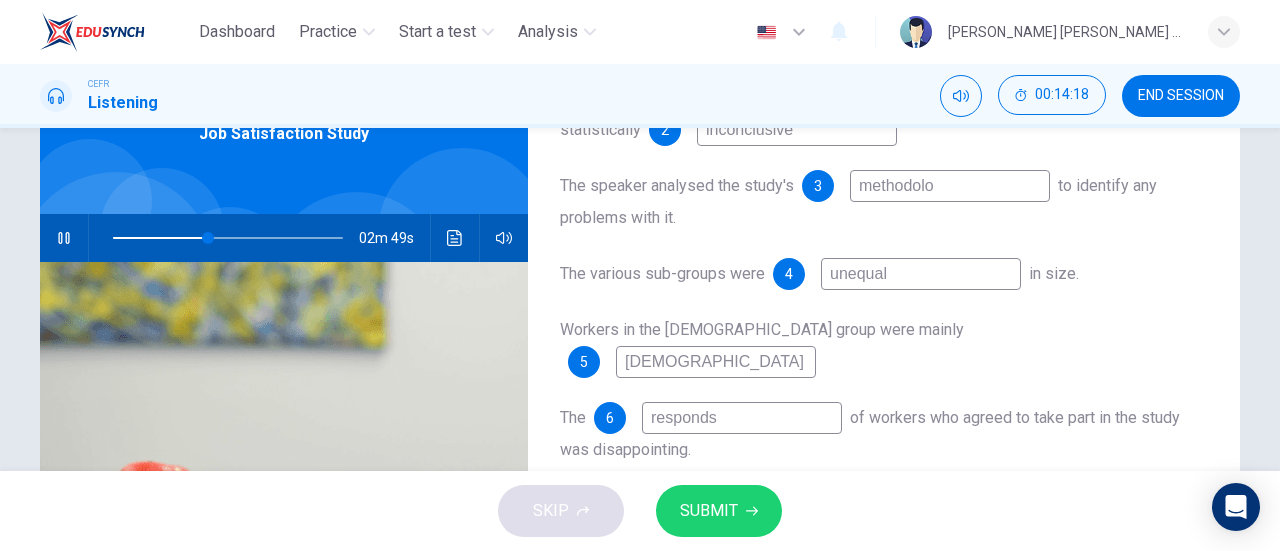 type on "methodolog" 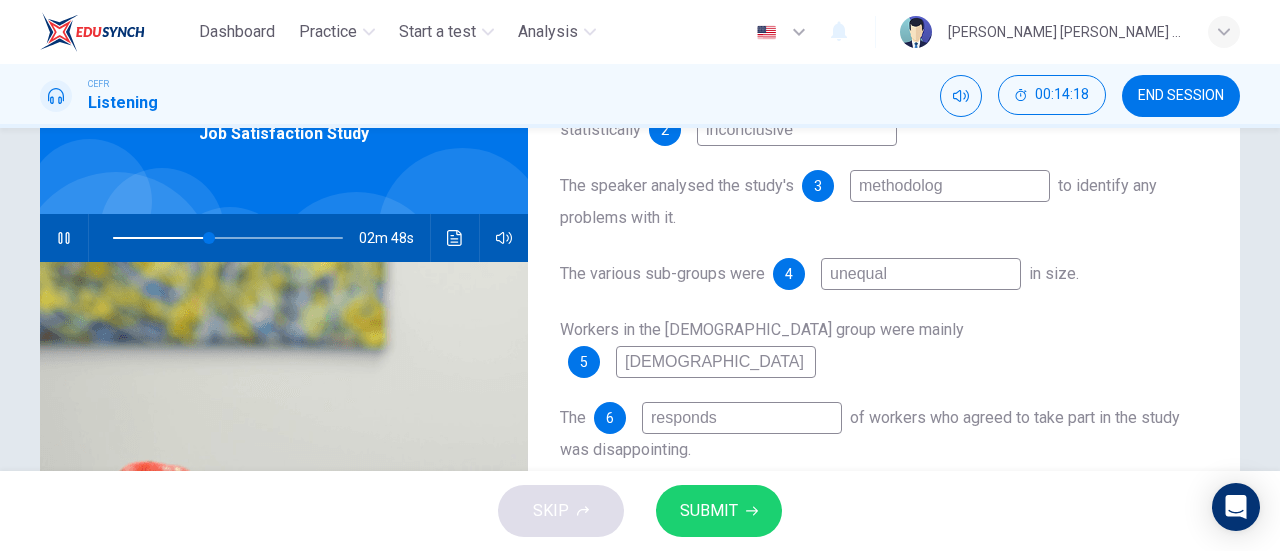 type on "42" 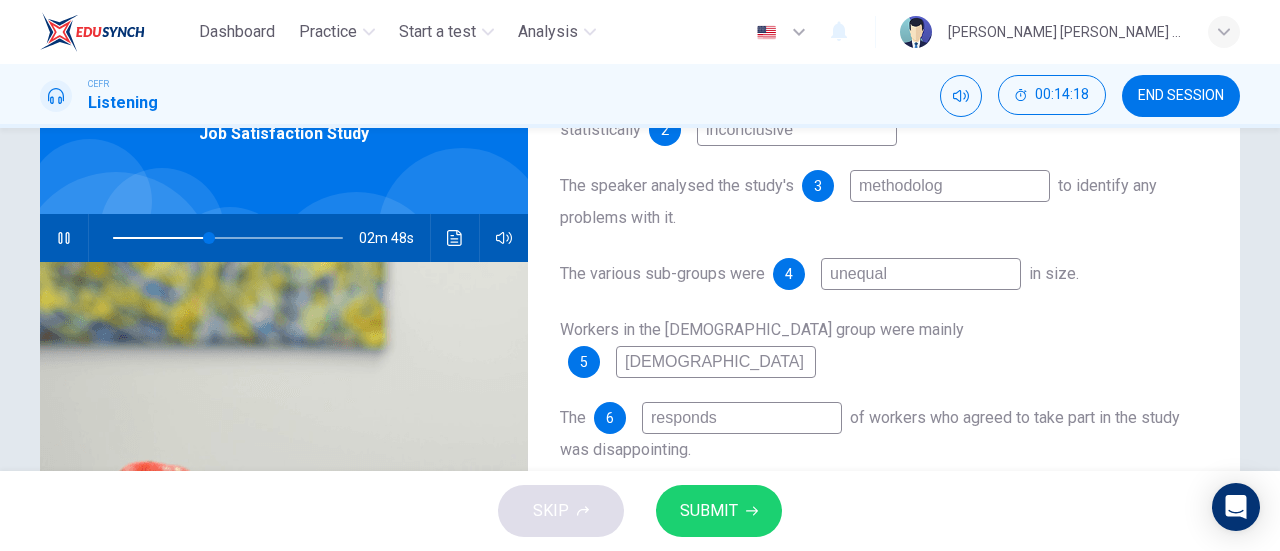 type on "methodology" 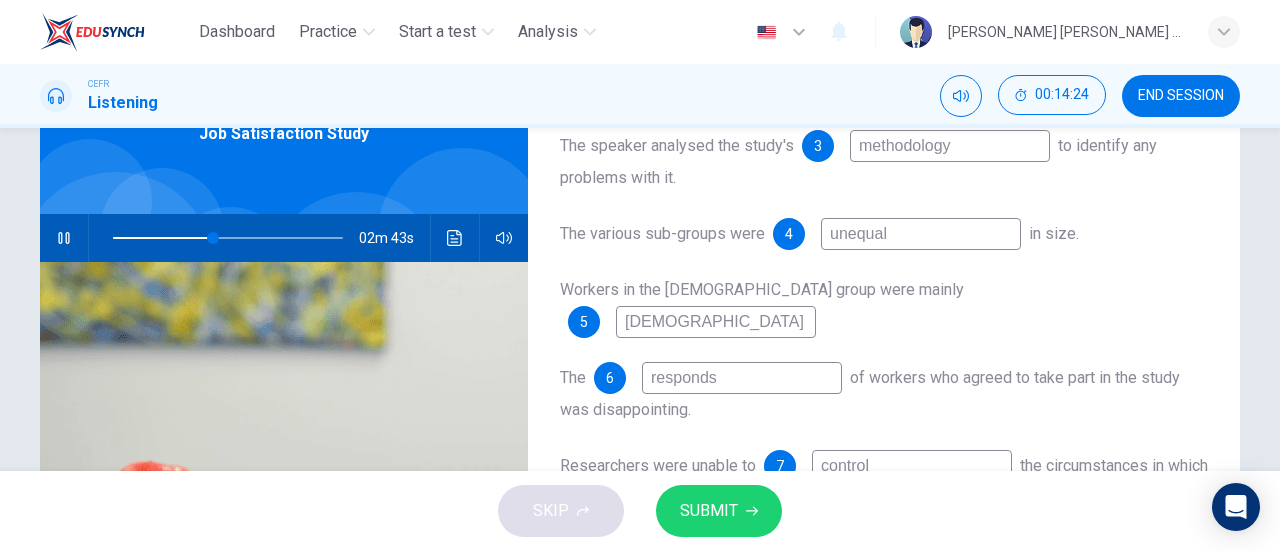scroll, scrollTop: 284, scrollLeft: 0, axis: vertical 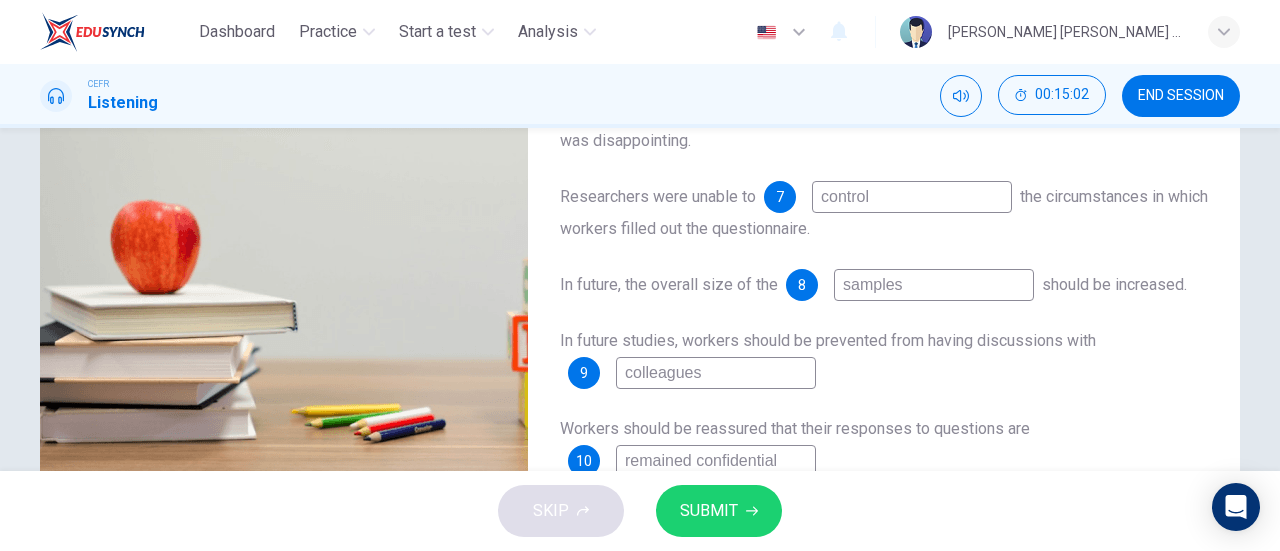 type on "57" 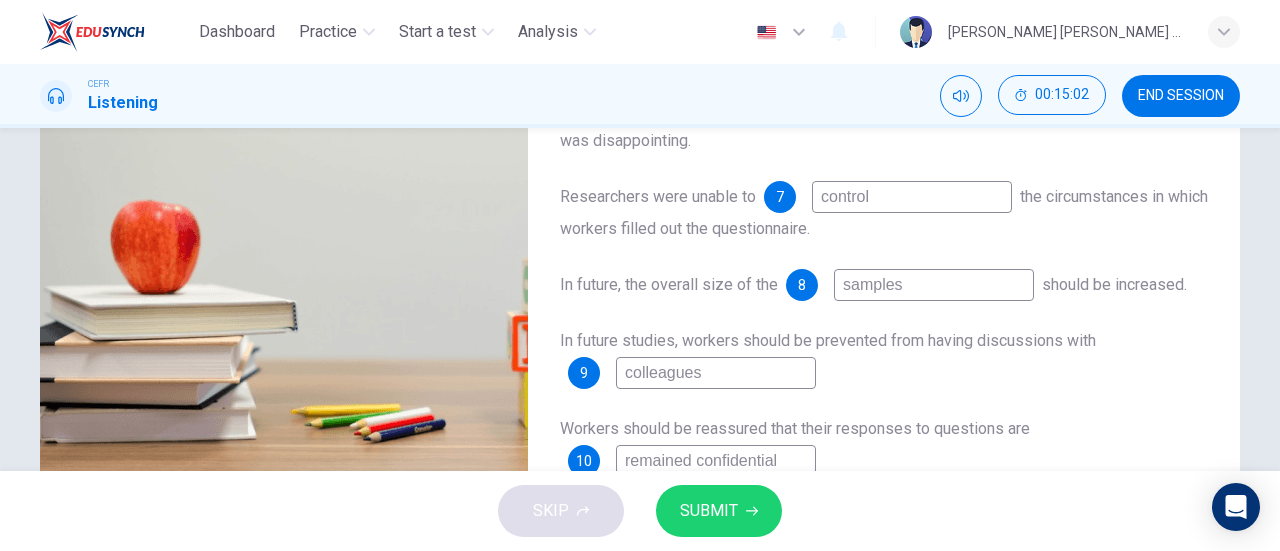 type on "methodology" 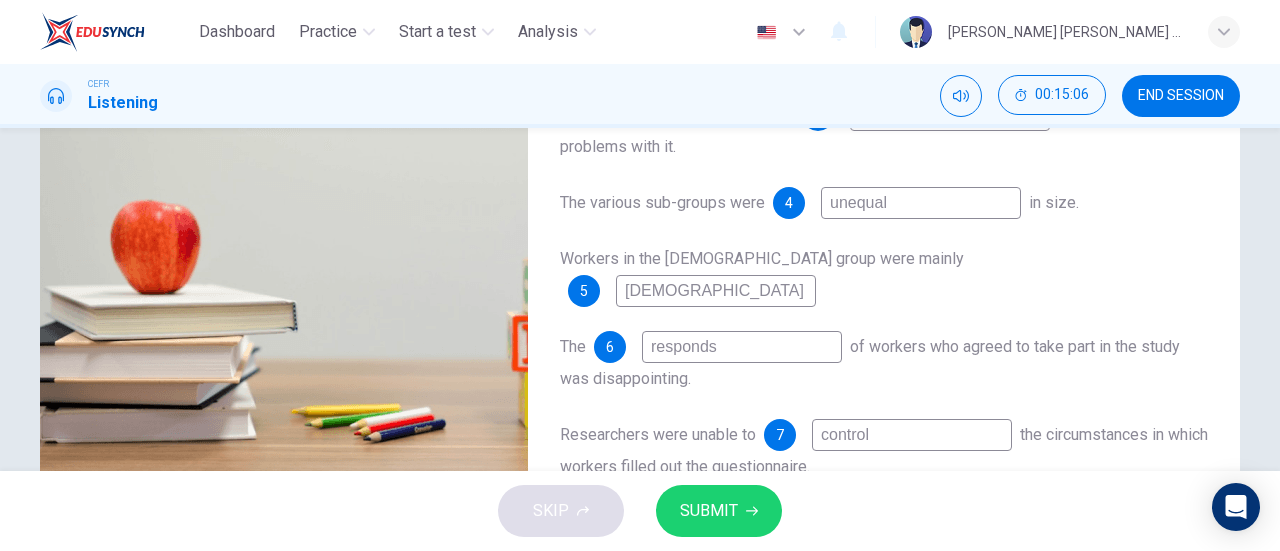 scroll, scrollTop: 44, scrollLeft: 0, axis: vertical 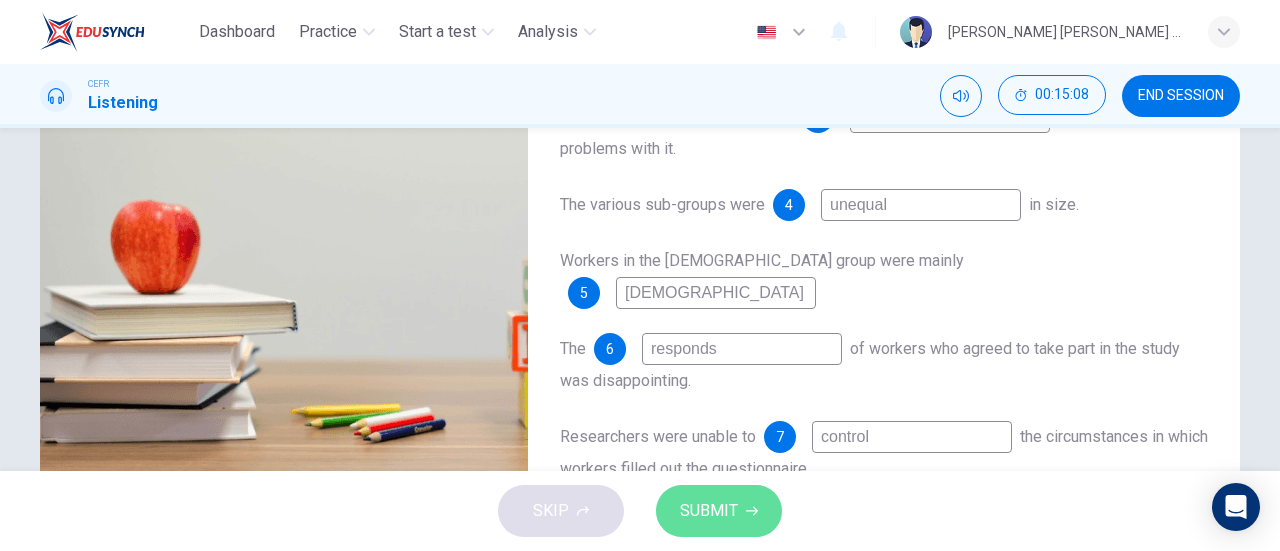 click 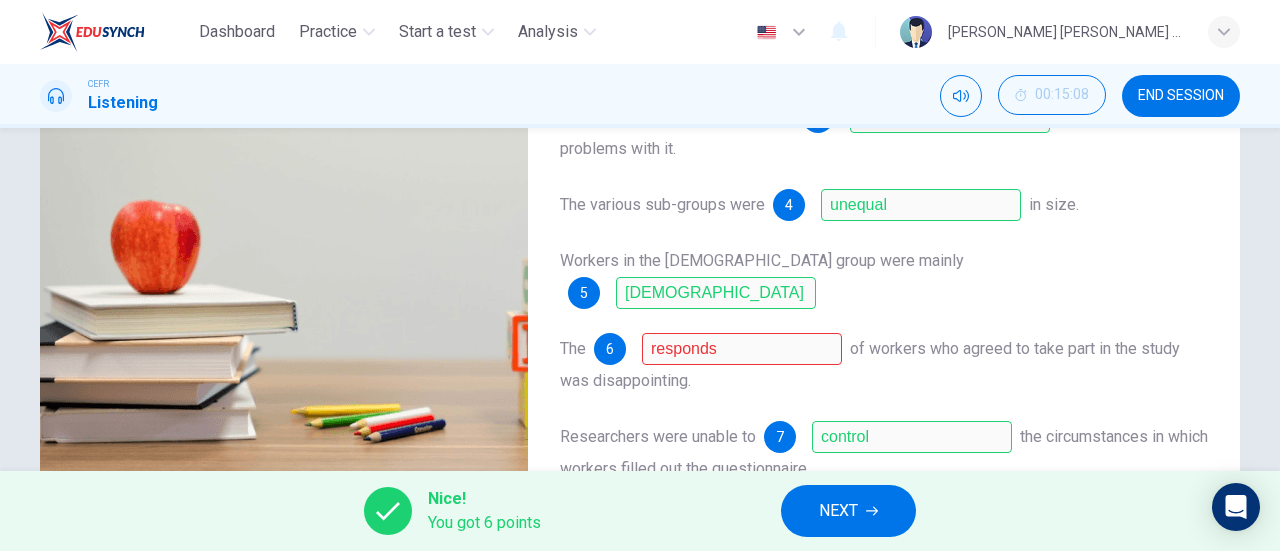 click on "6" at bounding box center (610, 349) 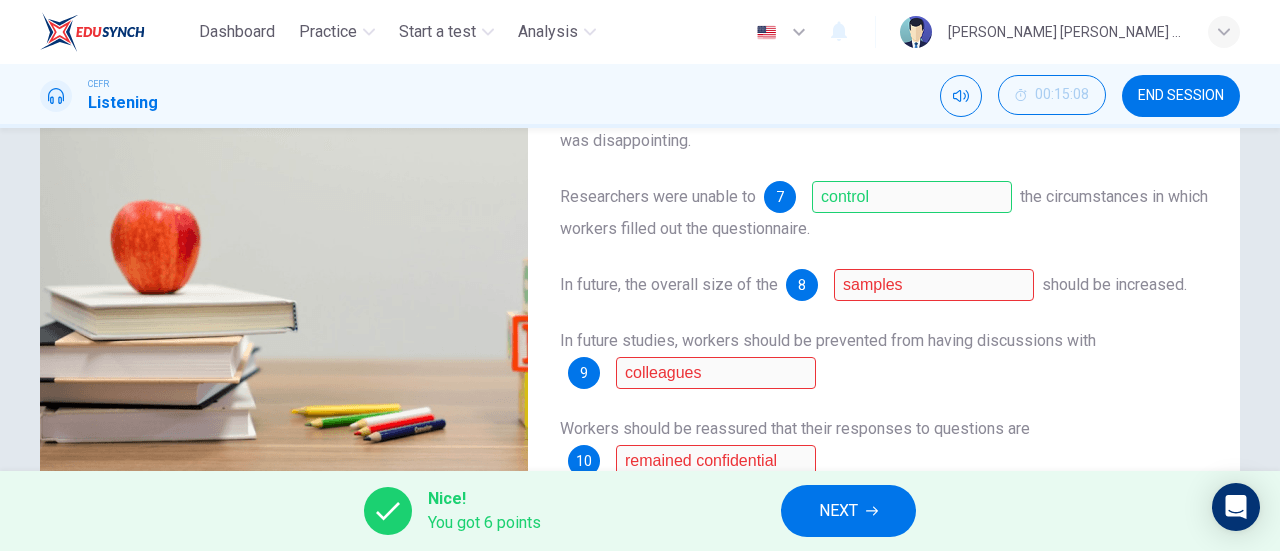 scroll, scrollTop: 283, scrollLeft: 0, axis: vertical 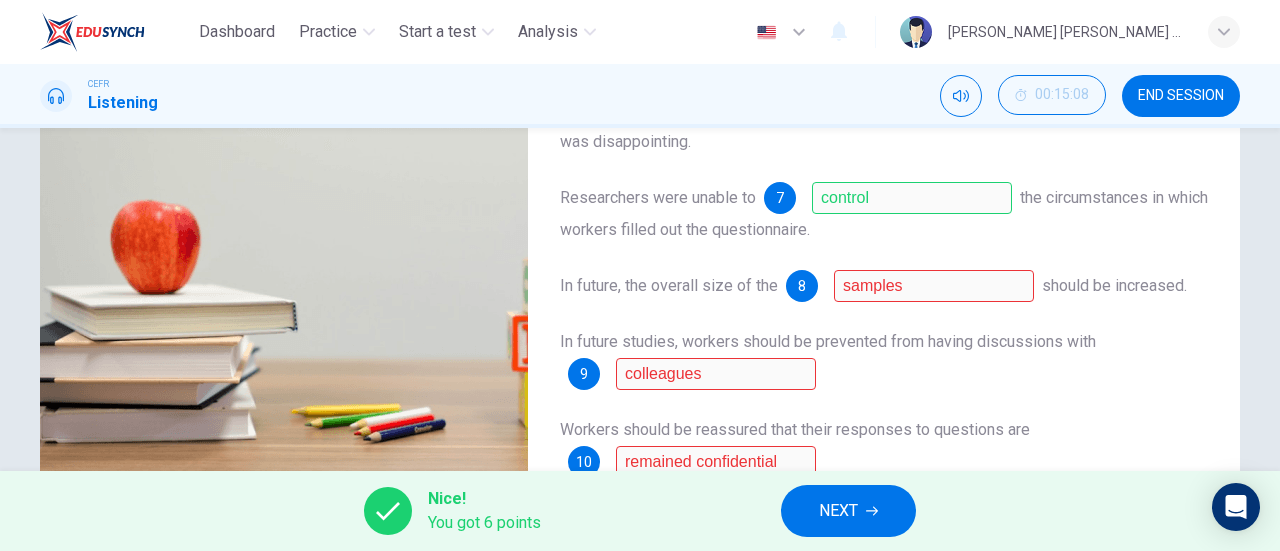 type on "69" 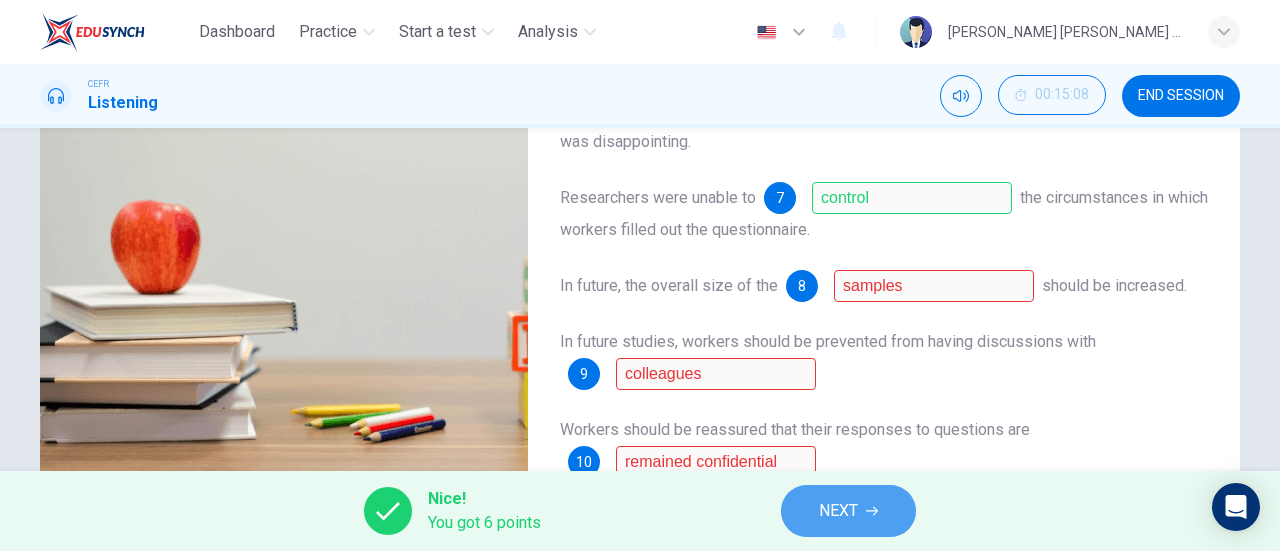 click on "NEXT" at bounding box center (838, 511) 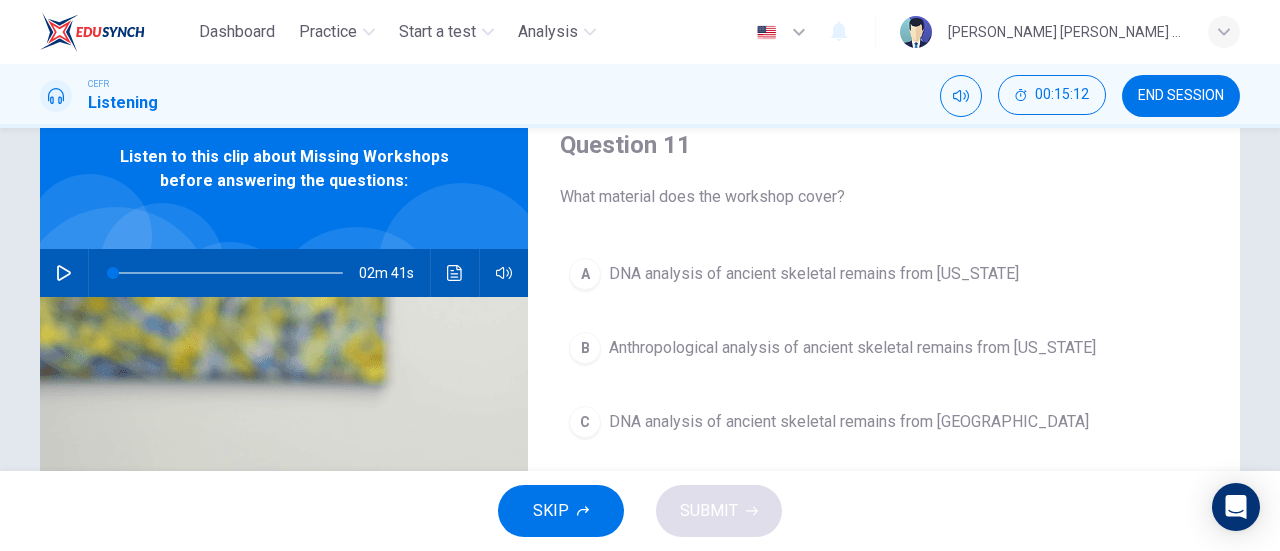 scroll, scrollTop: 80, scrollLeft: 0, axis: vertical 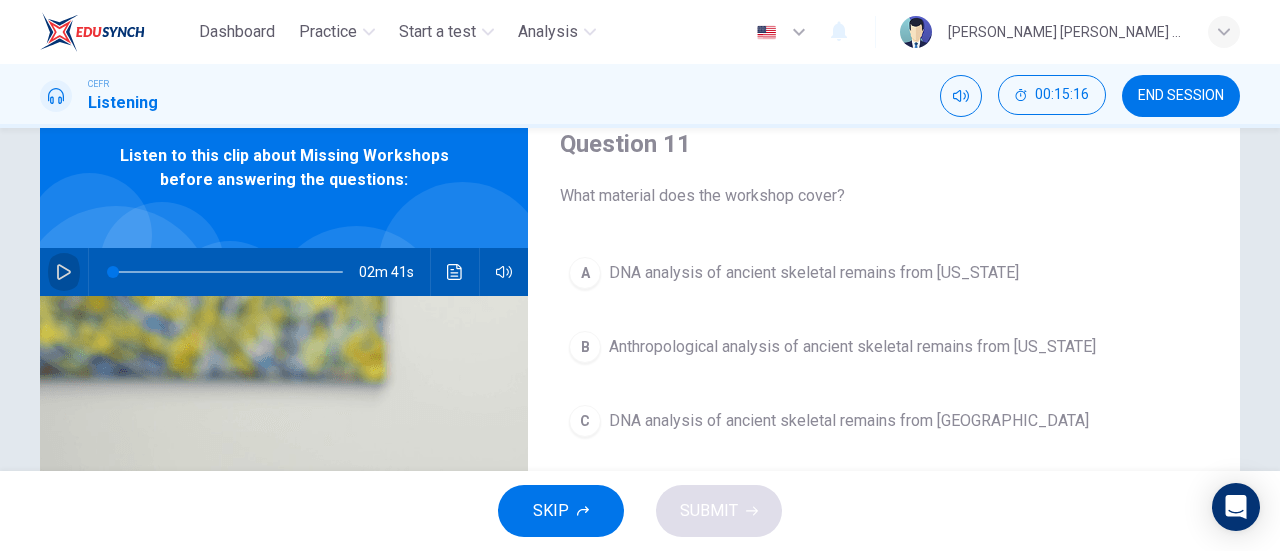 click 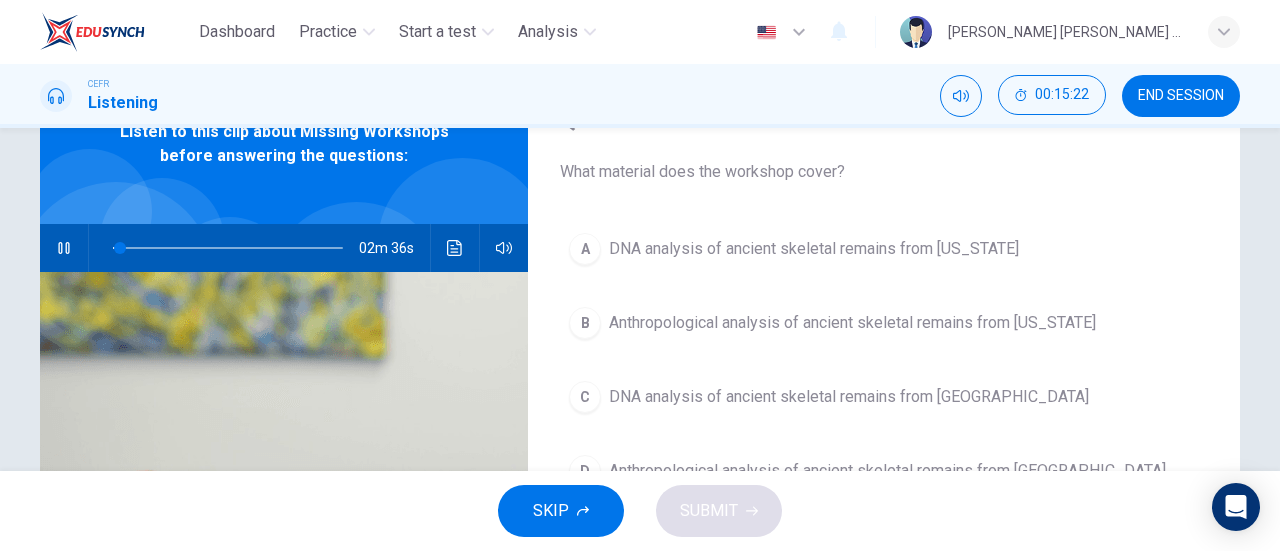 scroll, scrollTop: 103, scrollLeft: 0, axis: vertical 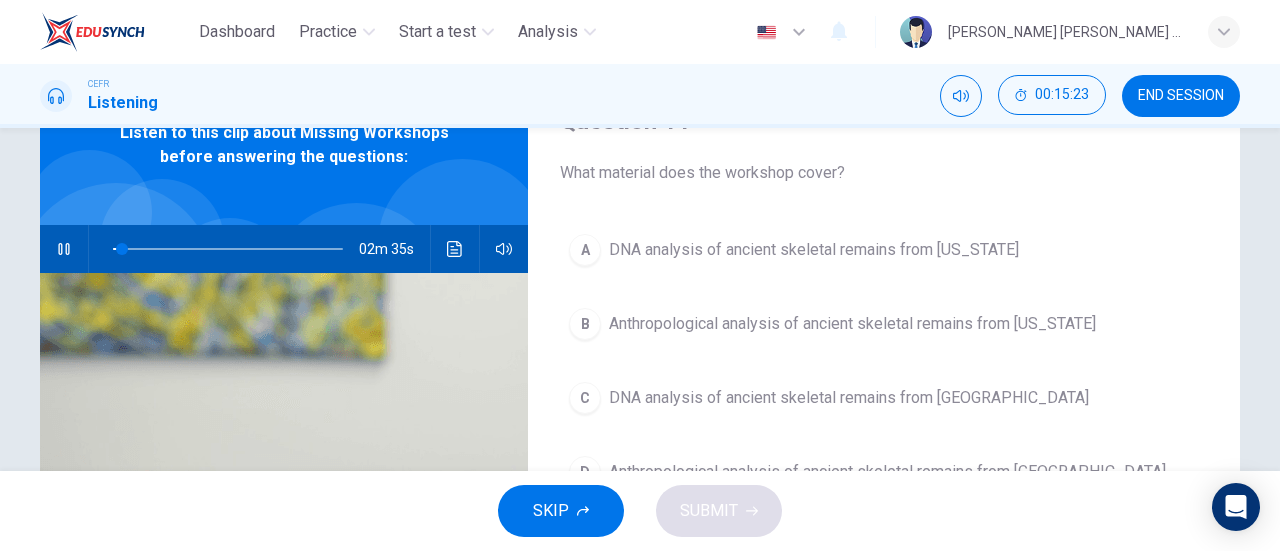 type on "4" 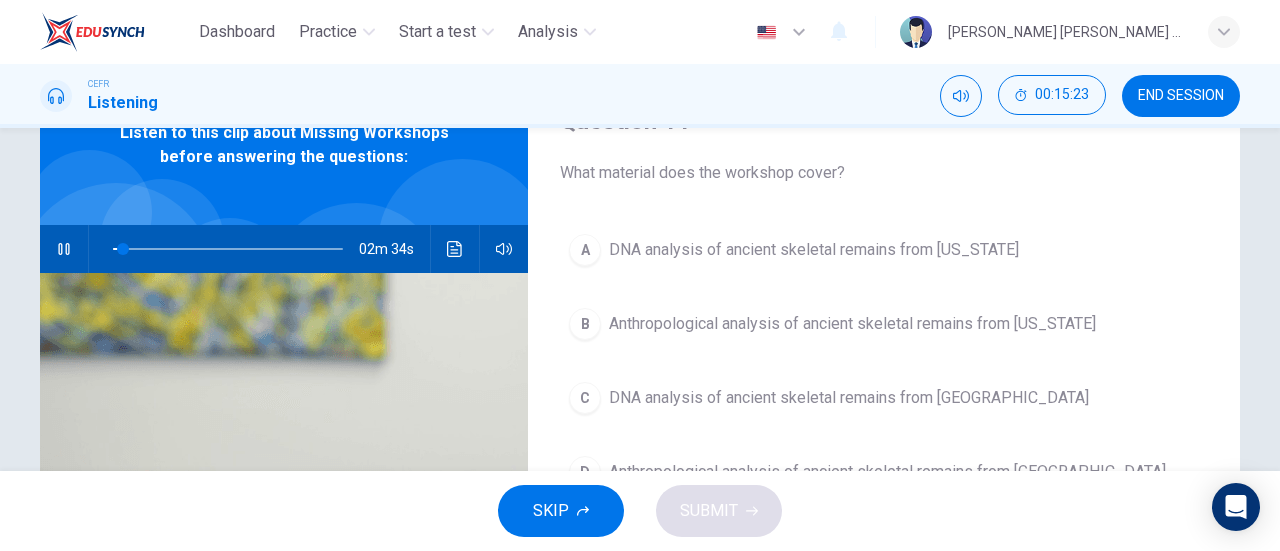 type 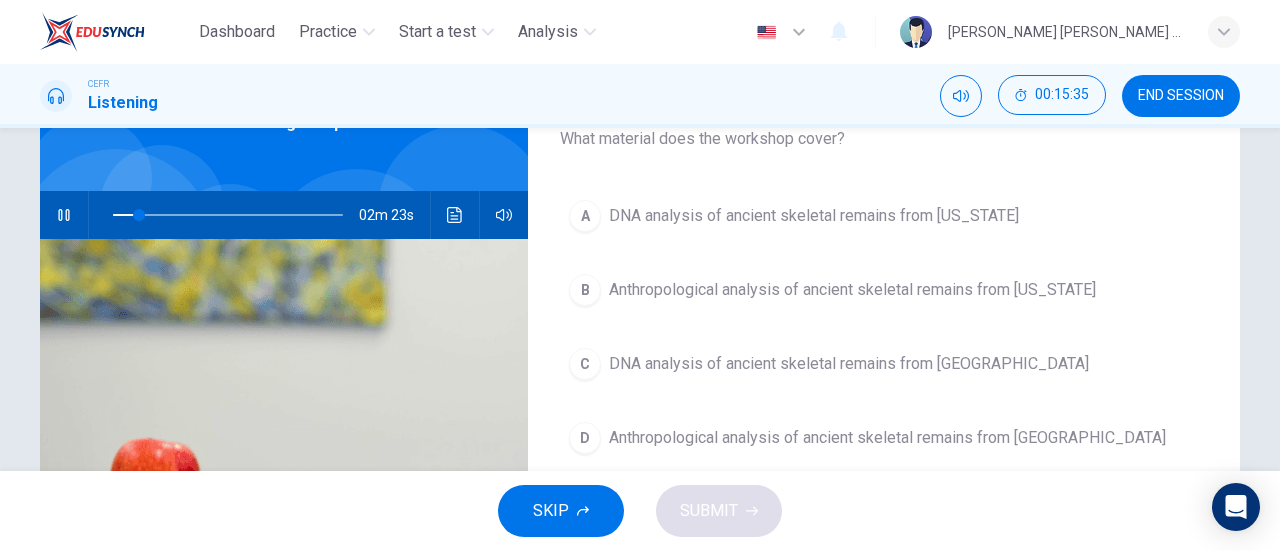 scroll, scrollTop: 138, scrollLeft: 0, axis: vertical 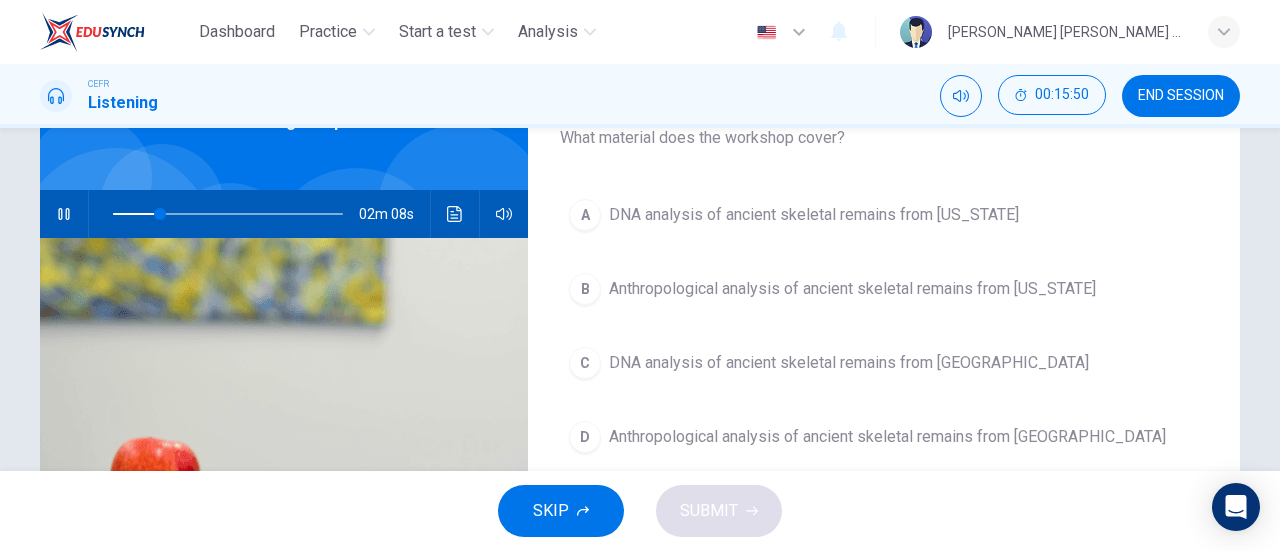 type on "21" 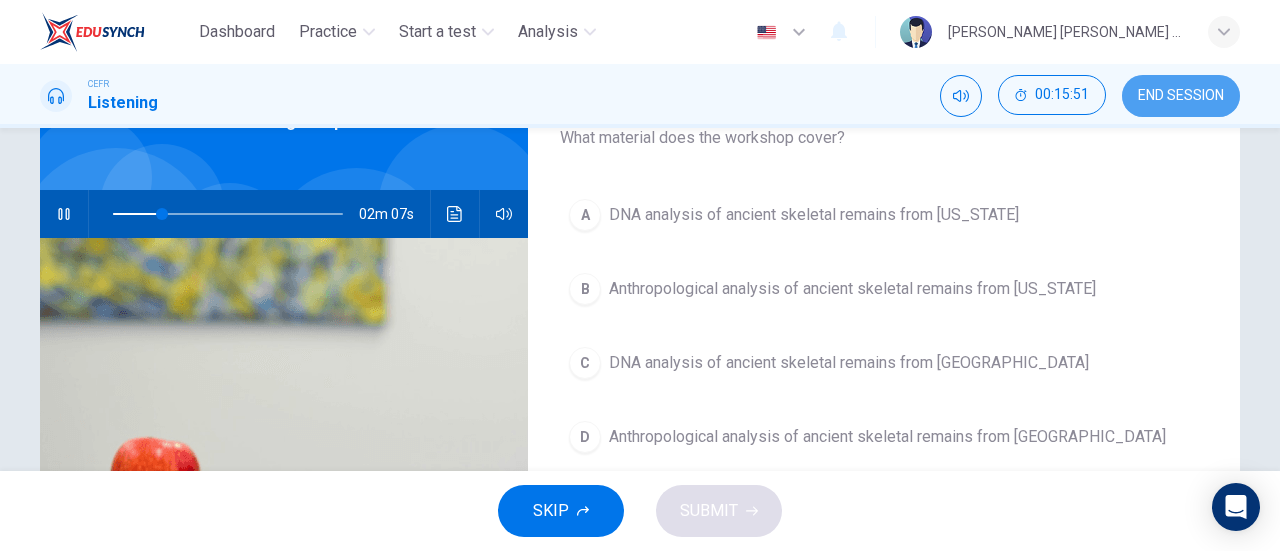 click on "END SESSION" at bounding box center (1181, 96) 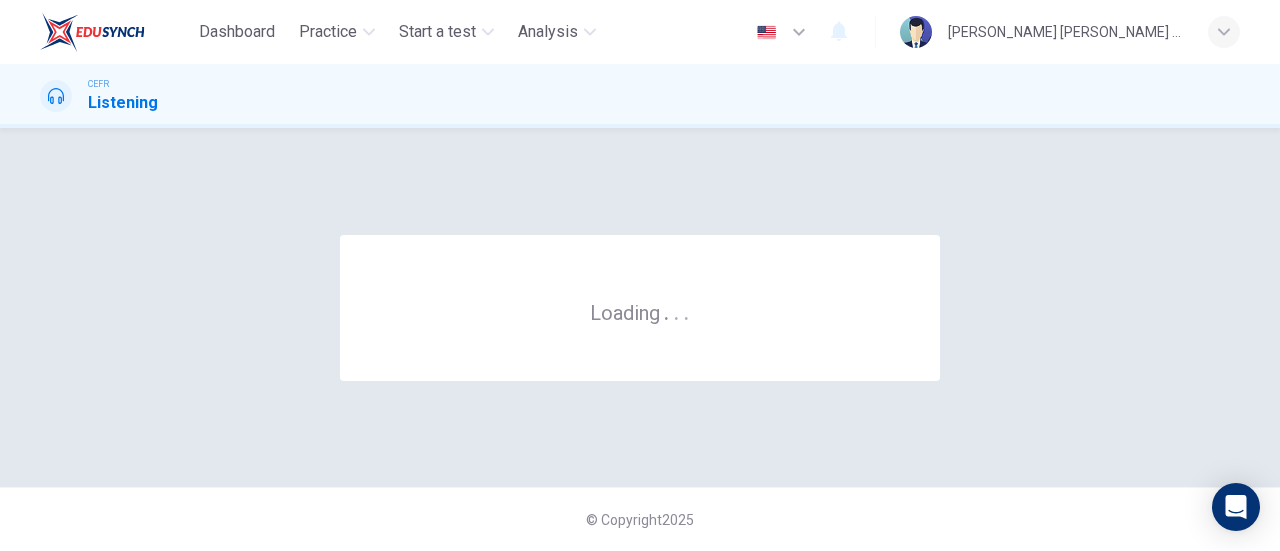 scroll, scrollTop: 0, scrollLeft: 0, axis: both 